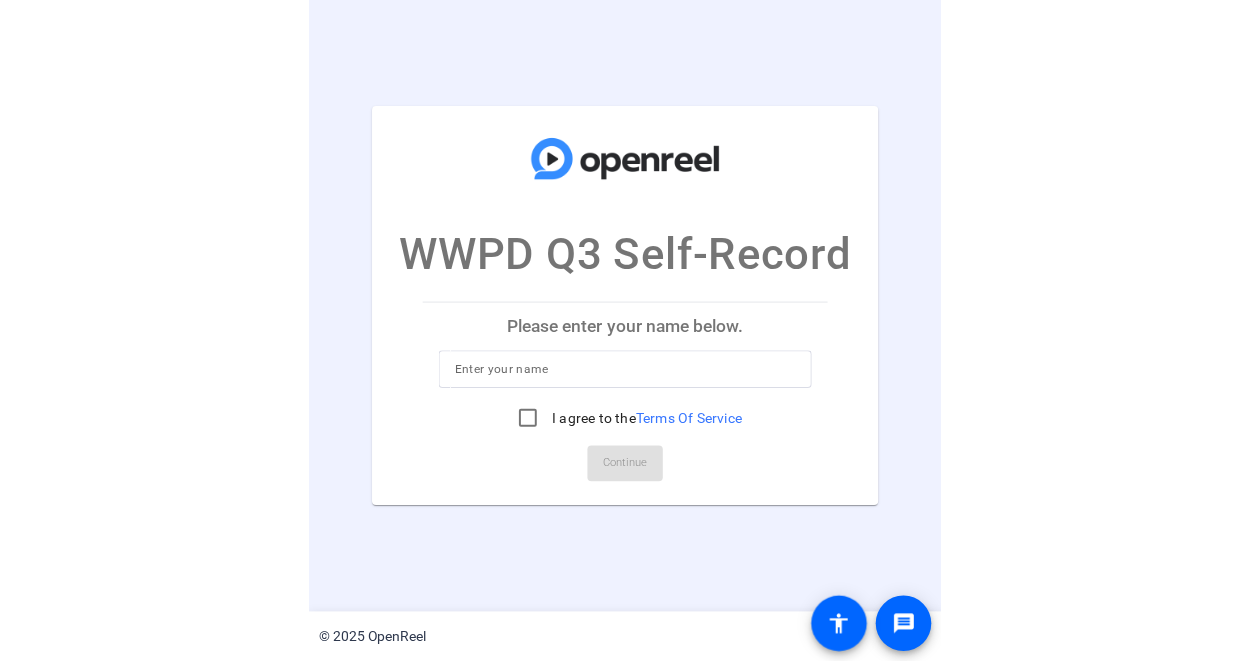 scroll, scrollTop: 0, scrollLeft: 0, axis: both 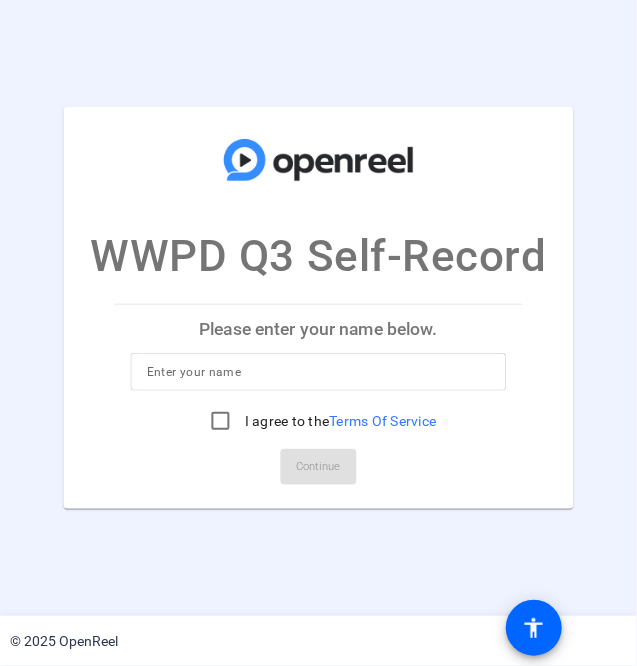 click at bounding box center (319, 372) 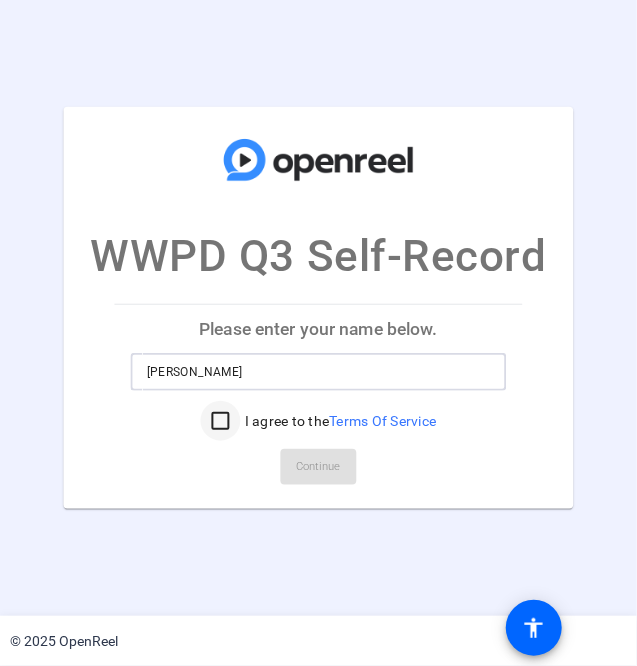 type on "Blake Reifers" 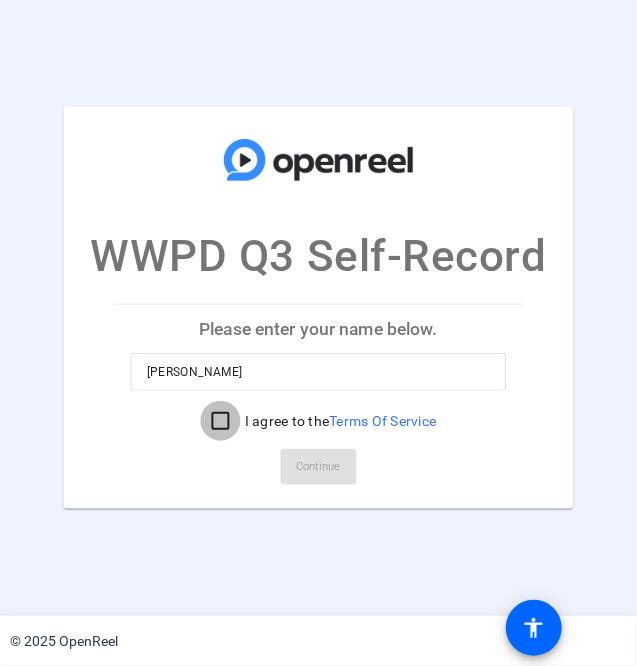 click on "I agree to the  Terms Of Service" at bounding box center [221, 421] 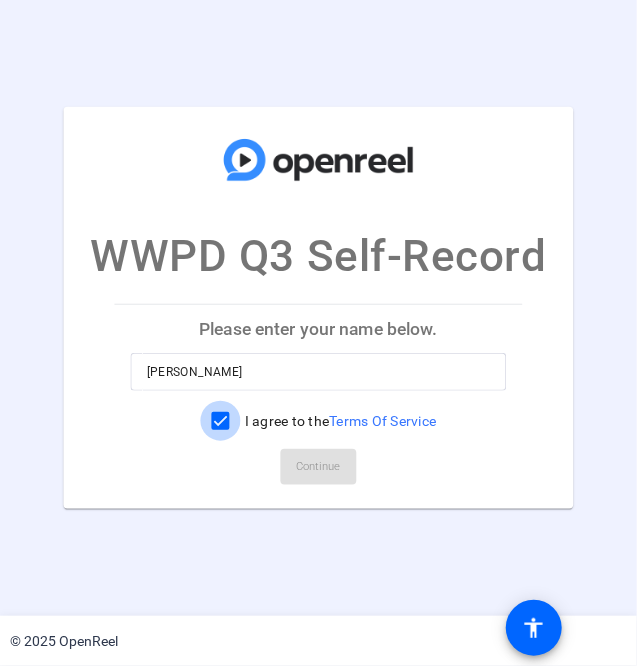 checkbox on "true" 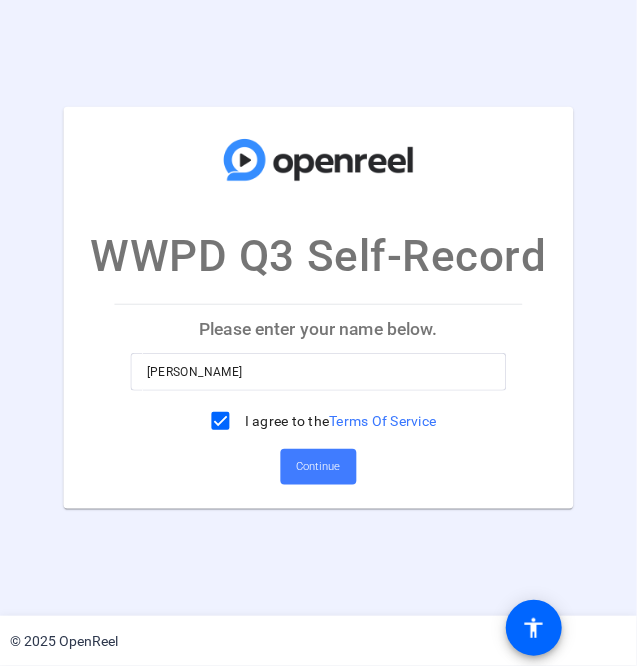 click on "Continue" 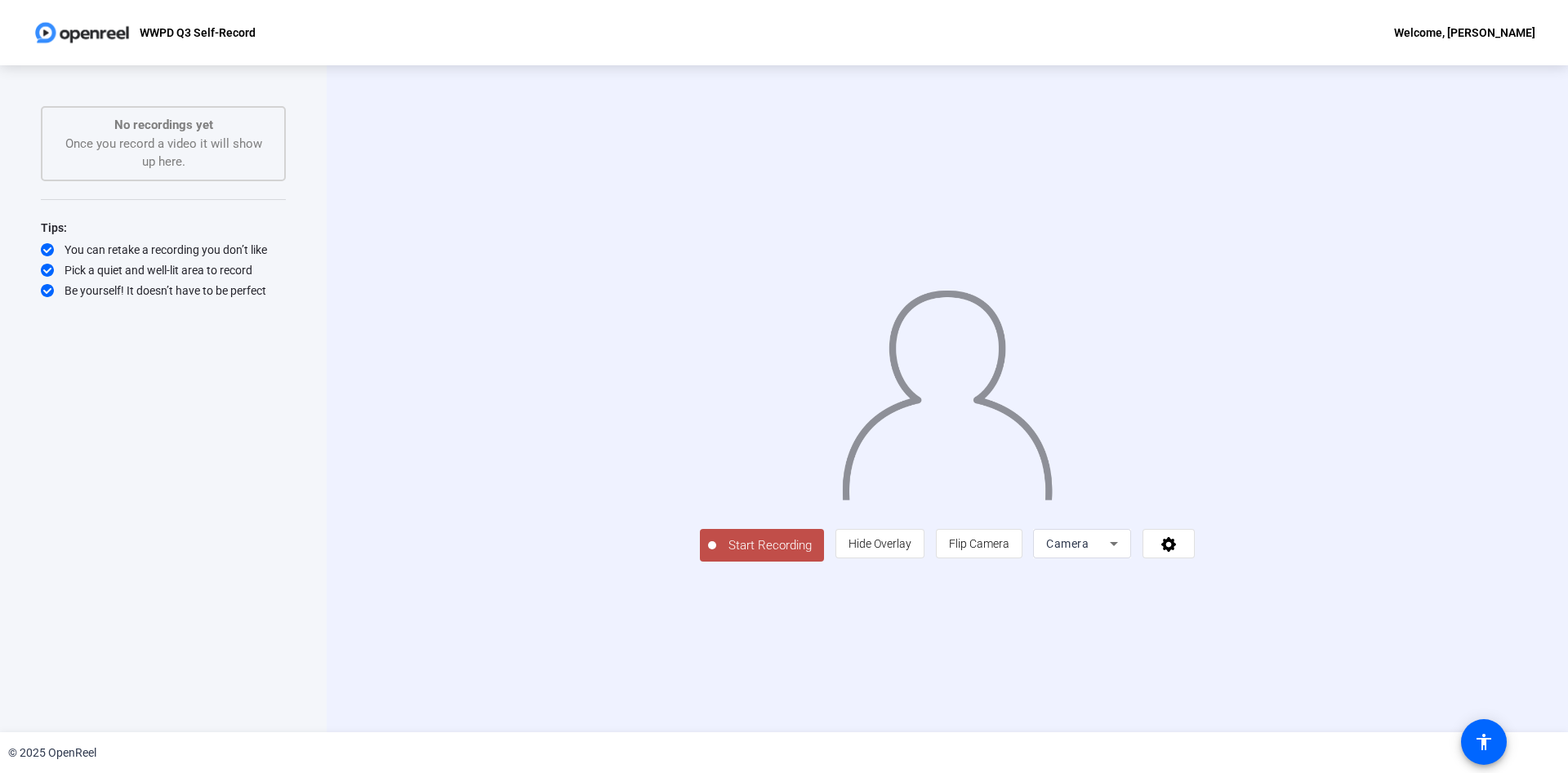 click 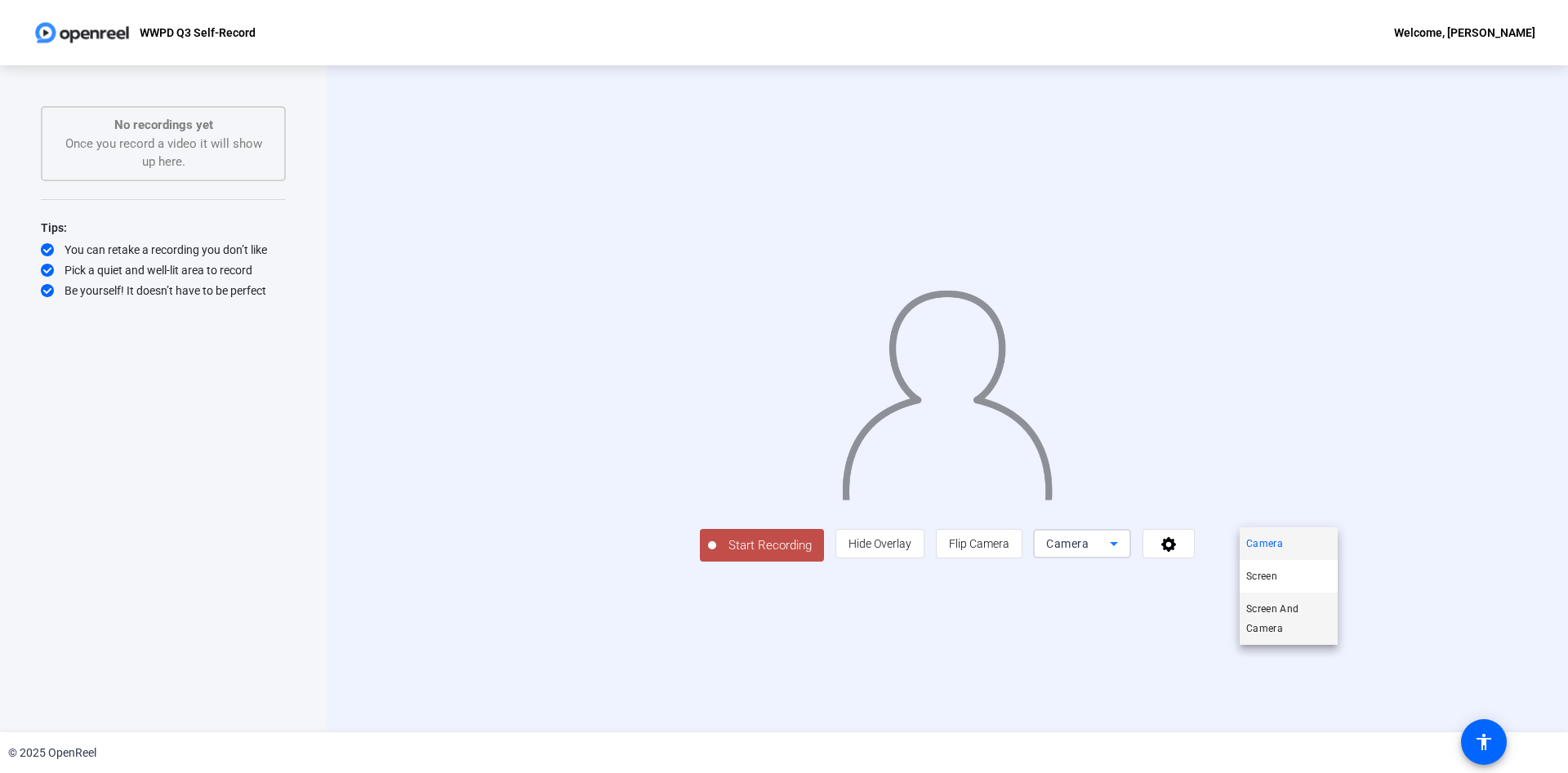 click on "Screen And Camera" at bounding box center [1289, 619] 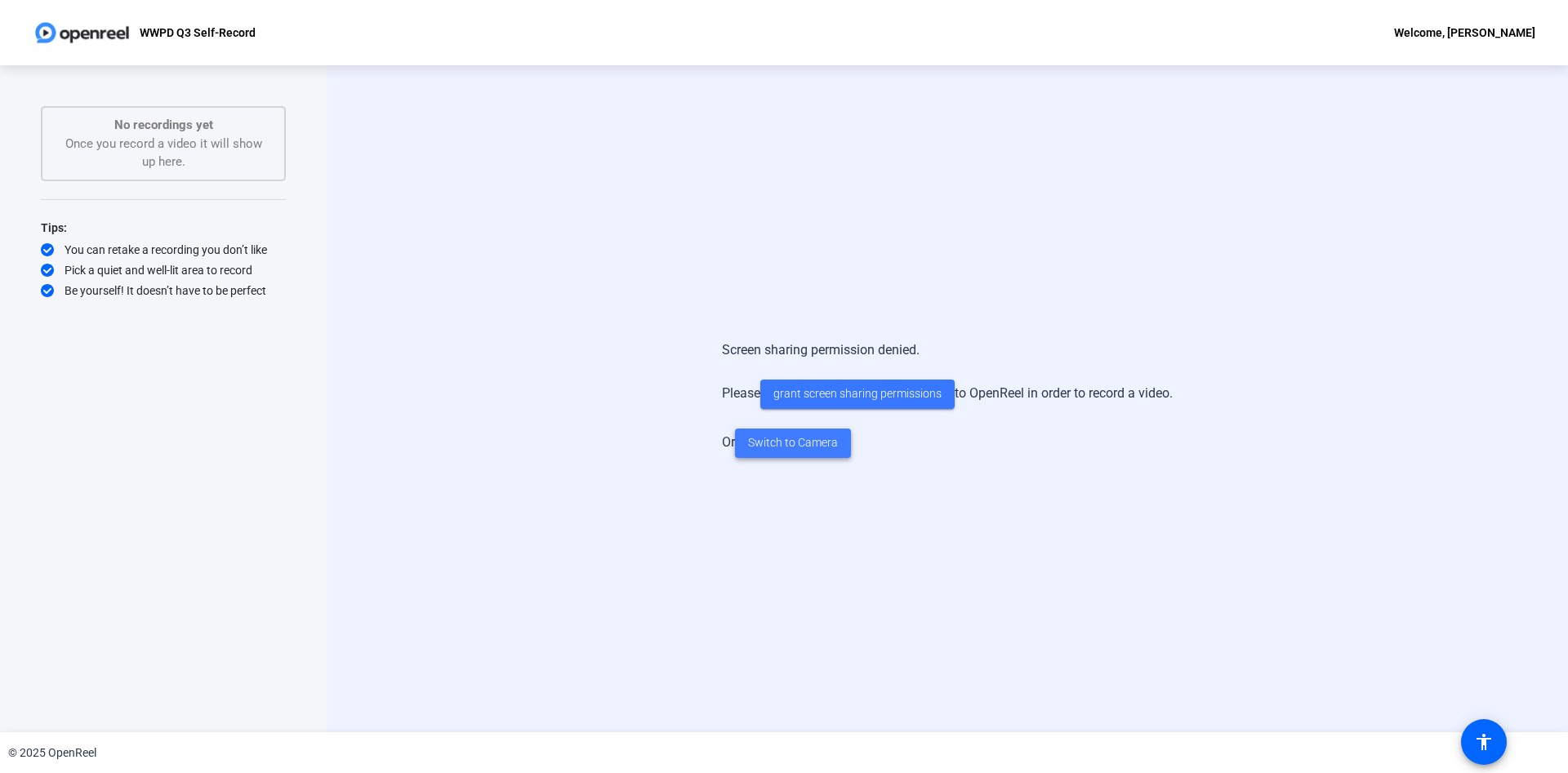 click on "Switch to Camera" 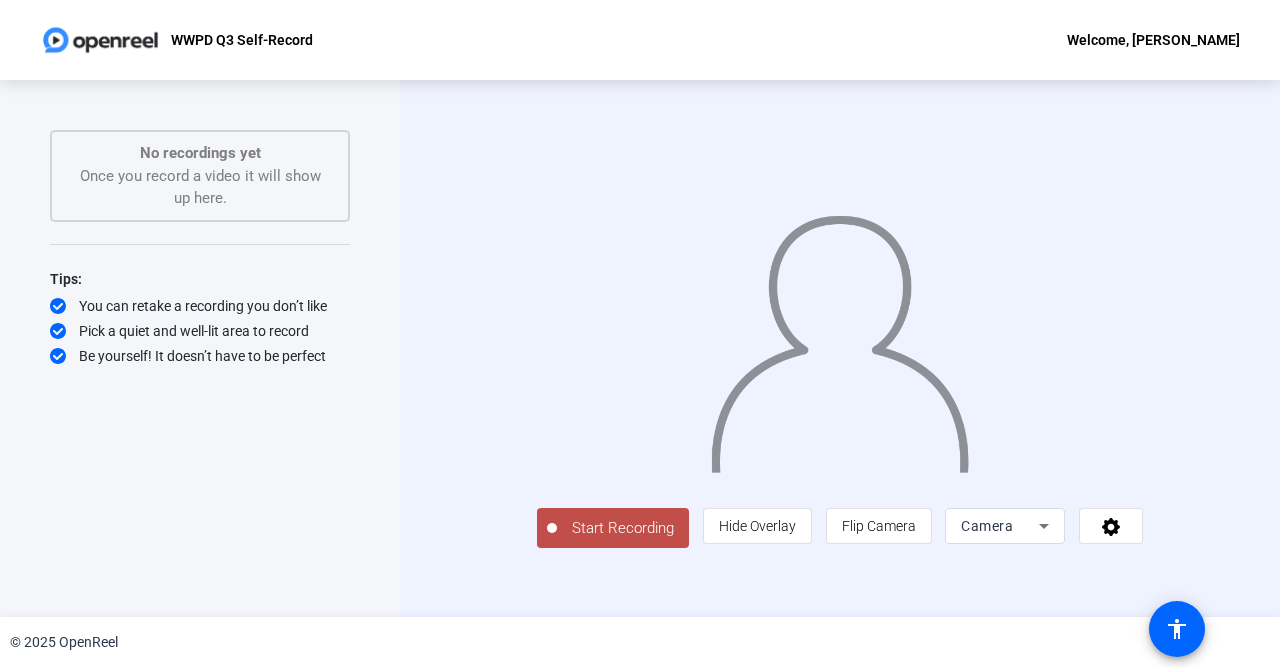 click on "Camera" at bounding box center [1000, 526] 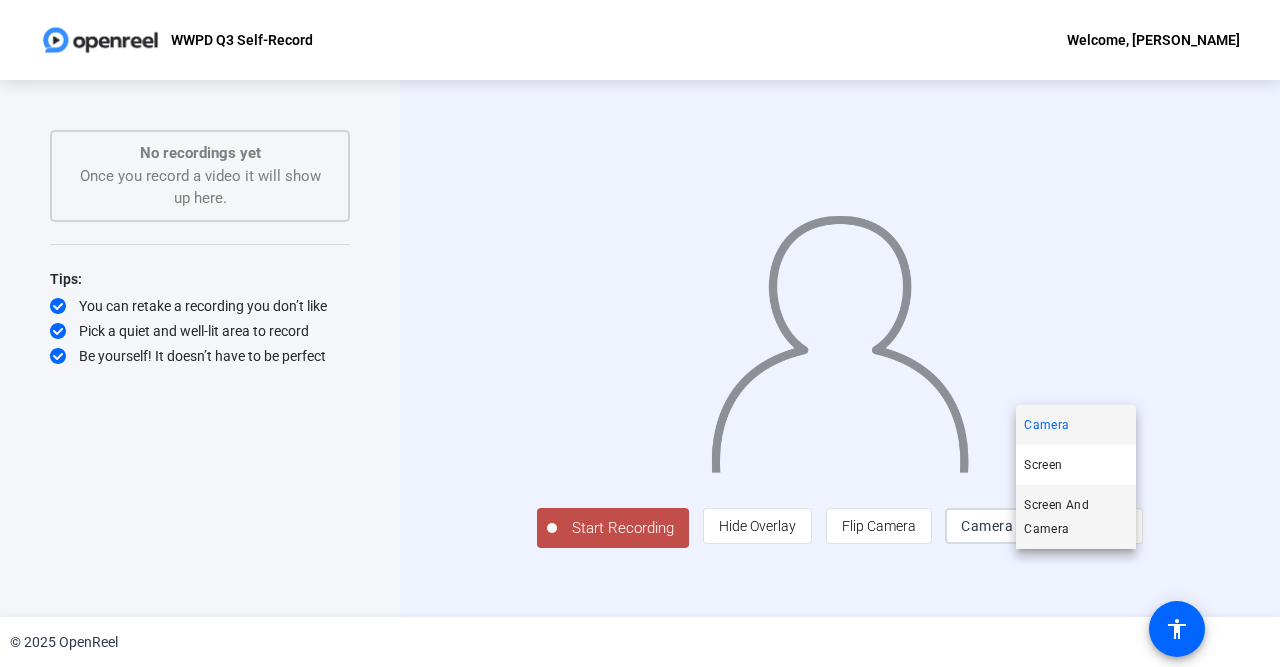 click on "Screen And Camera" at bounding box center (1076, 517) 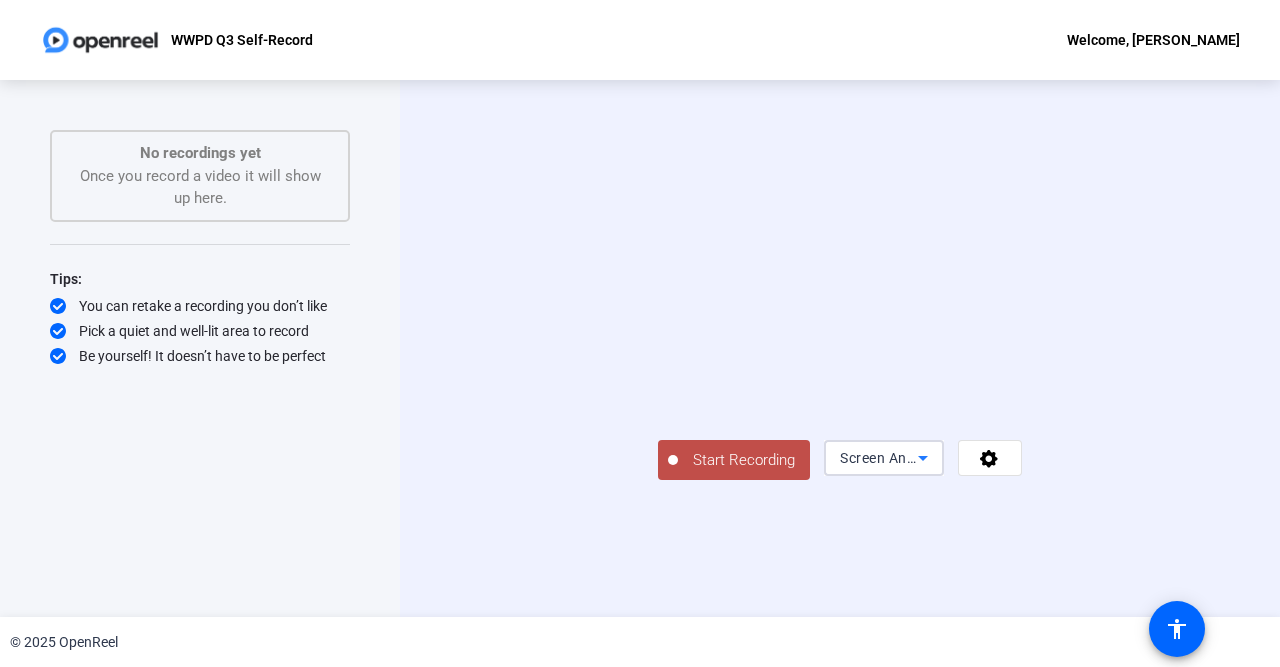 click 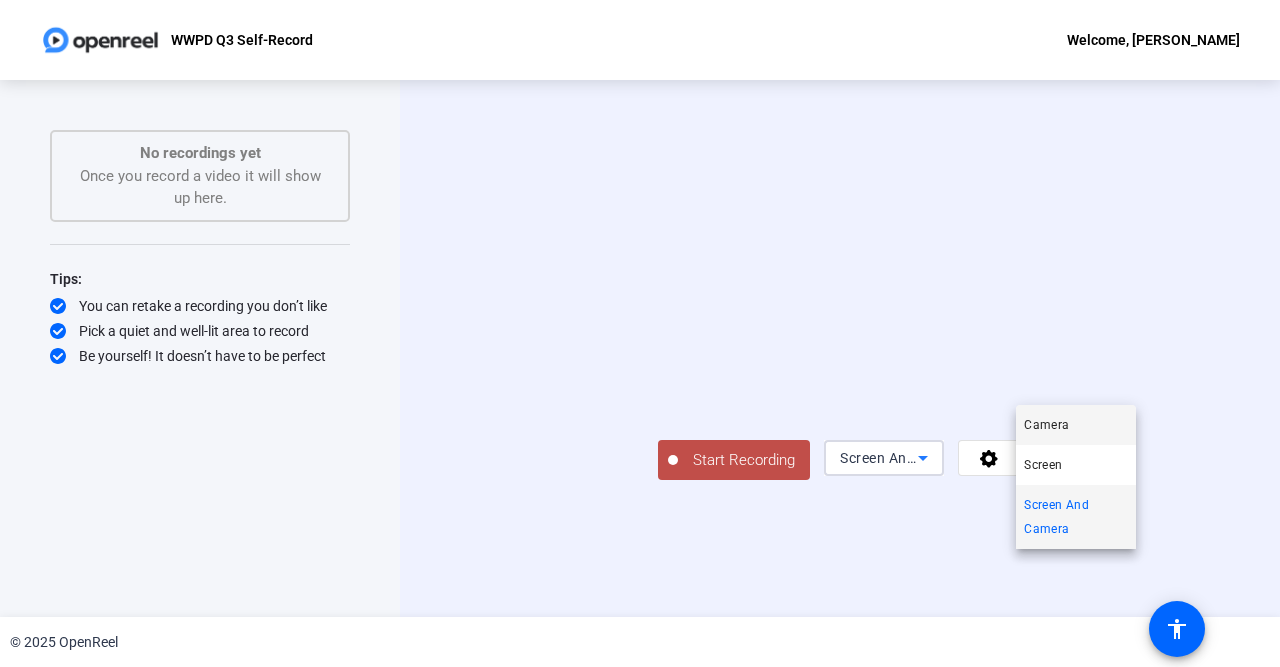 click on "Camera" at bounding box center [1076, 425] 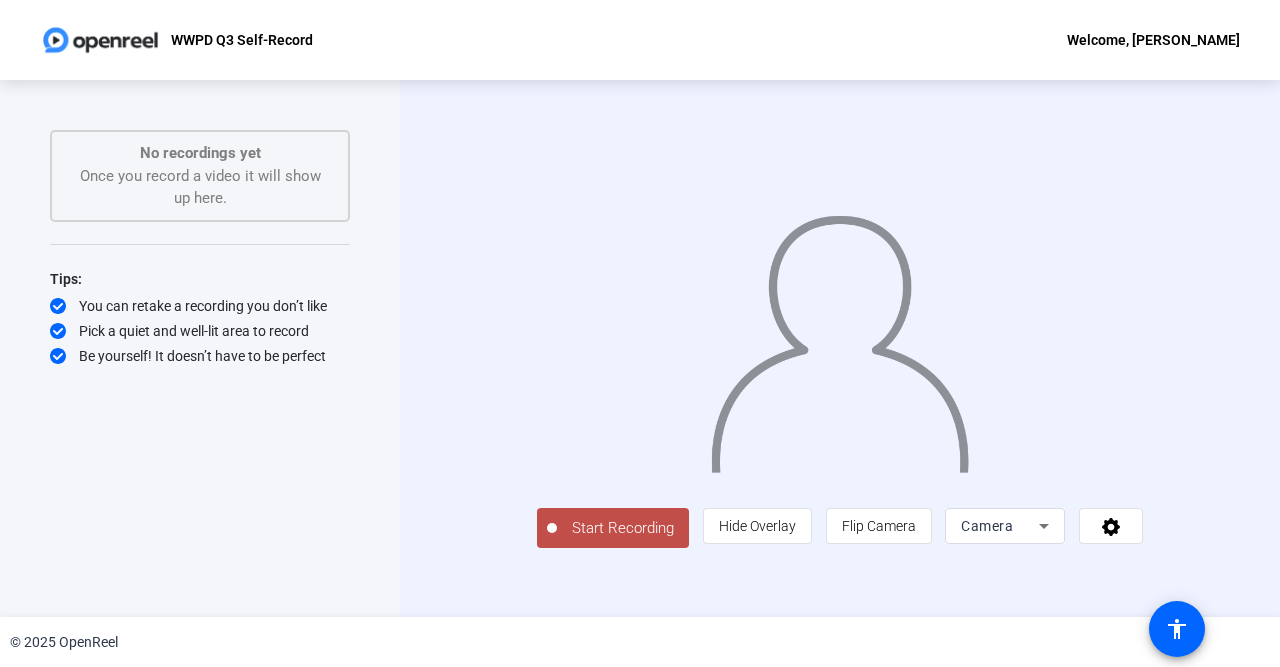 click 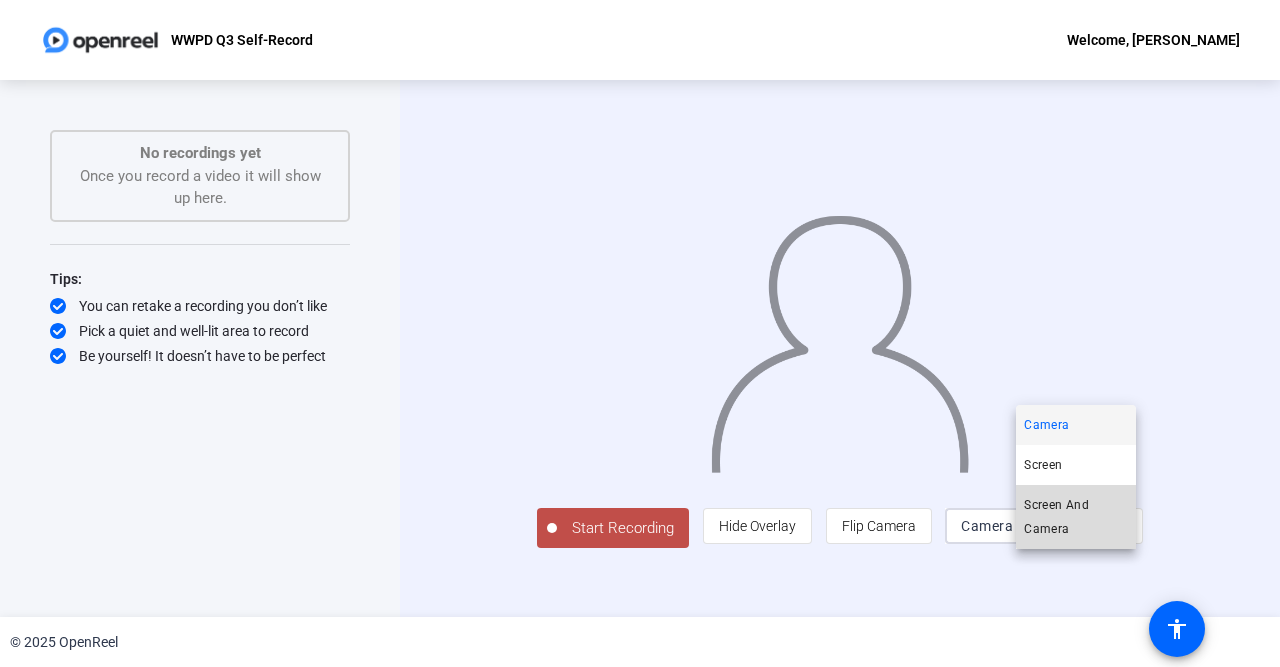 click on "Screen And Camera" at bounding box center (1076, 517) 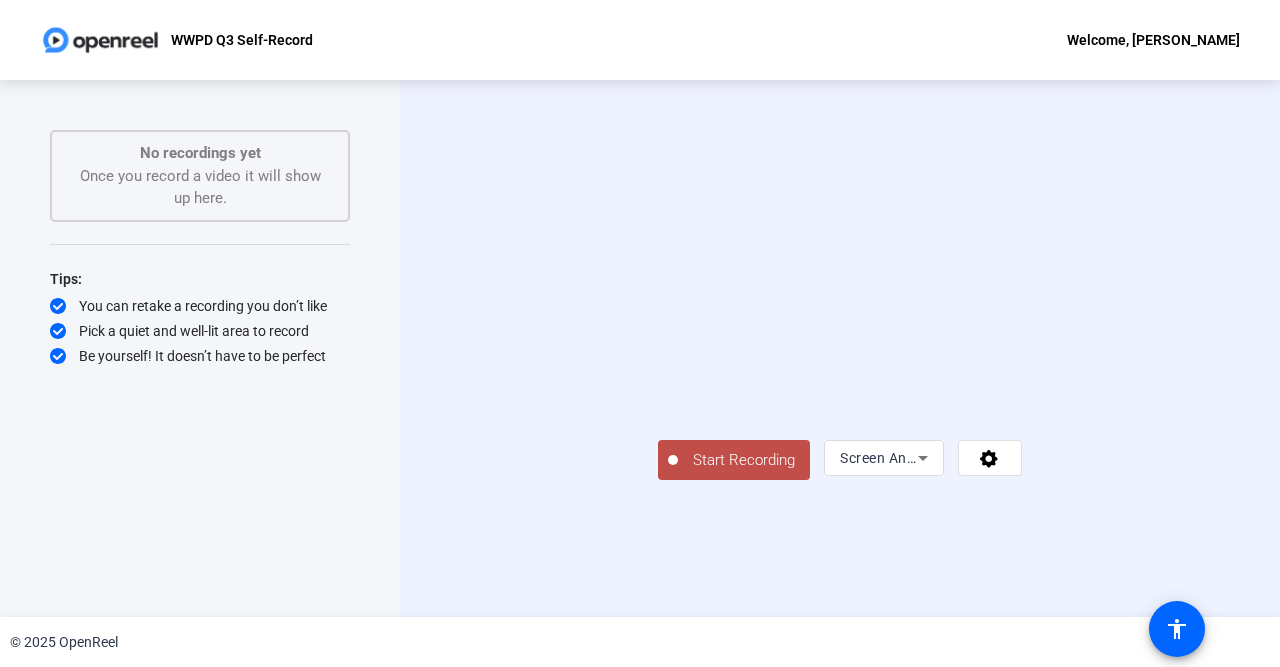 click on "Start Recording  No recordings yet  Once you record a video it will show up here.  Tips:
You can retake a recording you don’t like
Pick a quiet and well-lit area to record
Be yourself! It doesn’t have to be perfect" 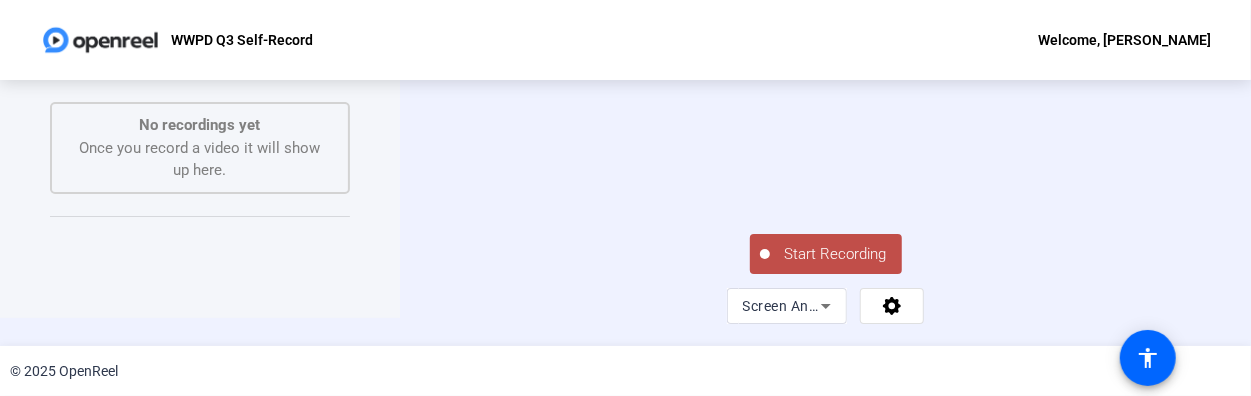 scroll, scrollTop: 127, scrollLeft: 0, axis: vertical 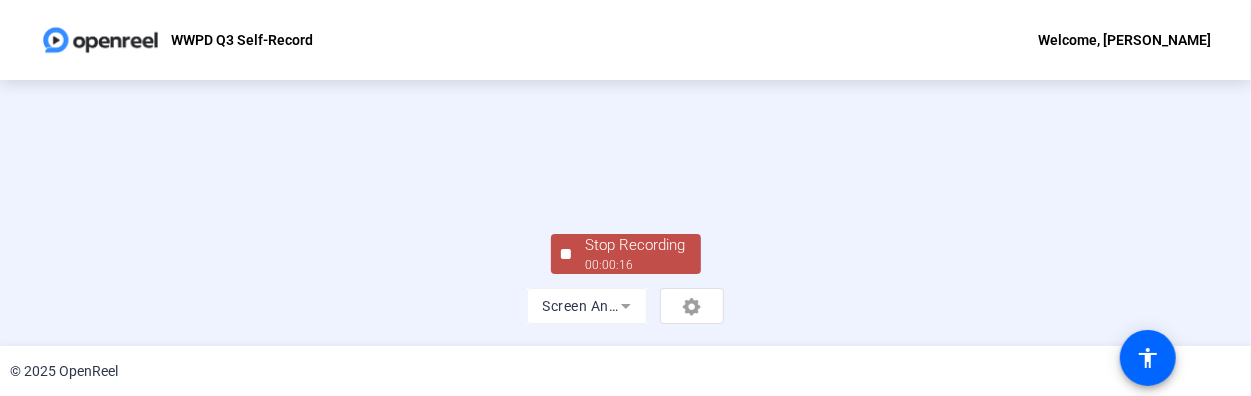 click at bounding box center (626, 130) 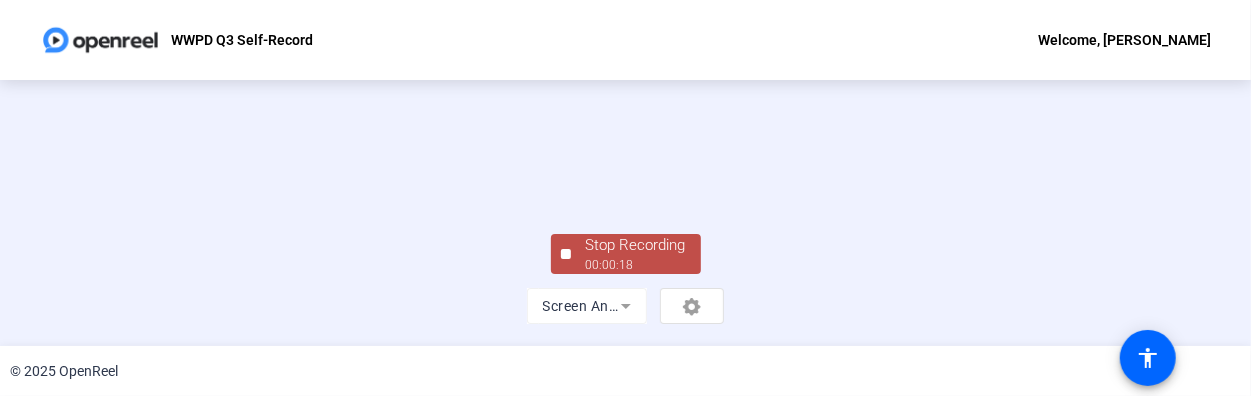 click on "Stop Recording" 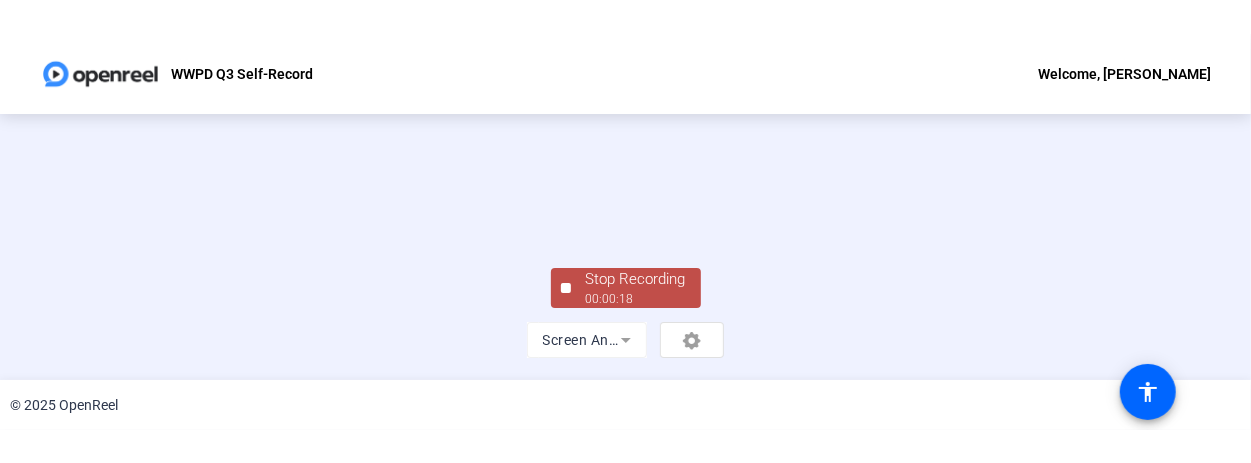 scroll, scrollTop: 71, scrollLeft: 0, axis: vertical 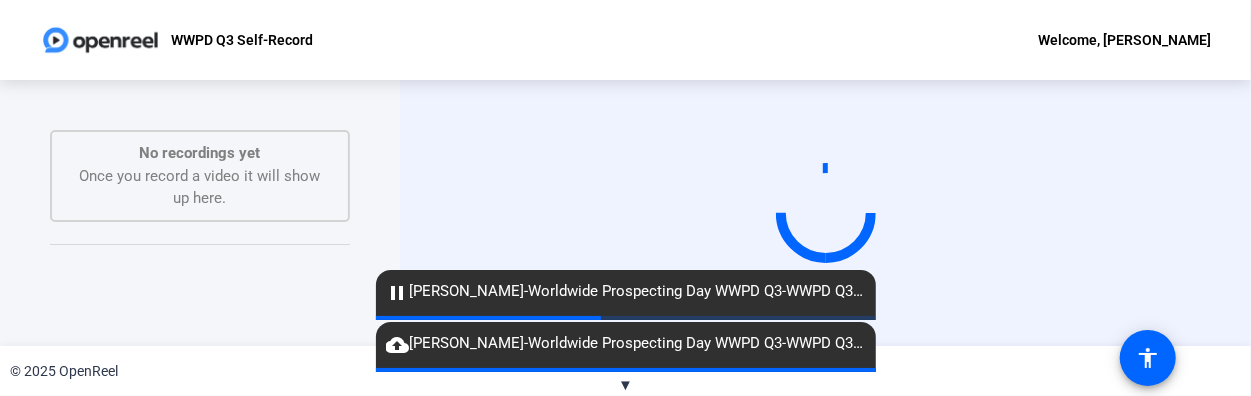 click on "Start Recording" 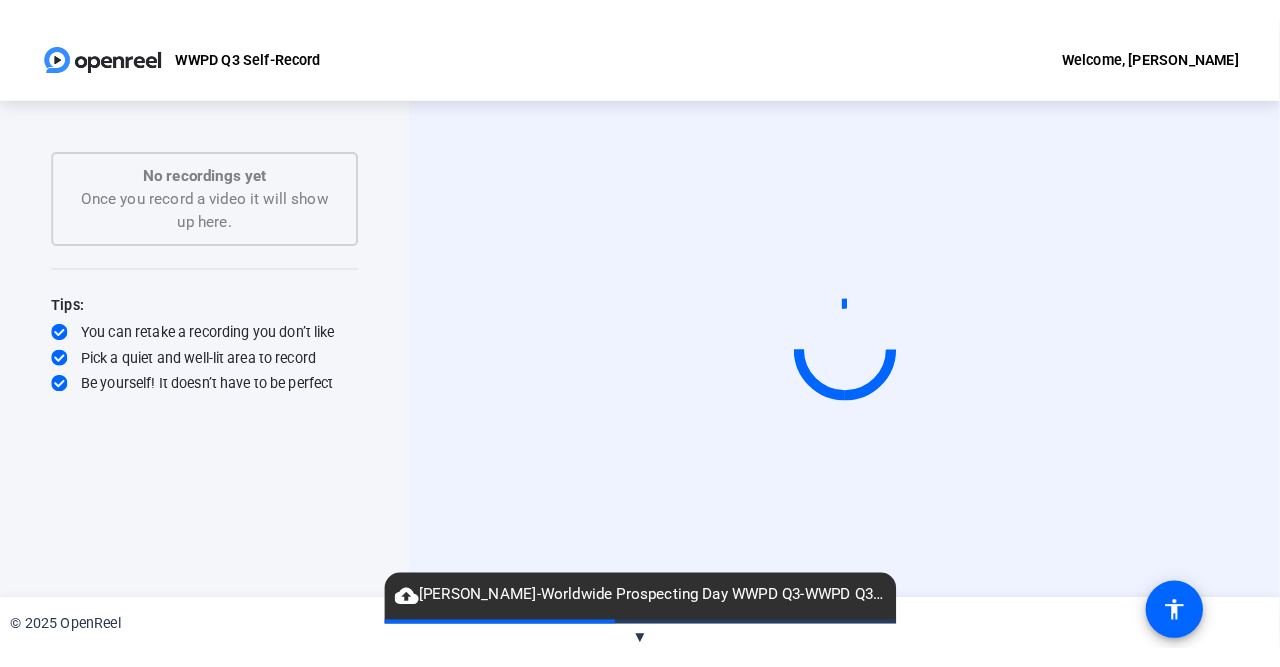 scroll, scrollTop: 0, scrollLeft: 0, axis: both 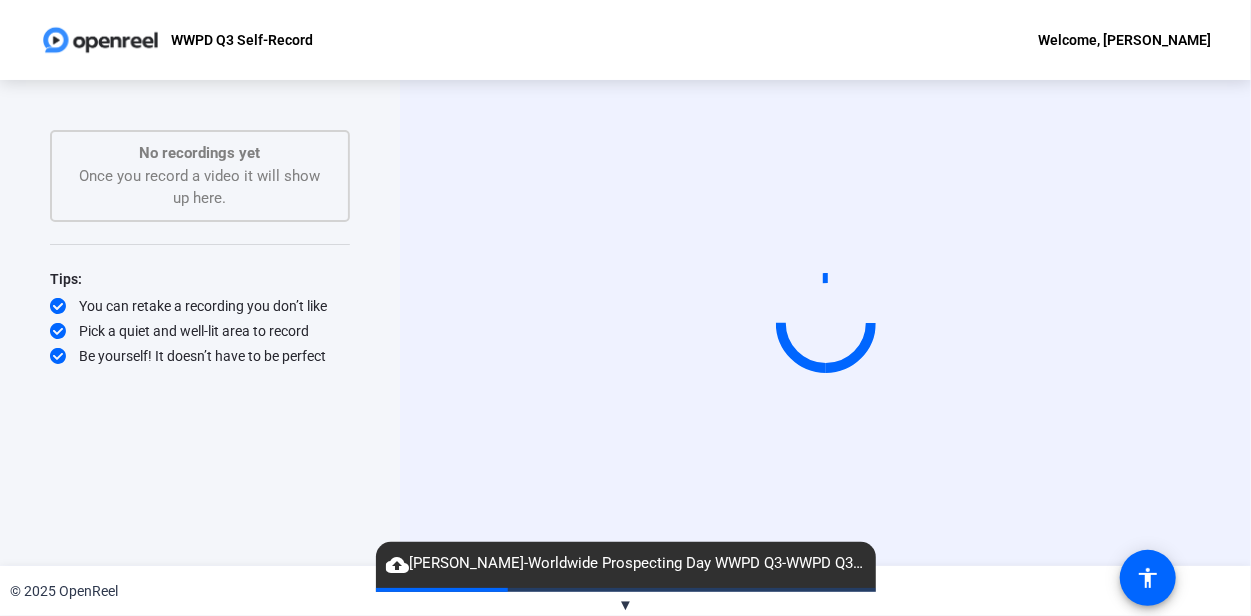 click on "Start Recording" 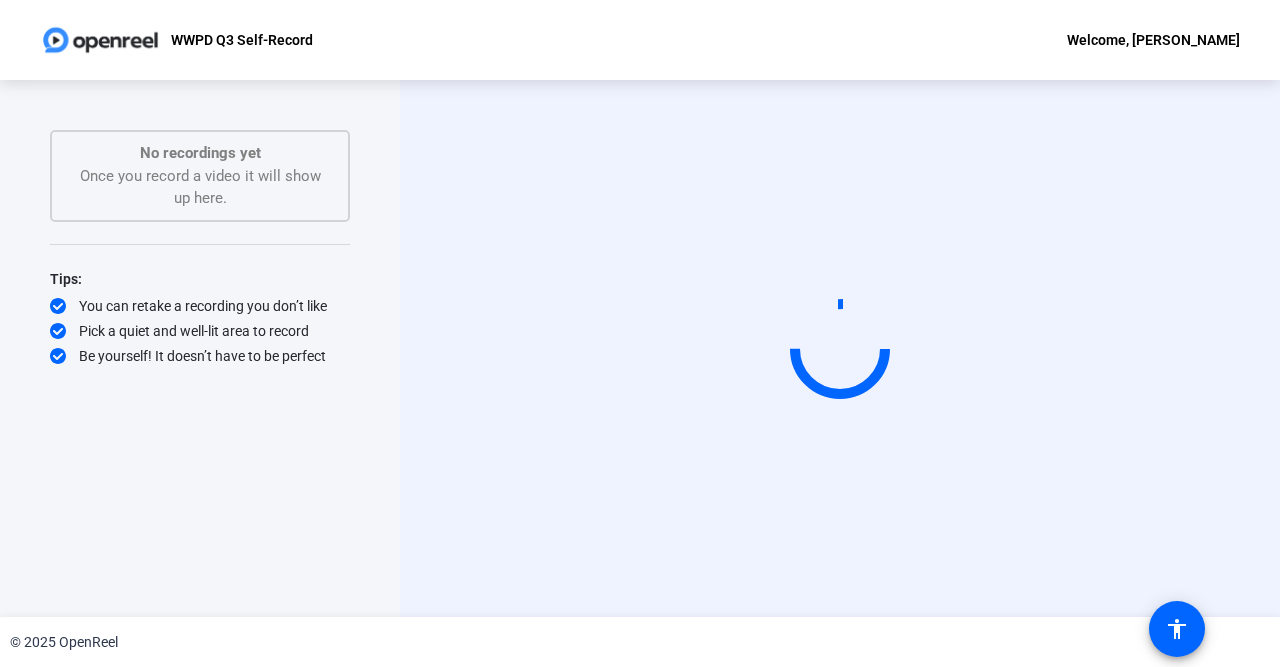 click on "Start Recording  No recordings yet  Once you record a video it will show up here.  Tips:
You can retake a recording you don’t like
Pick a quiet and well-lit area to record
Be yourself! It doesn’t have to be perfect" 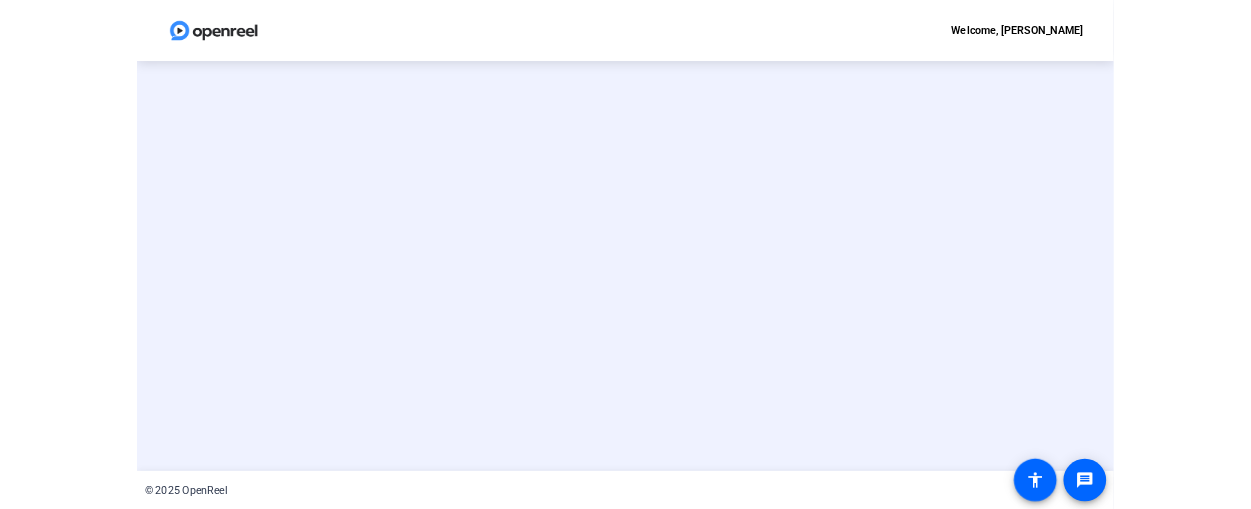 scroll, scrollTop: 0, scrollLeft: 0, axis: both 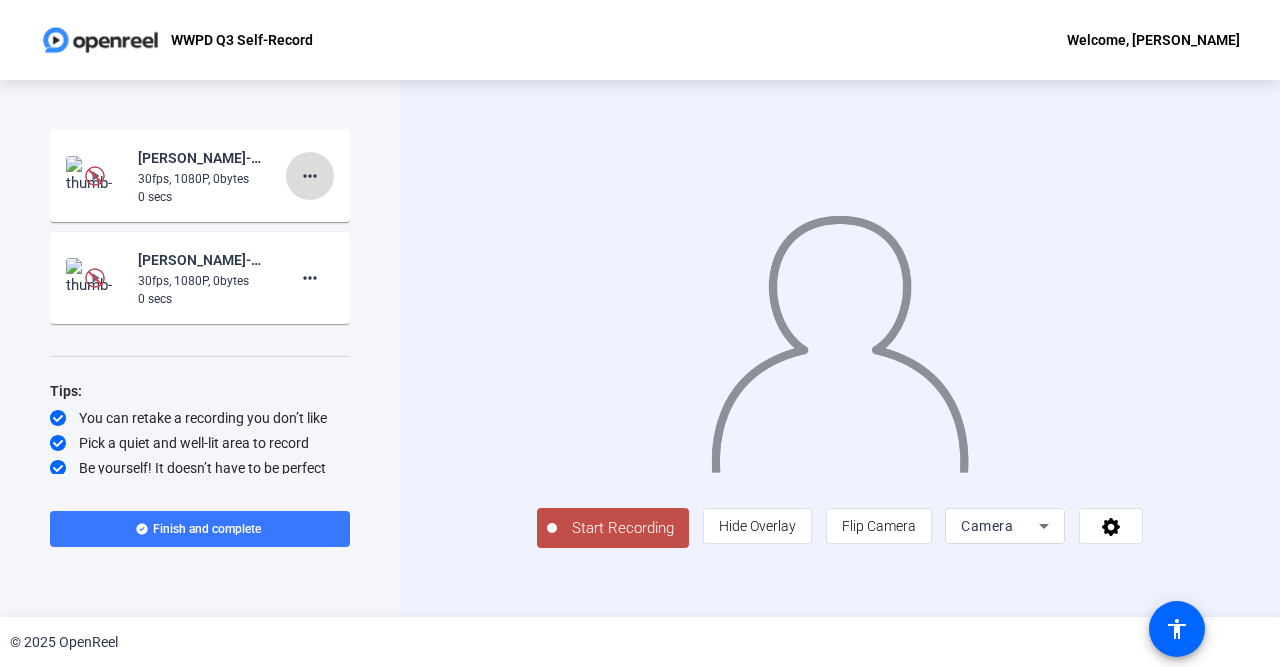 click on "more_horiz" 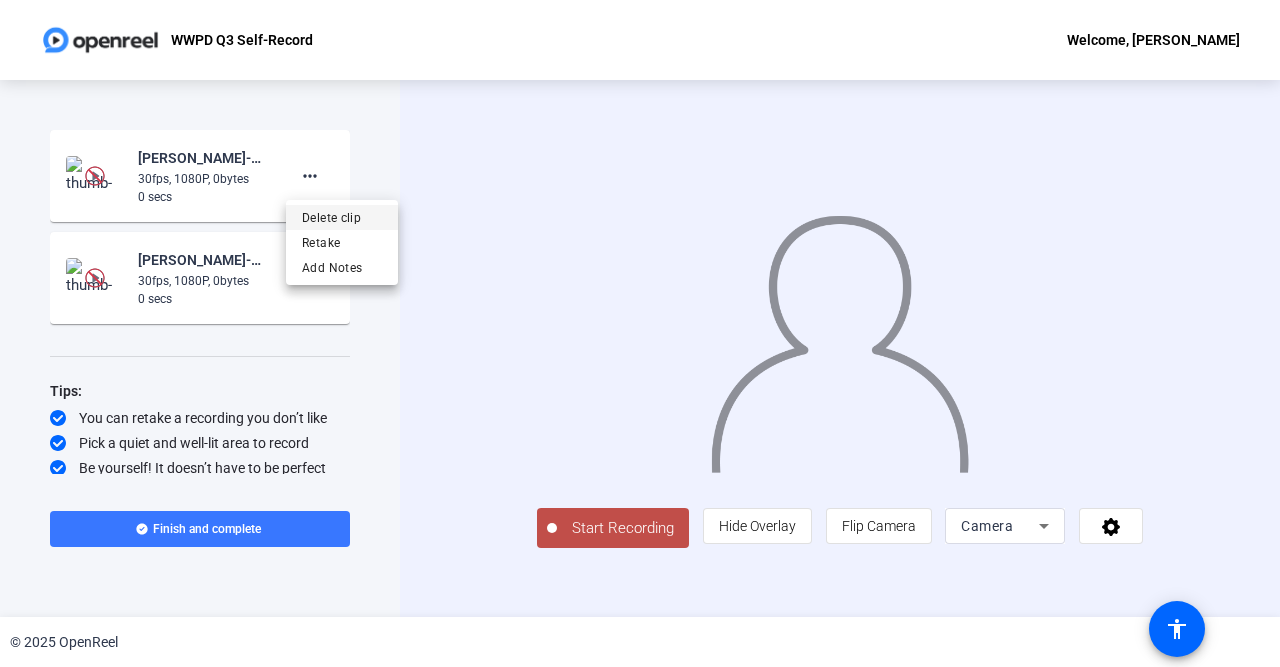 click on "Delete clip" at bounding box center (342, 218) 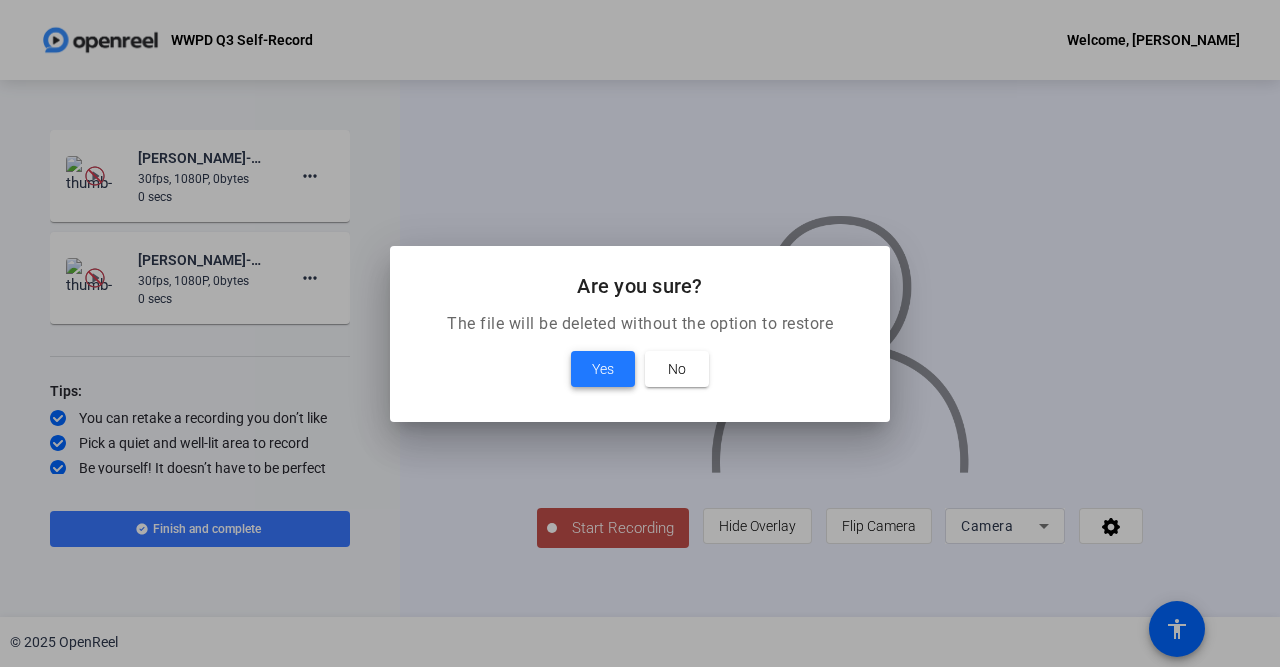 click on "Yes" at bounding box center (603, 369) 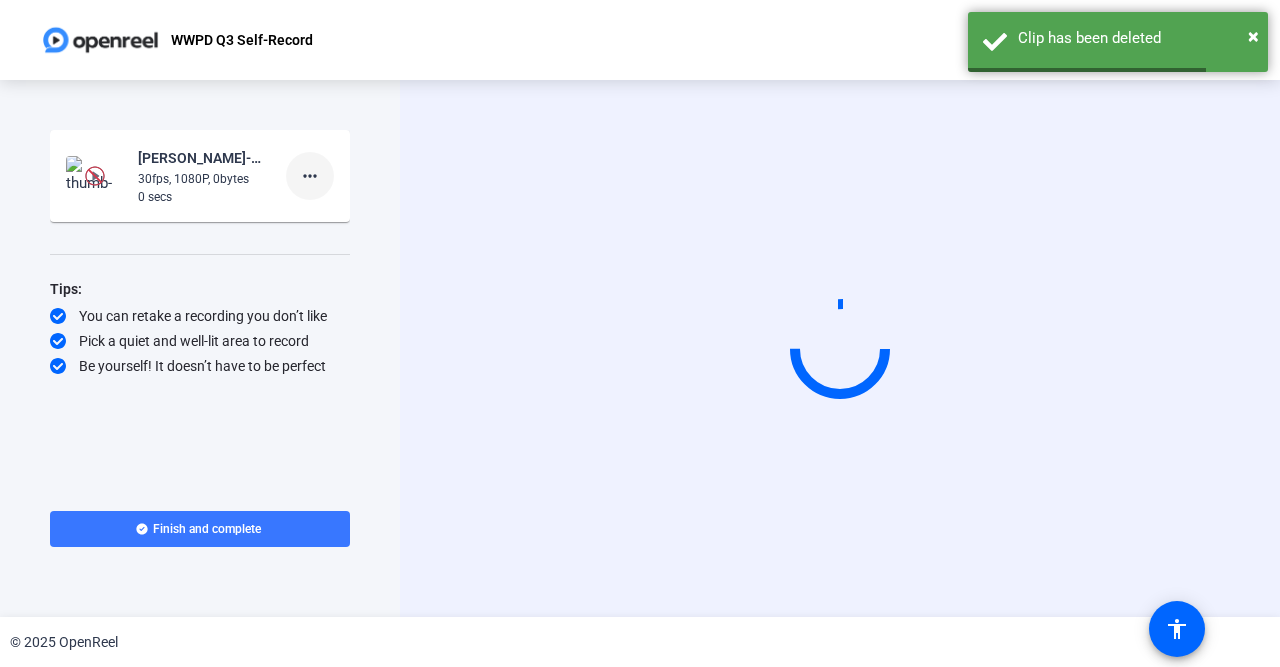 click on "more_horiz" 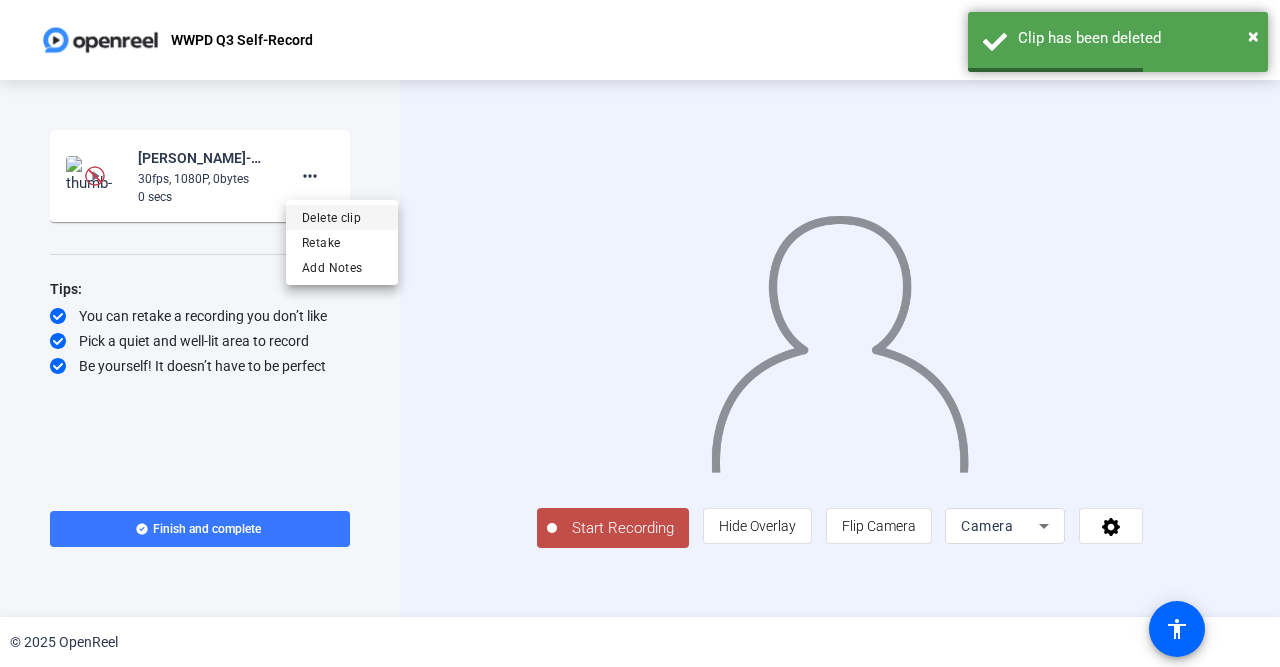 click on "Delete clip" at bounding box center [342, 218] 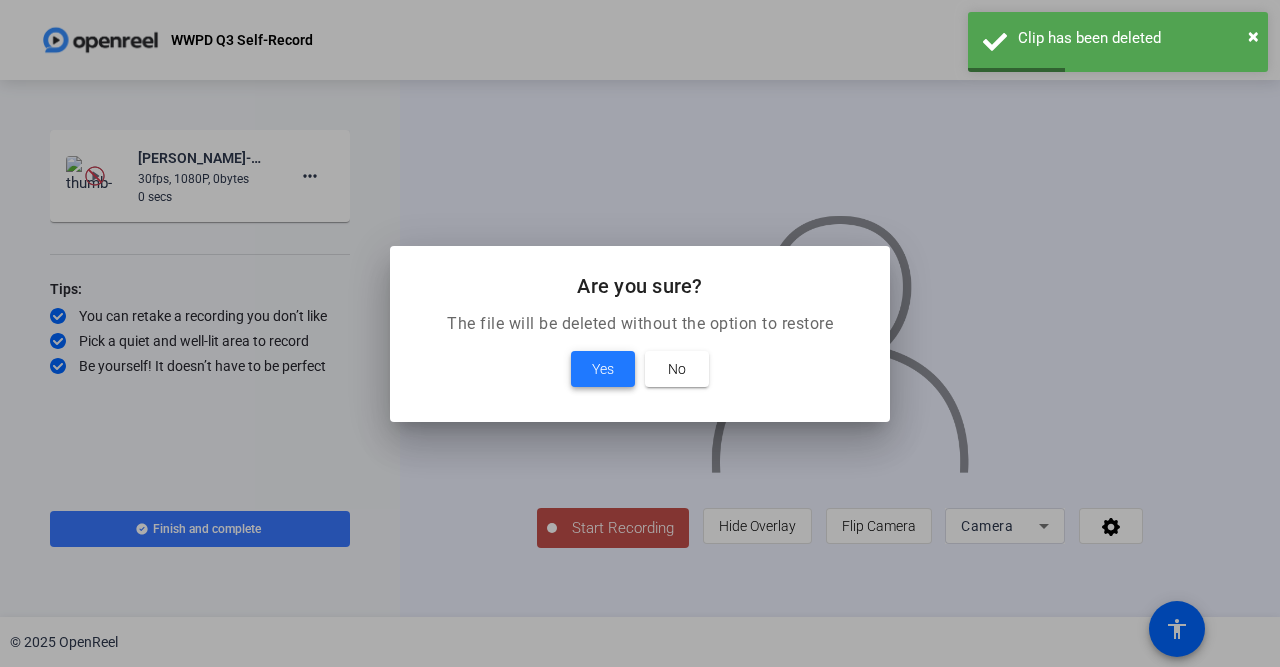 click at bounding box center (603, 369) 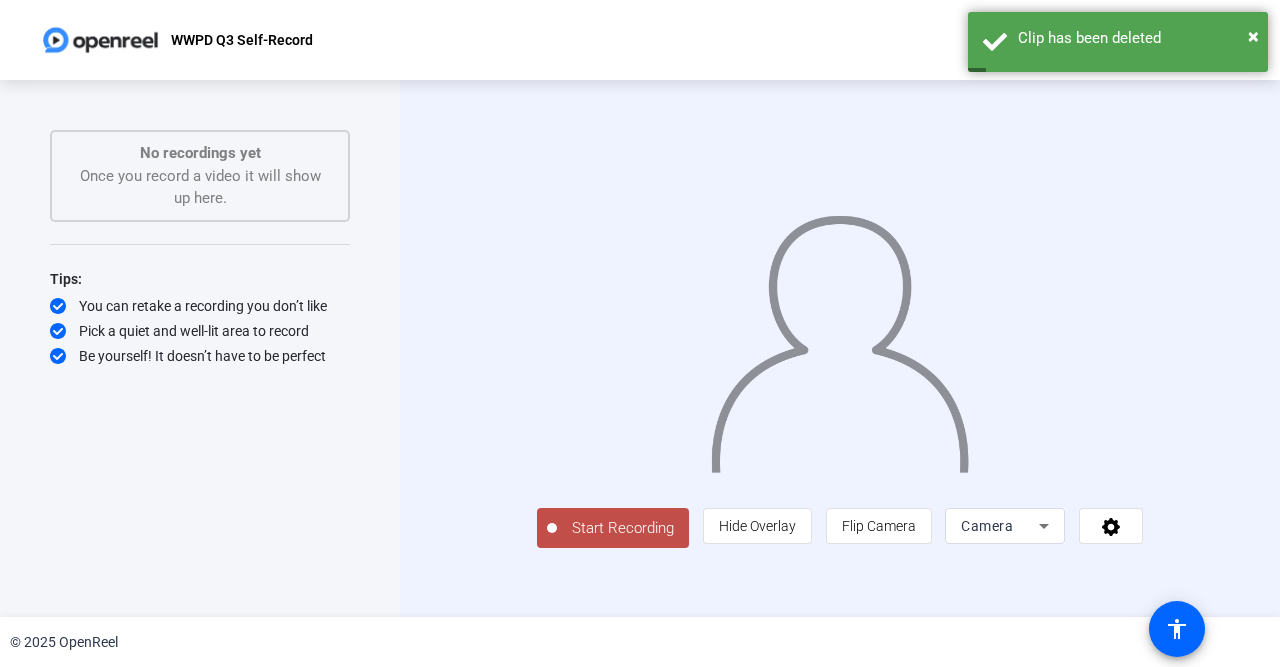 click on "Camera" at bounding box center (987, 526) 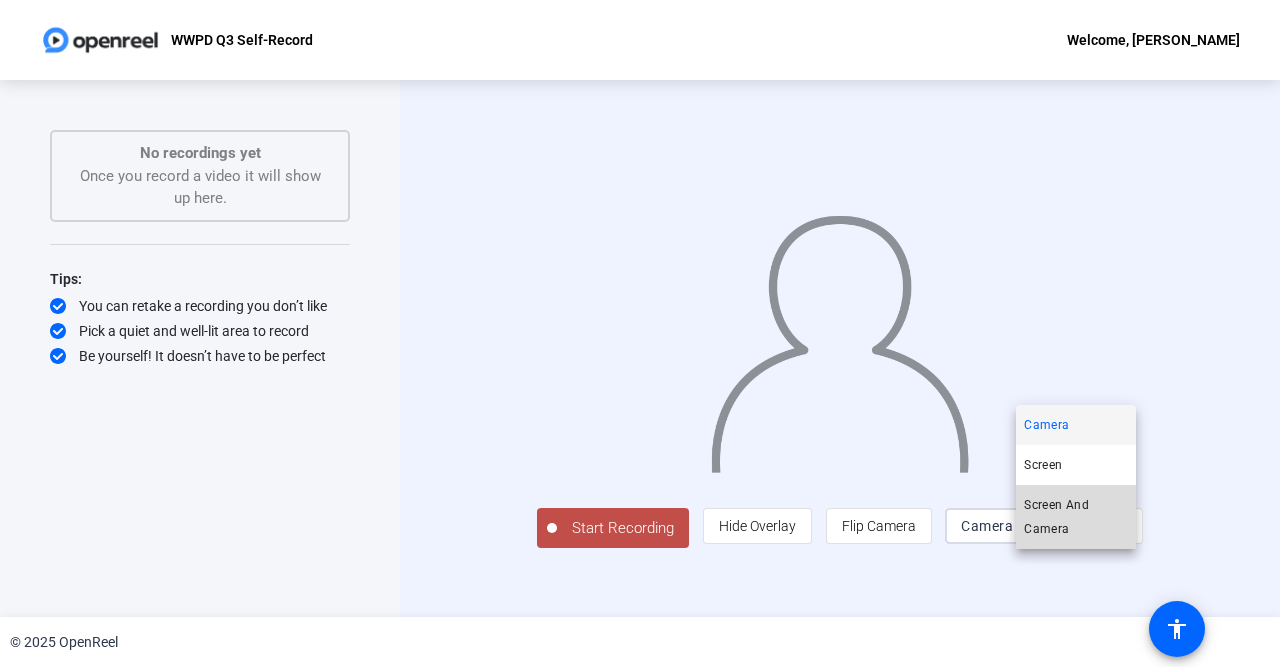 click on "Screen And Camera" at bounding box center [1076, 517] 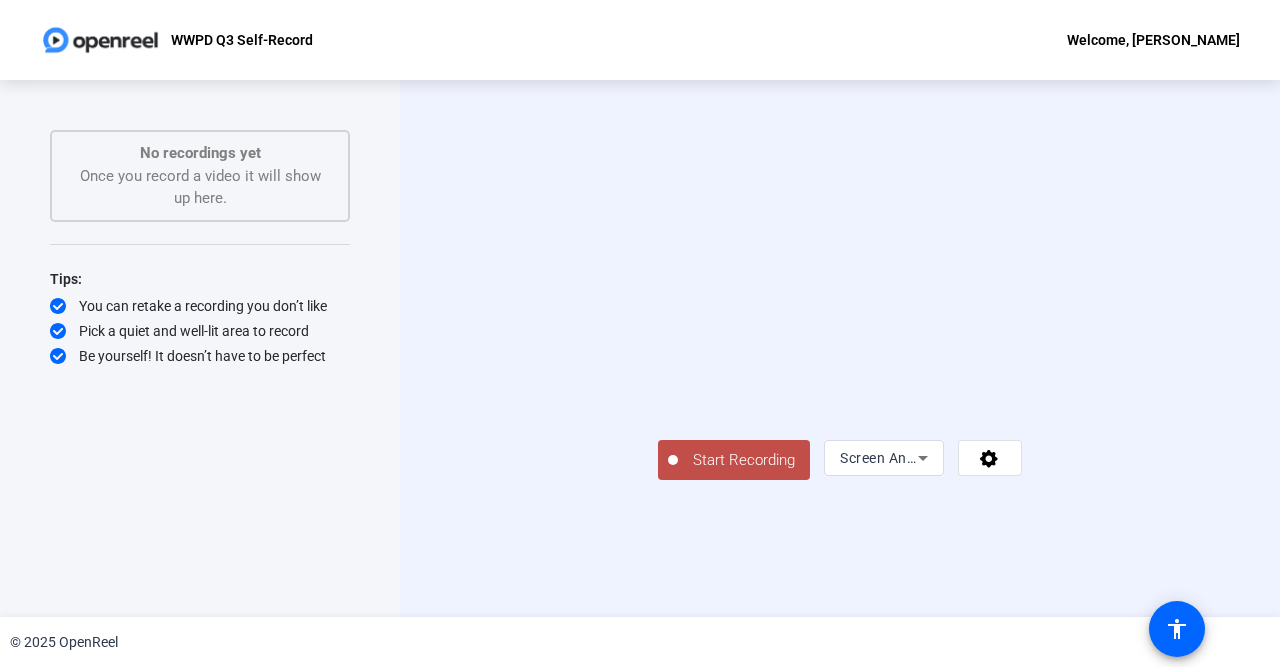 click at bounding box center [840, 319] 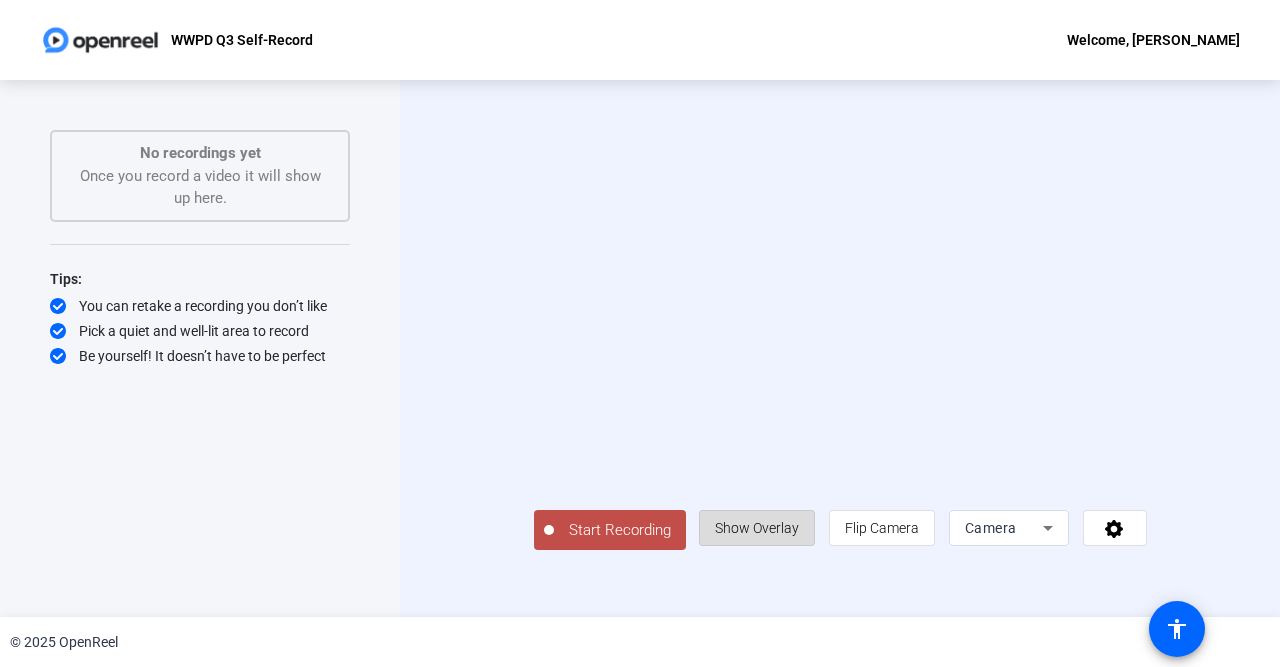 click on "Show Overlay" 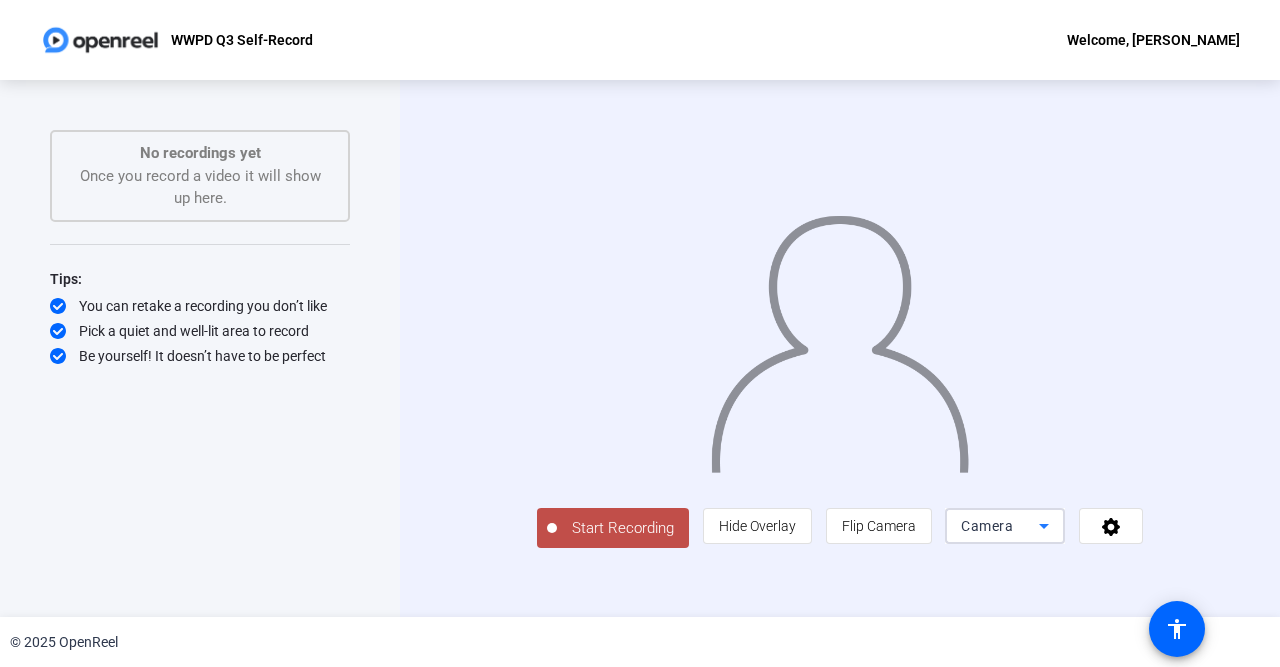 click 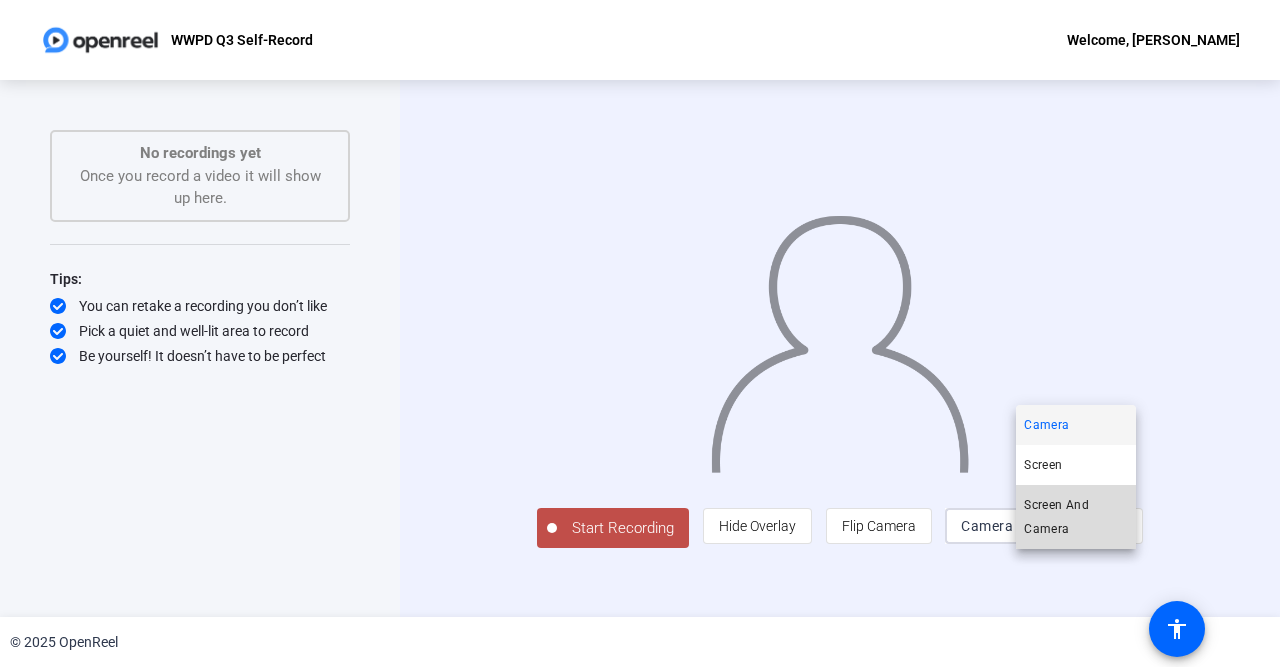 click on "Screen And Camera" at bounding box center [1076, 517] 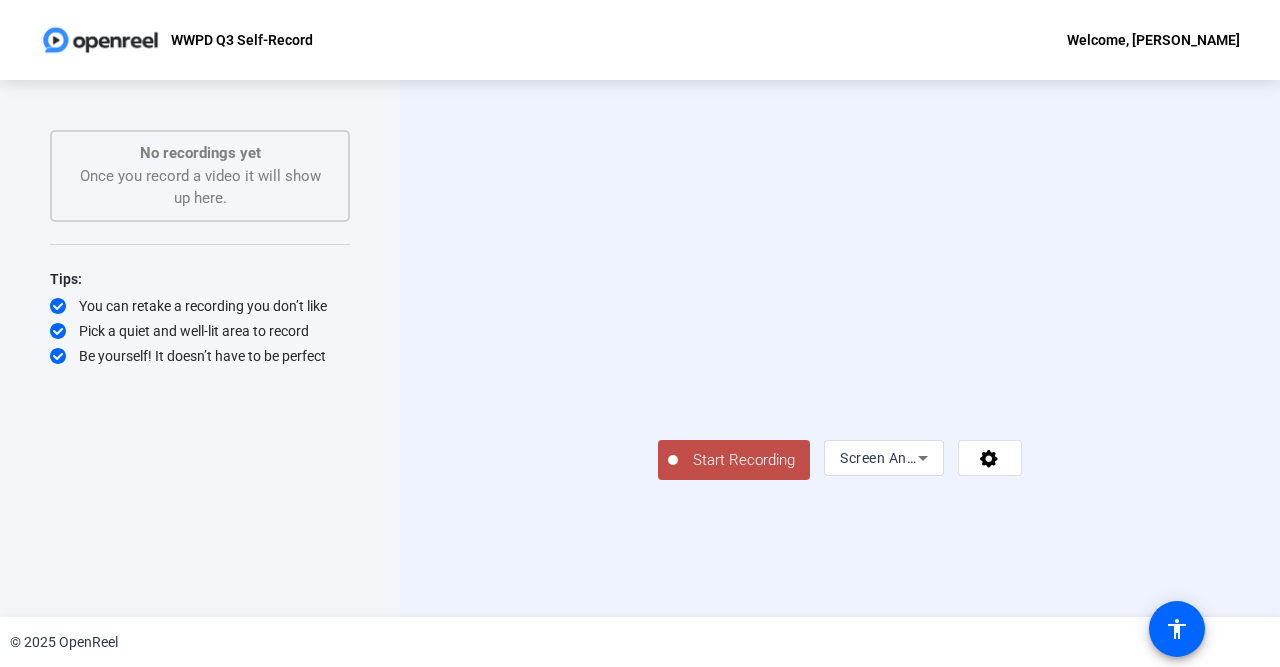 click on "Start Recording  Screen And Camera" 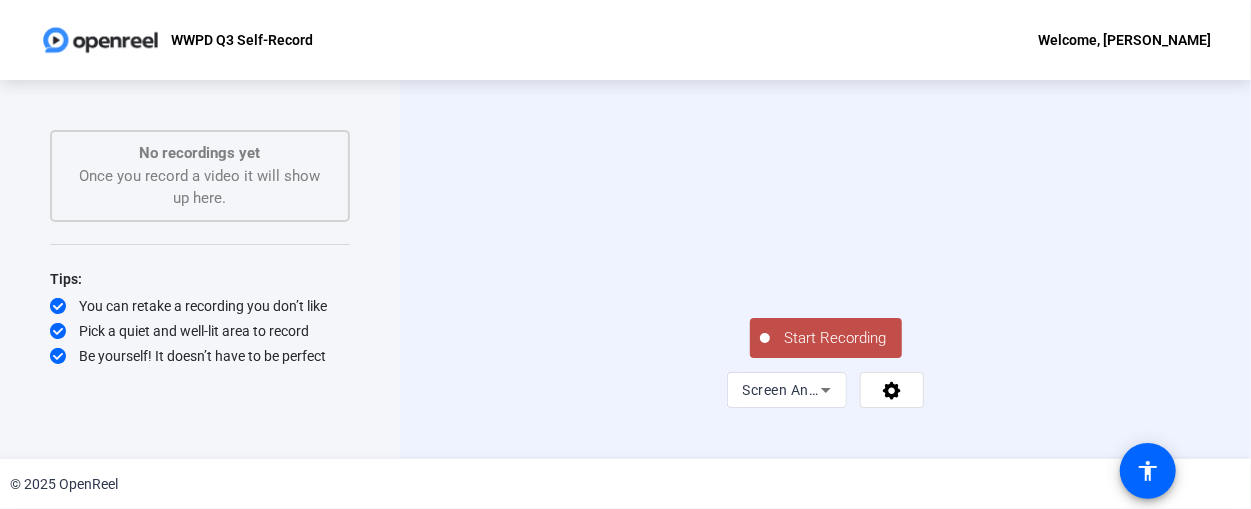 scroll, scrollTop: 90, scrollLeft: 0, axis: vertical 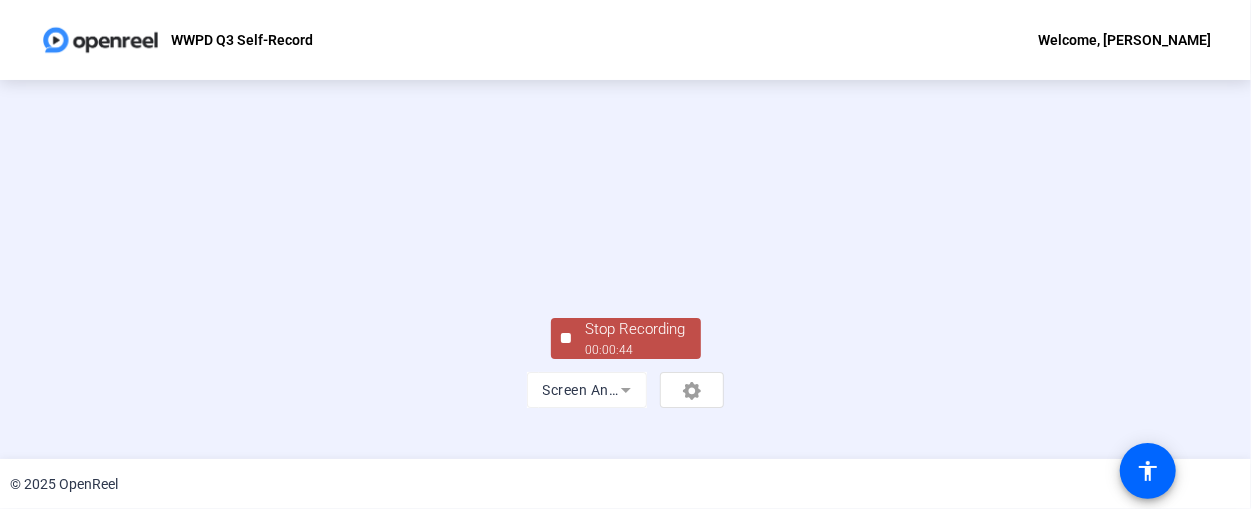 click on "Stop Recording  00:00:44  Screen And Camera" 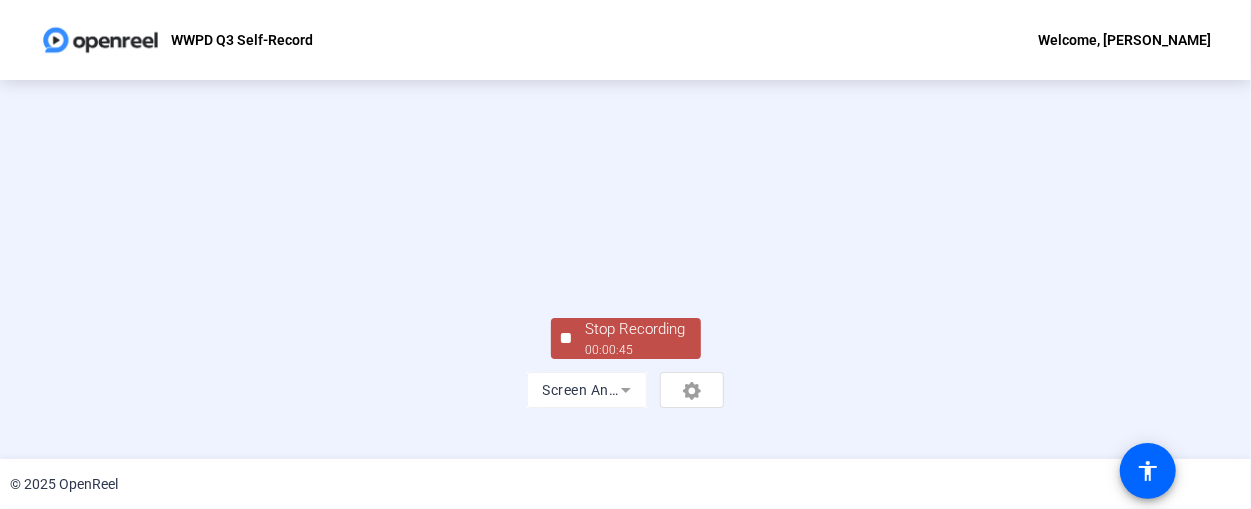 scroll, scrollTop: 186, scrollLeft: 0, axis: vertical 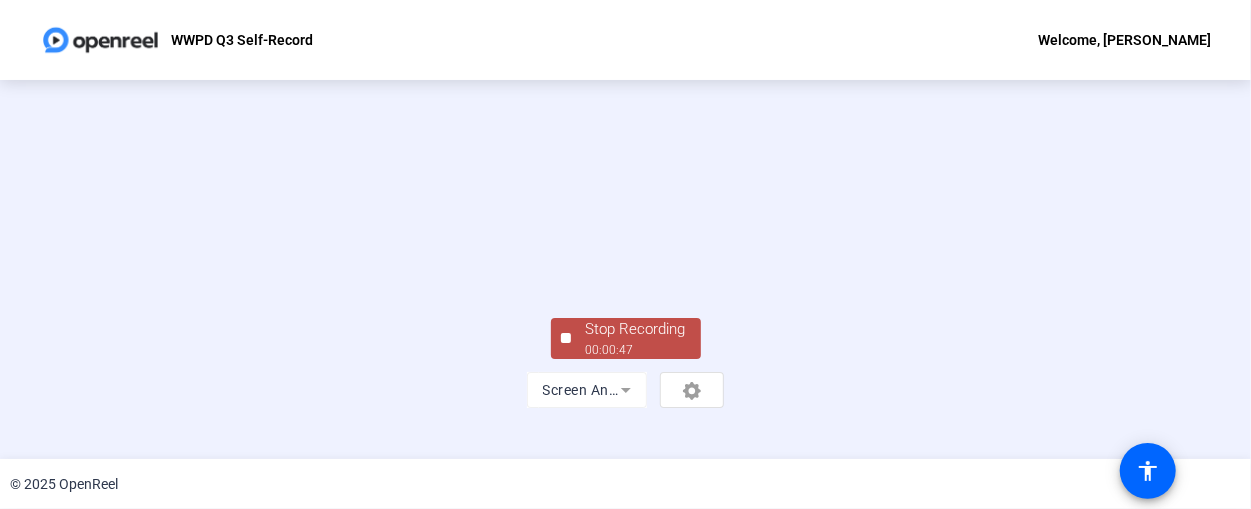 click on "Stop Recording" 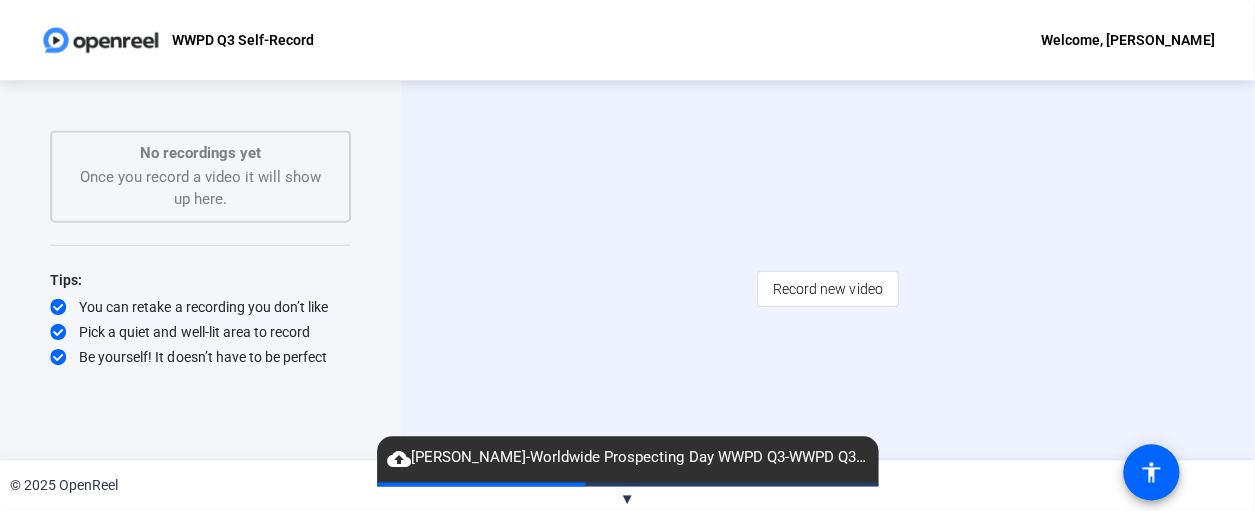 scroll, scrollTop: 0, scrollLeft: 0, axis: both 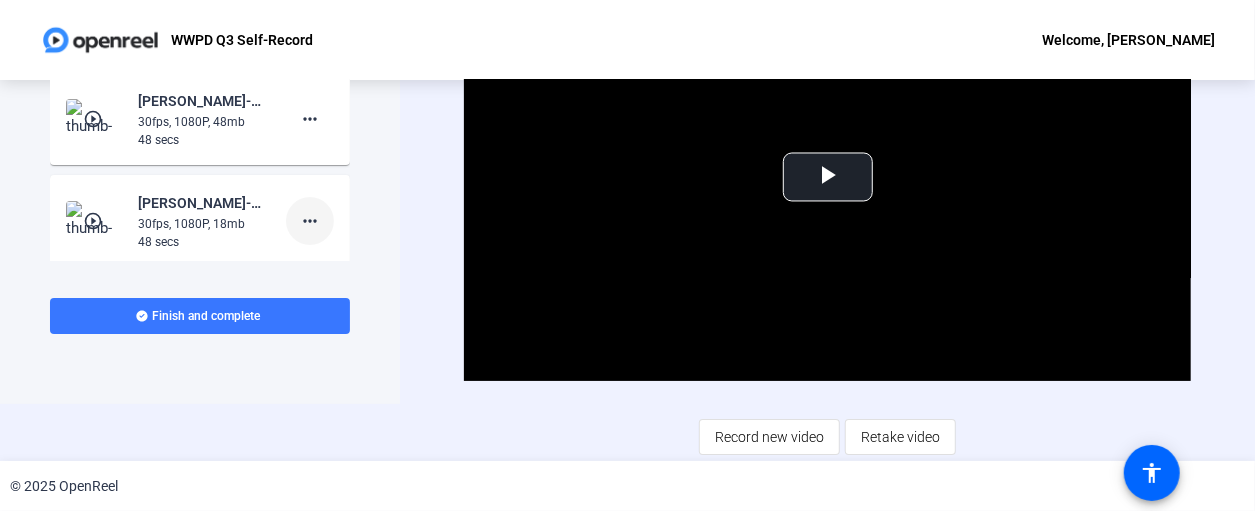click on "more_horiz" 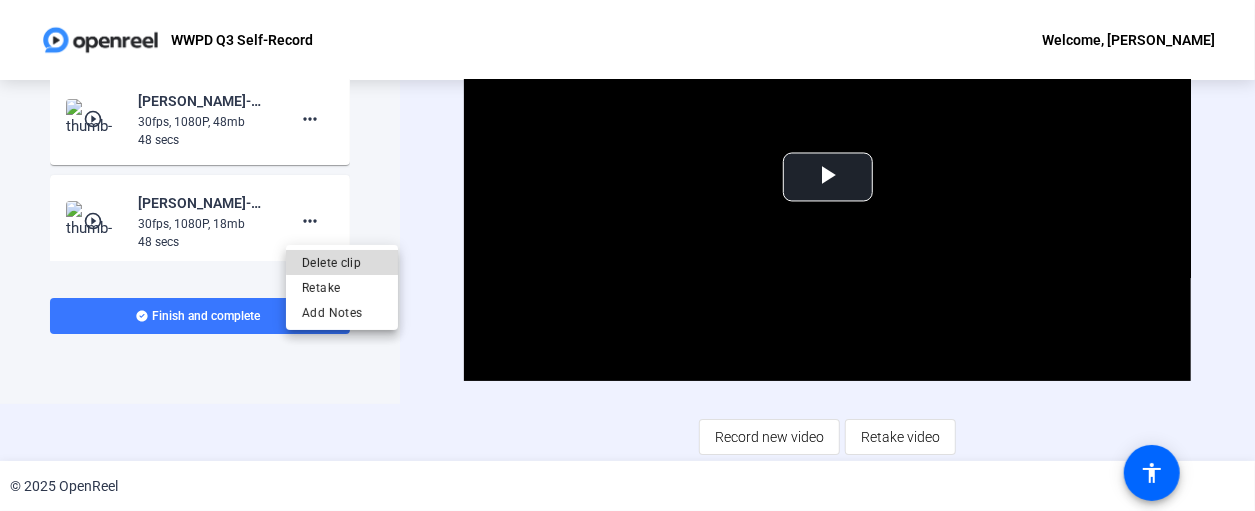 click on "Delete clip" at bounding box center [342, 263] 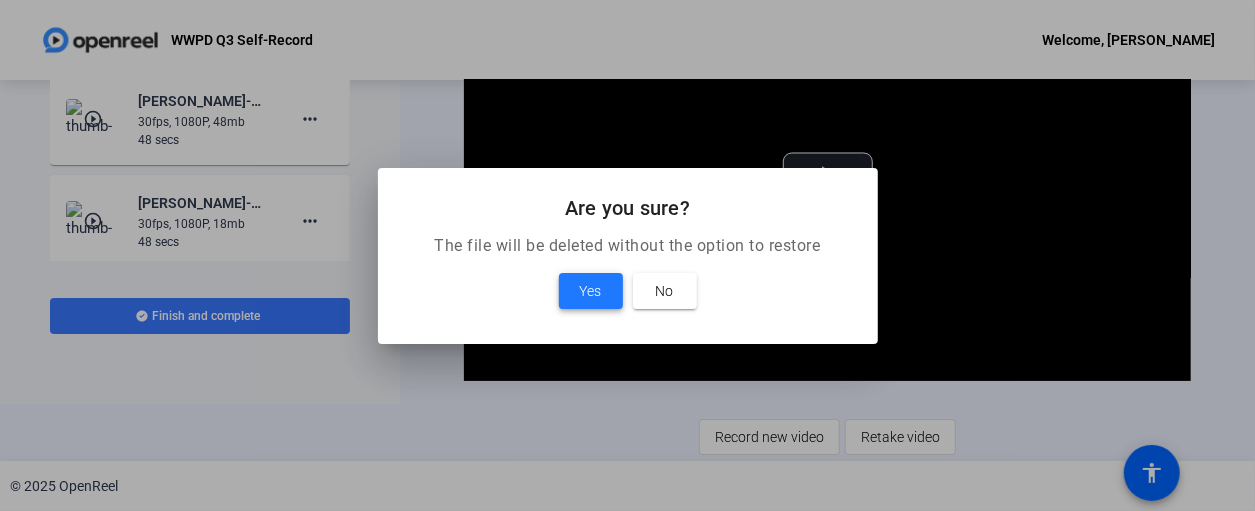 click at bounding box center [591, 291] 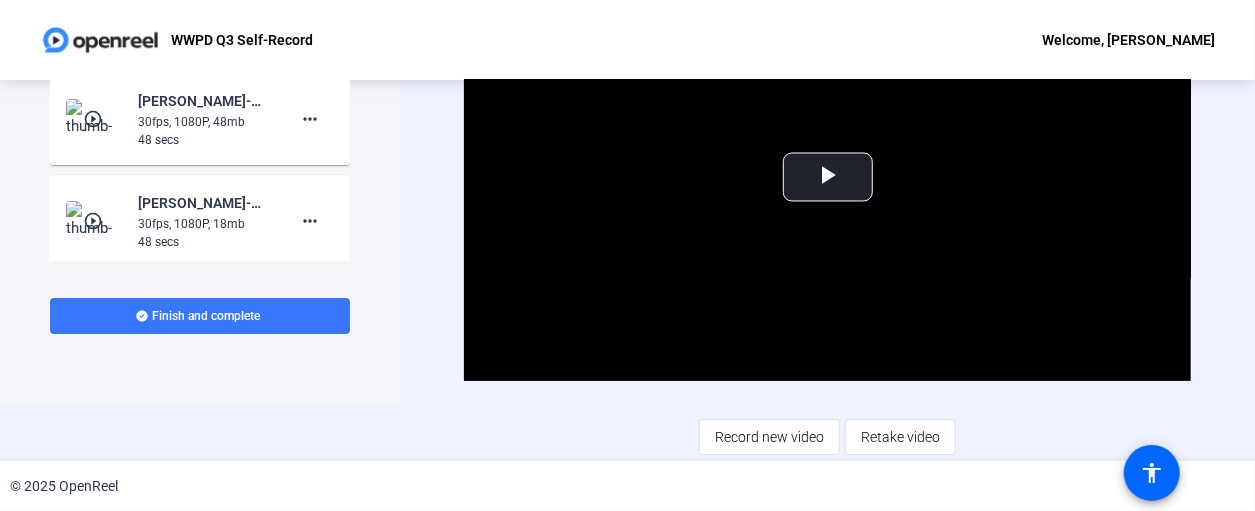 scroll, scrollTop: 0, scrollLeft: 0, axis: both 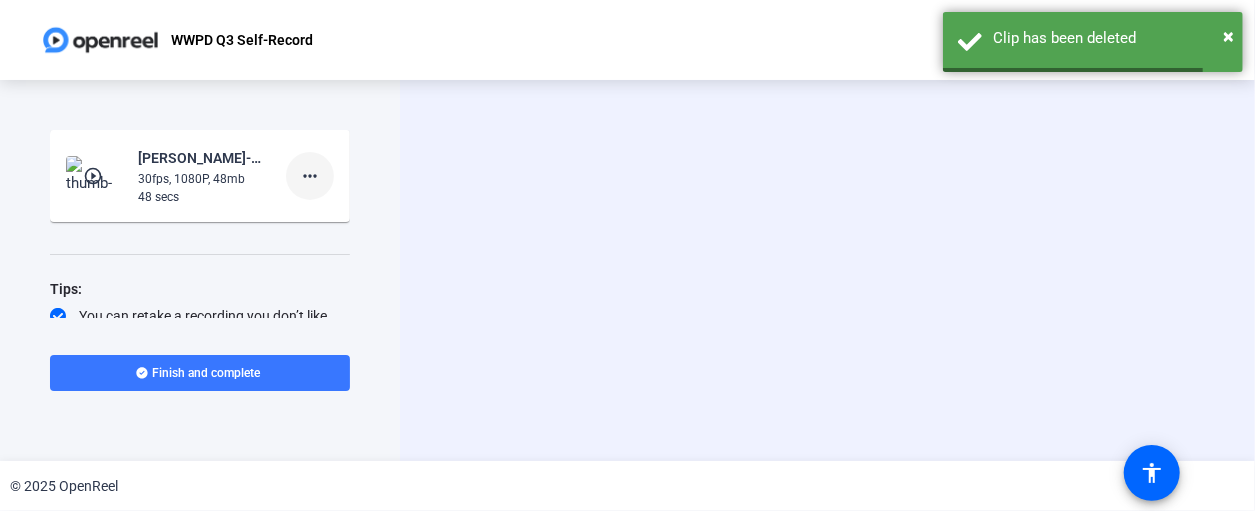click on "more_horiz" 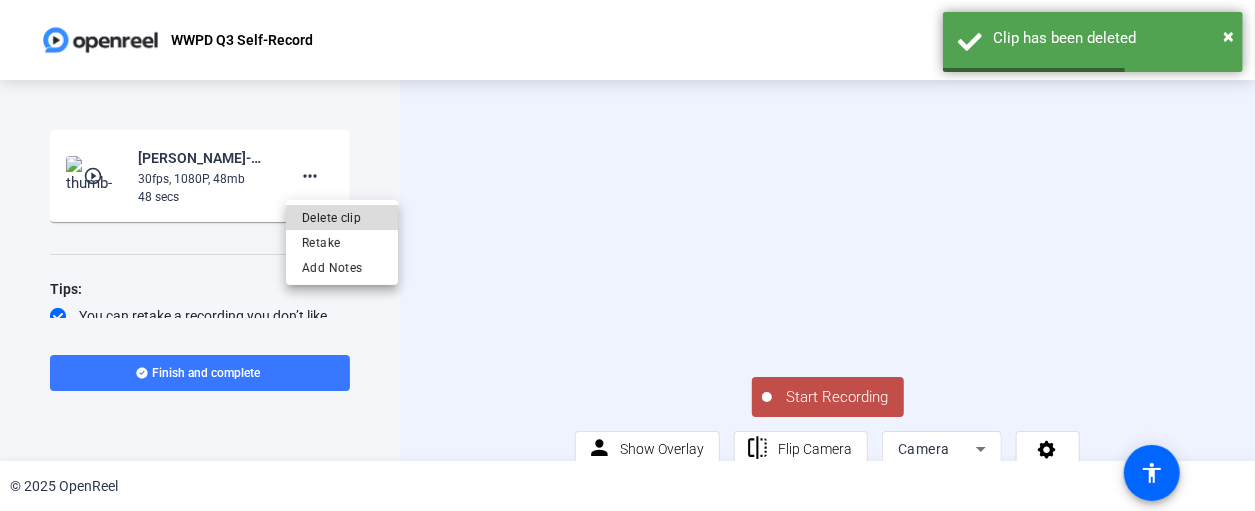 click on "Delete clip" at bounding box center [342, 218] 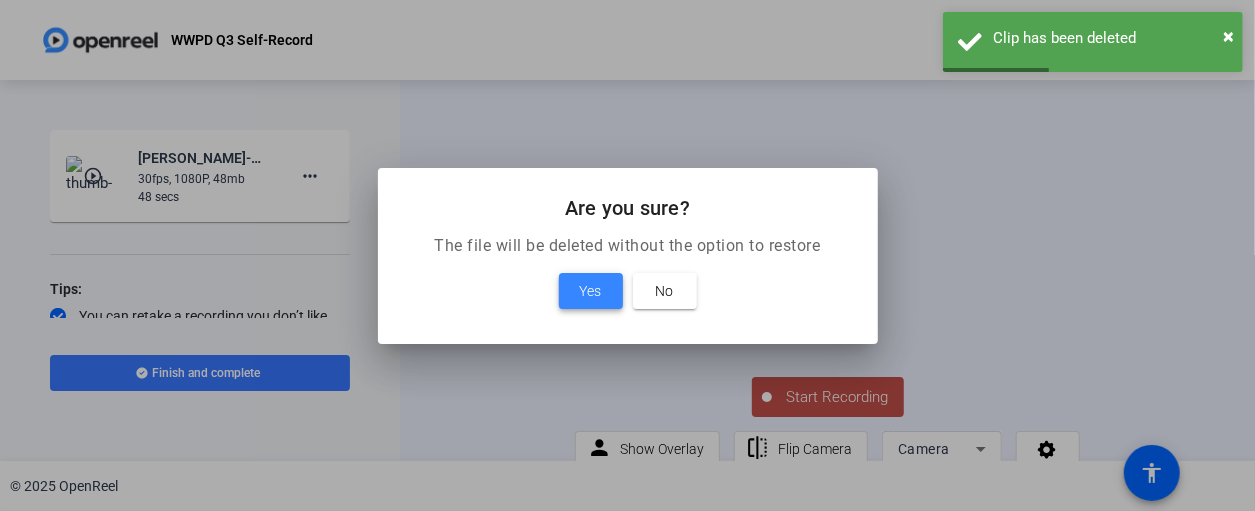 click on "Yes" at bounding box center (591, 291) 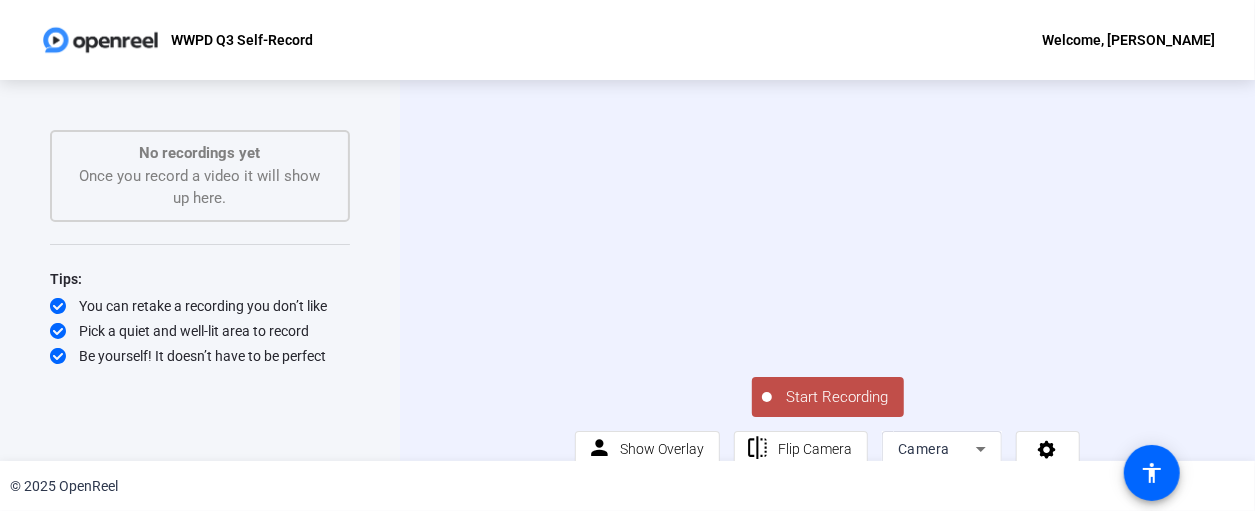 scroll, scrollTop: 90, scrollLeft: 0, axis: vertical 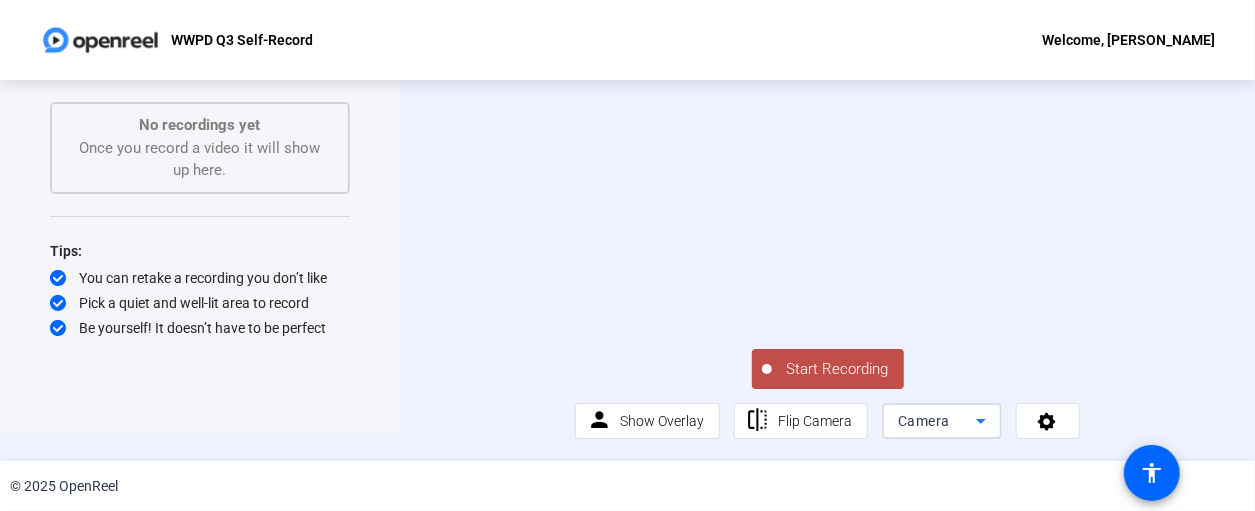 click on "Camera" at bounding box center [924, 421] 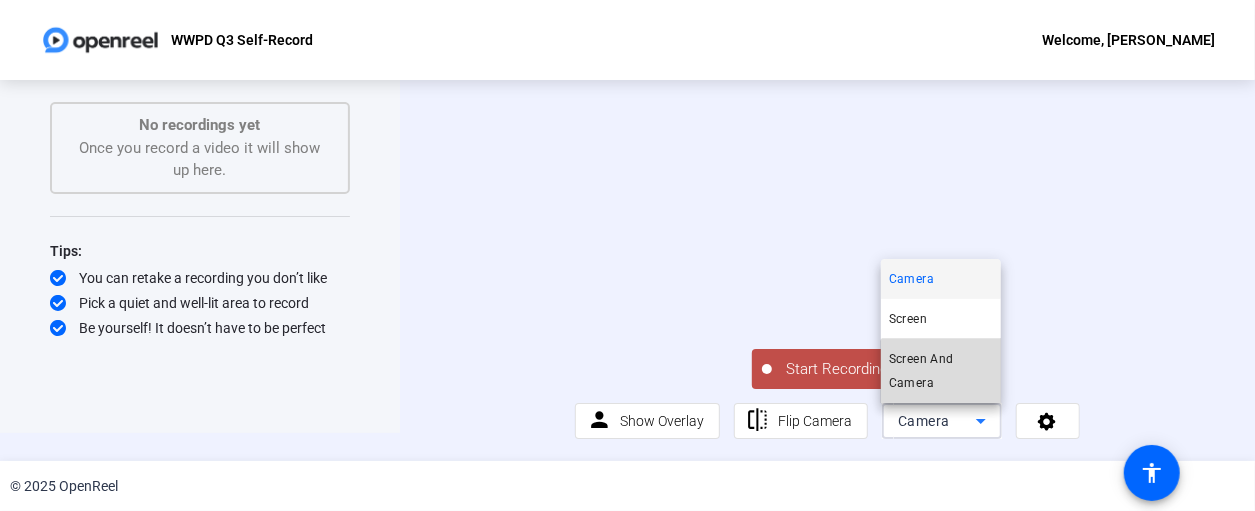 click on "Screen And Camera" at bounding box center [941, 371] 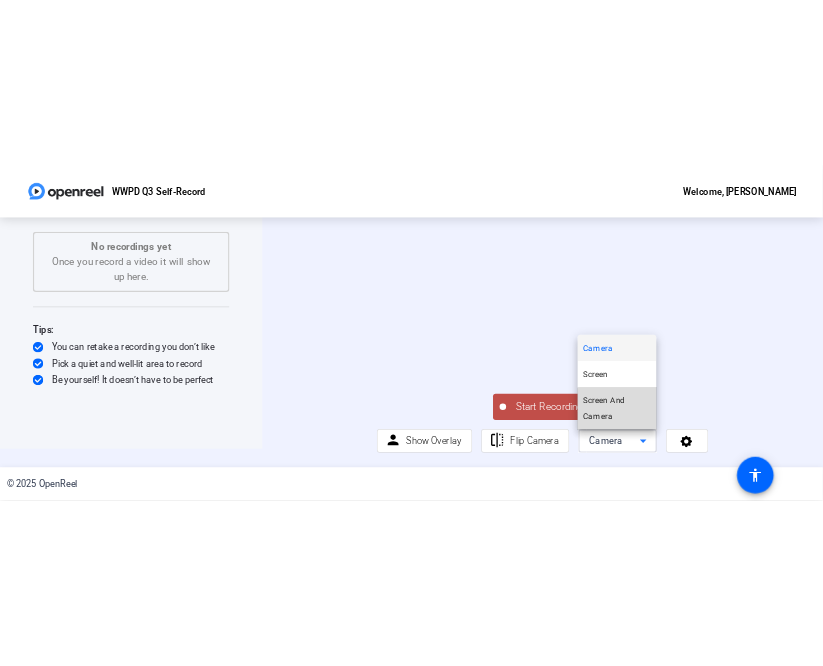 scroll, scrollTop: 0, scrollLeft: 0, axis: both 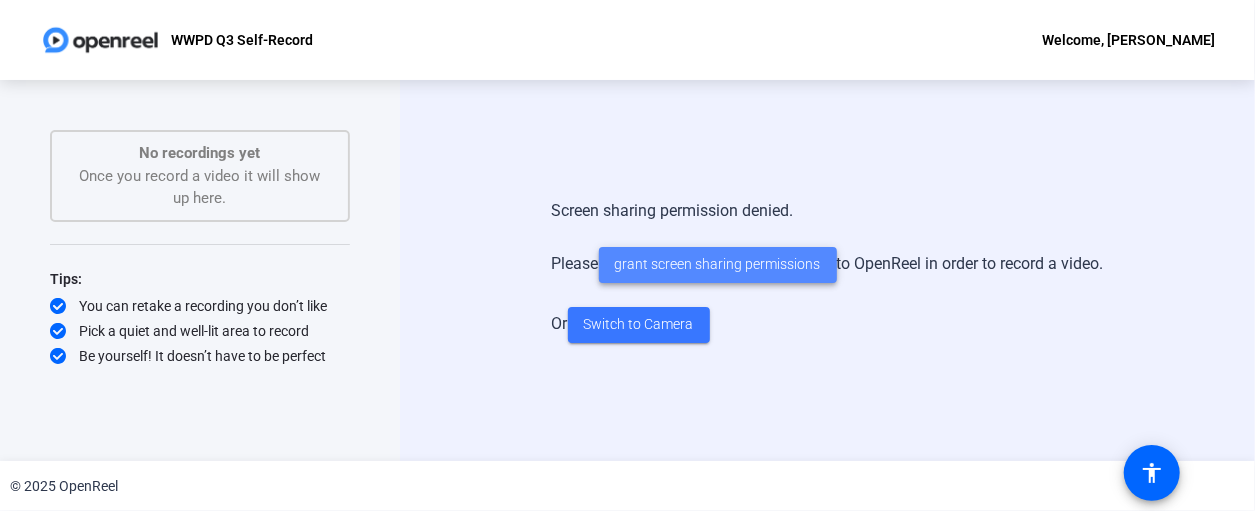 click on "grant screen sharing permissions" 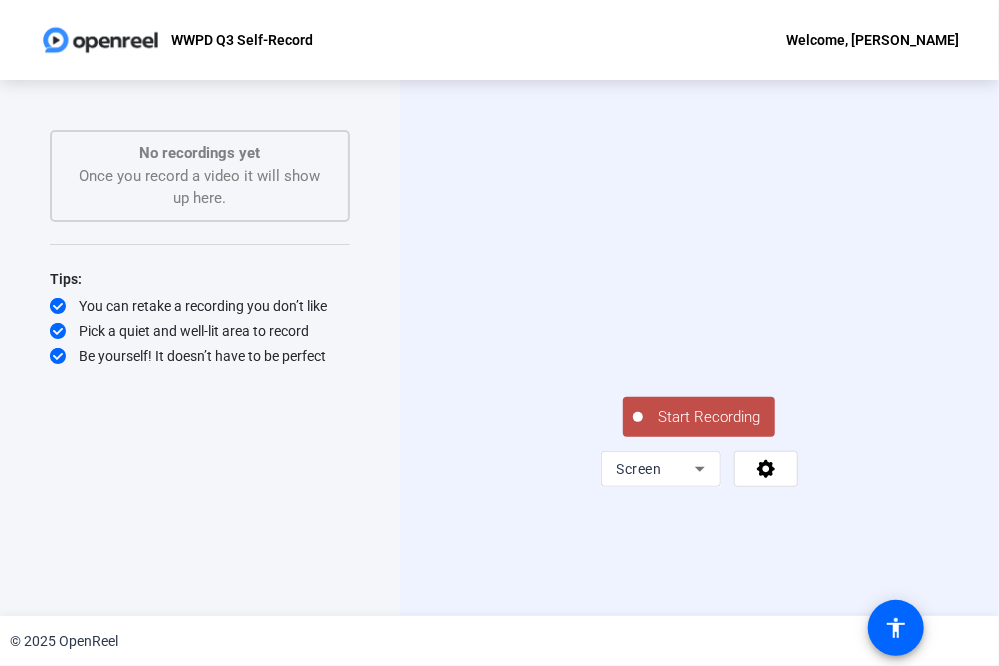 click 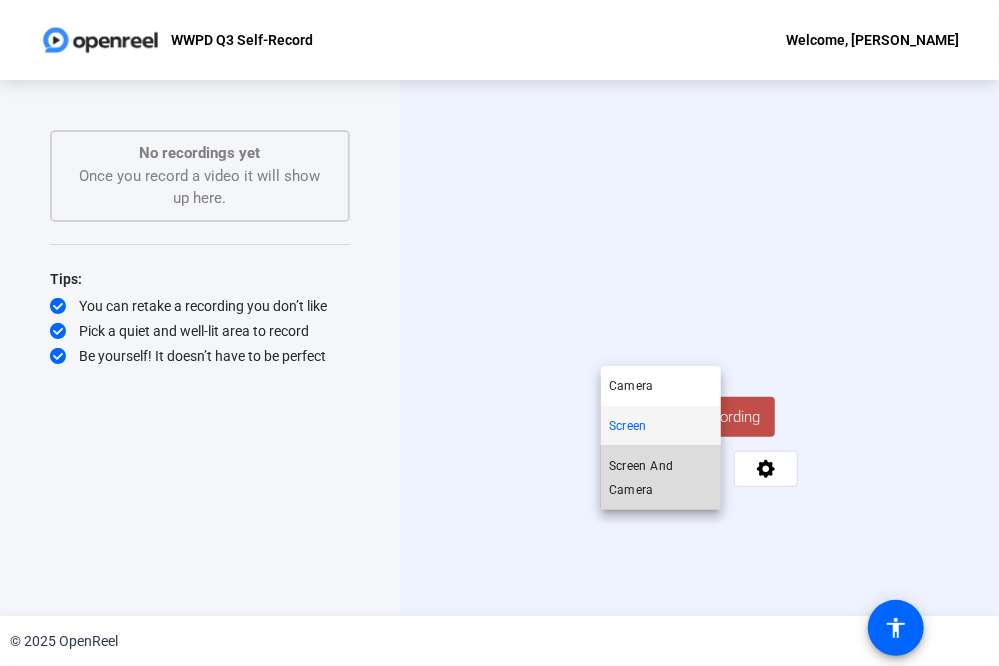 click on "Screen And Camera" at bounding box center [661, 478] 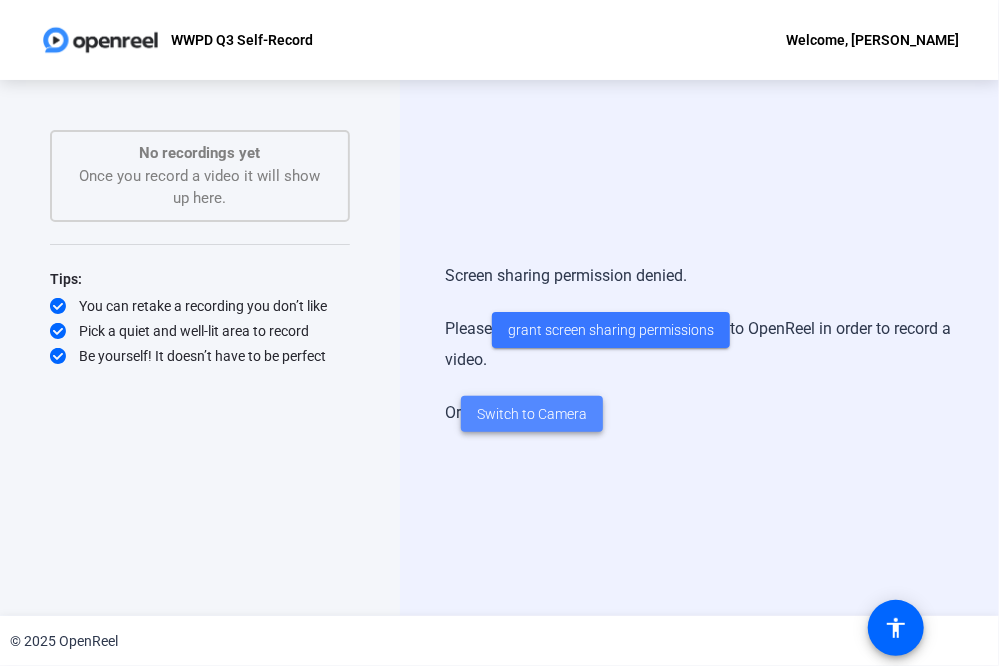 click on "Switch to Camera" 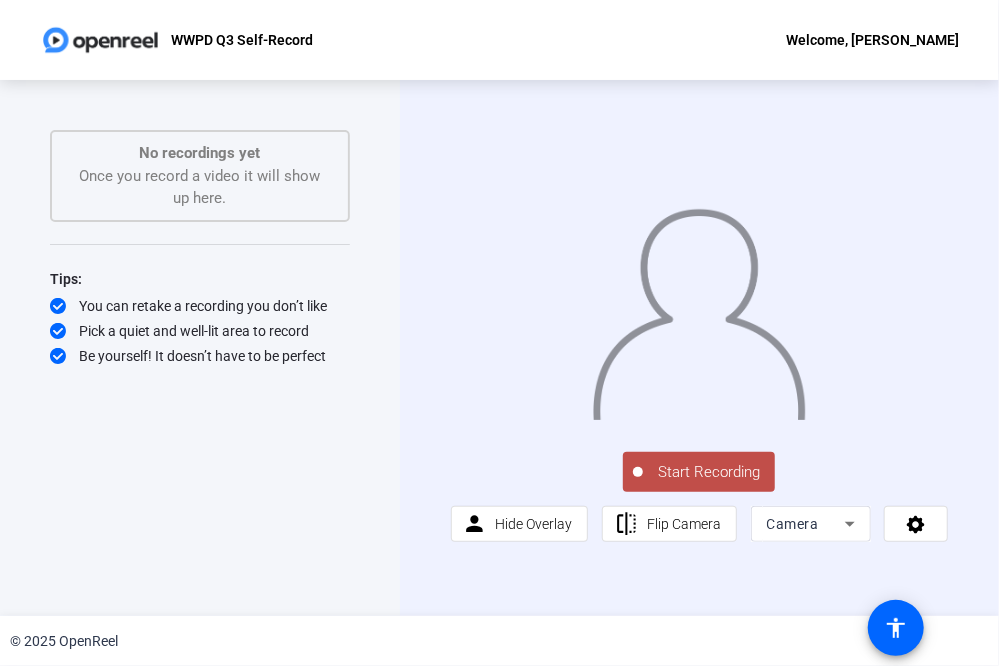 click on "Camera" at bounding box center [793, 524] 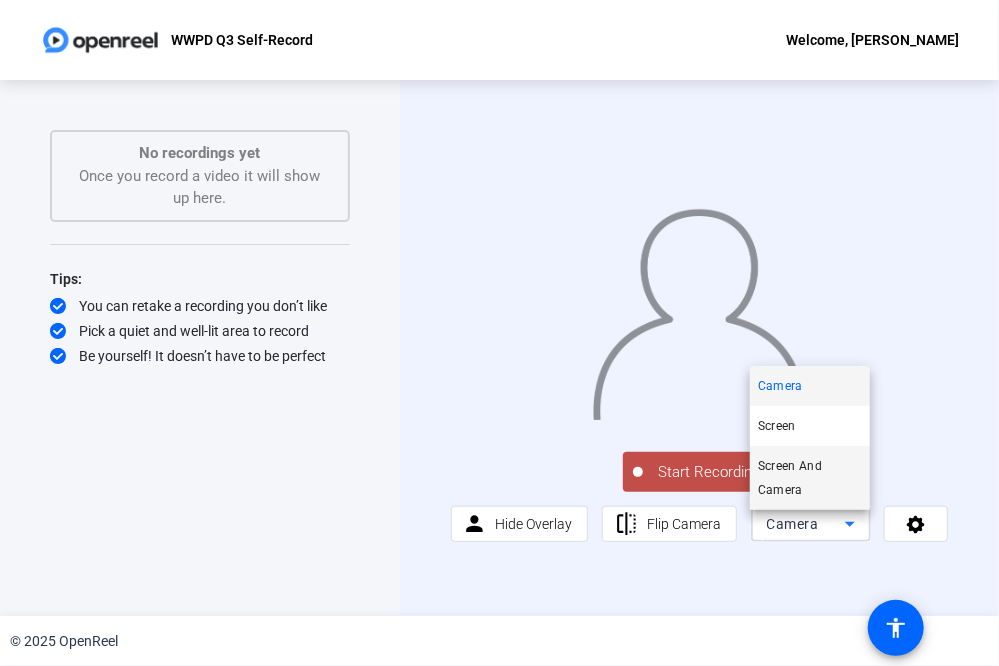 click on "Screen And Camera" at bounding box center (810, 478) 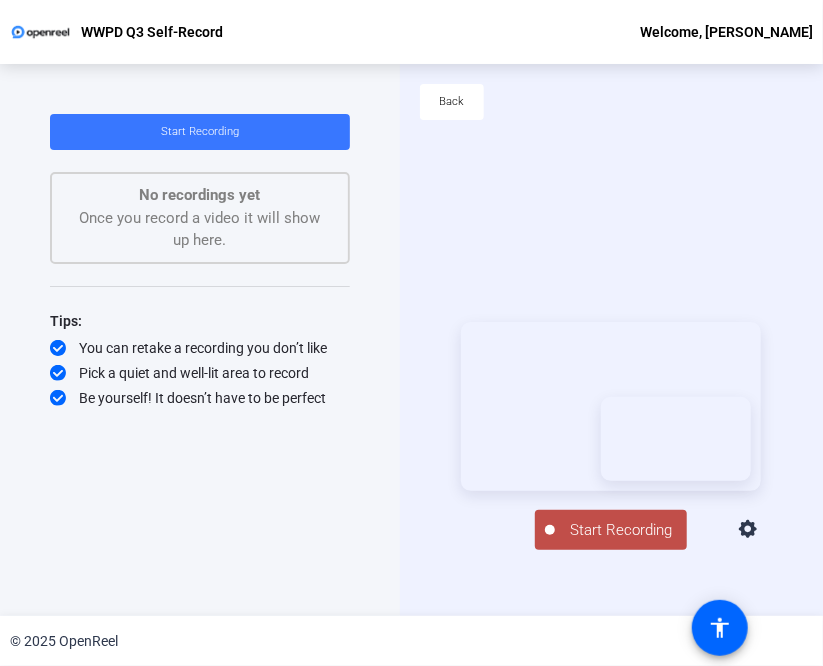 click on "Start Recording" 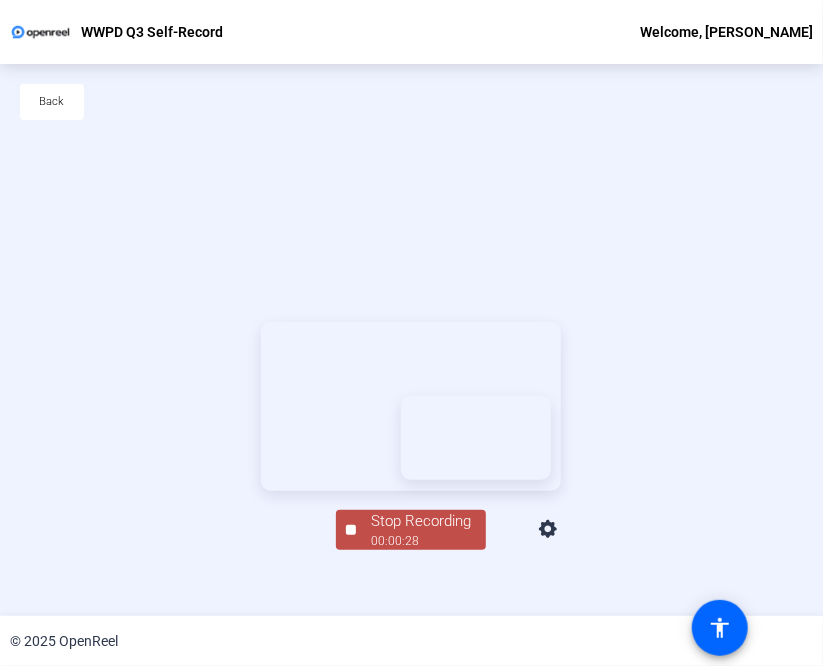 click at bounding box center (411, 406) 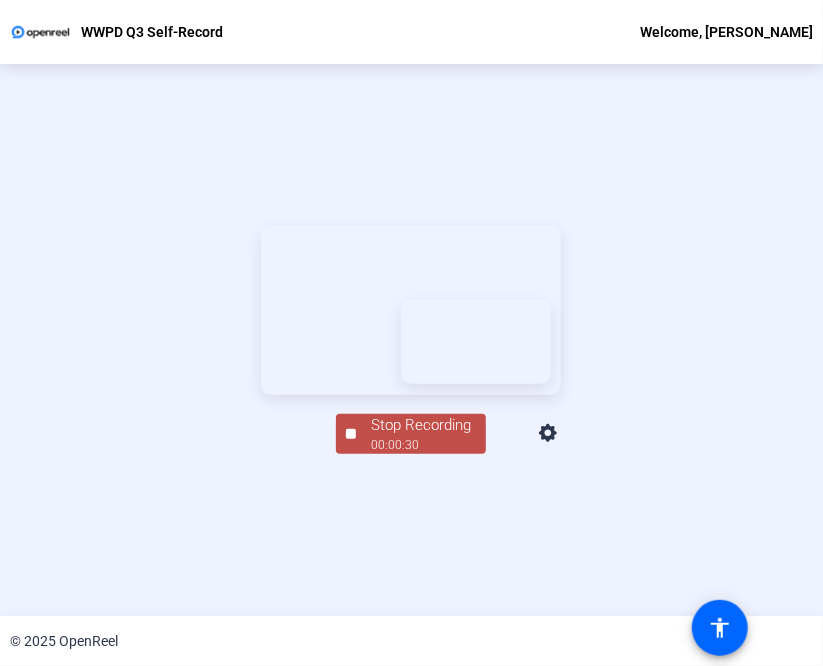 click on "Stop Recording  00:00:30" 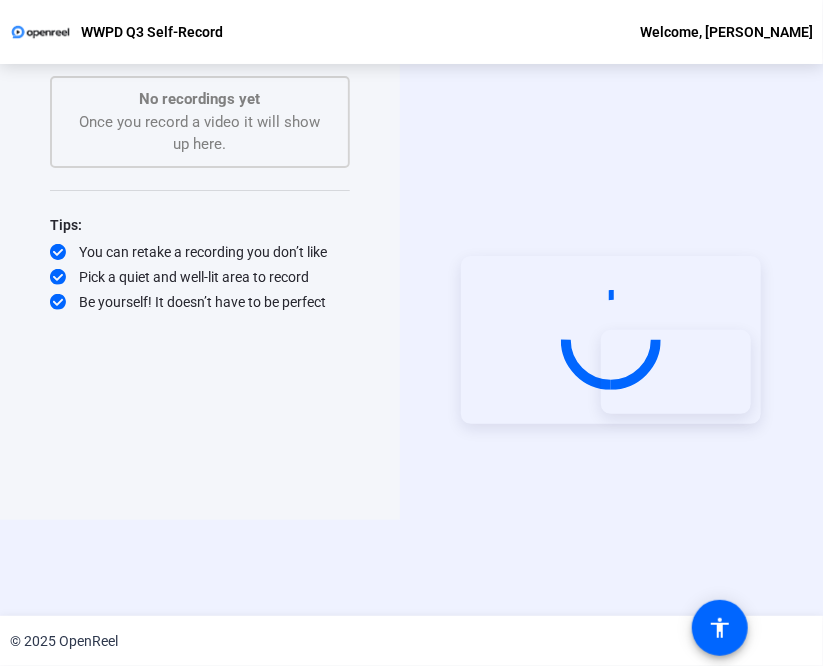 click on "Start Recording" 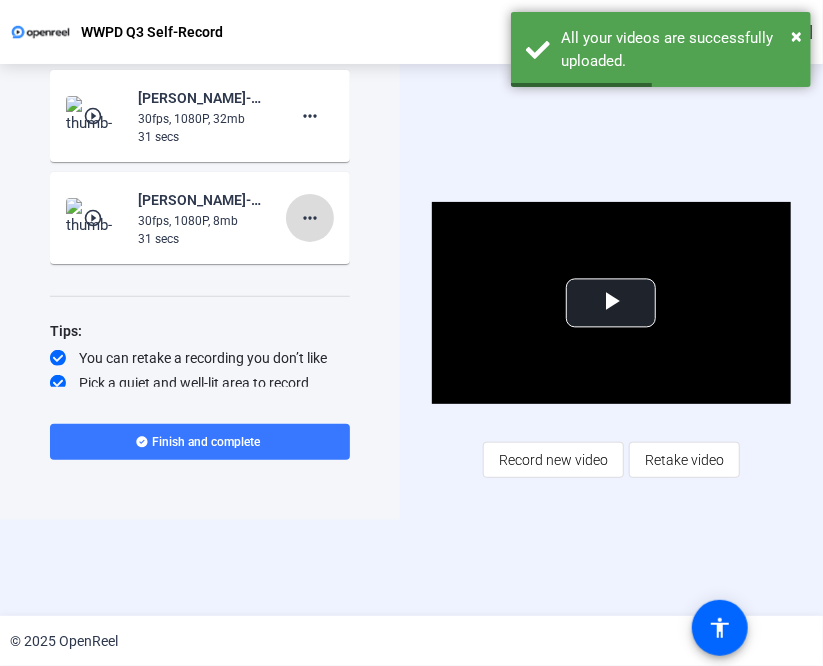 click on "more_horiz" 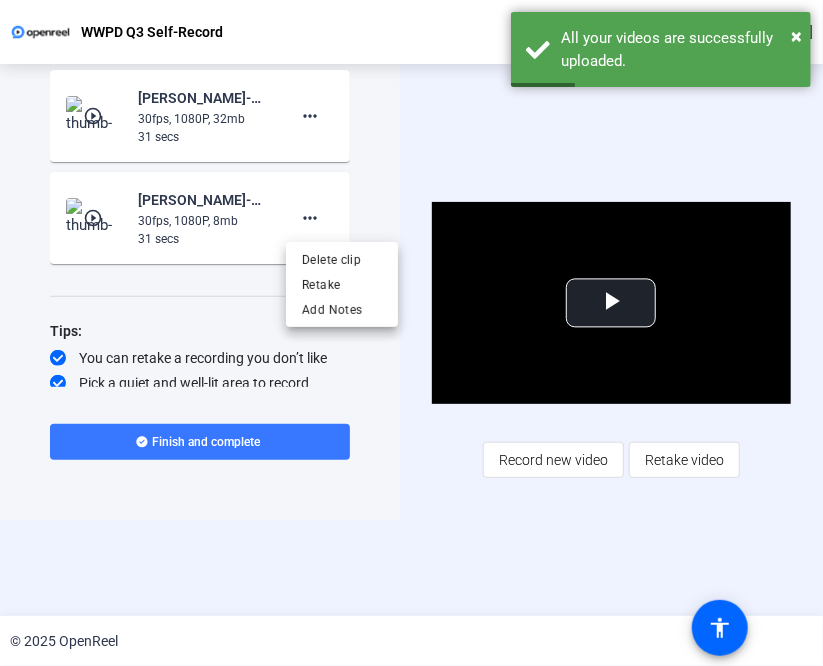 click at bounding box center [411, 333] 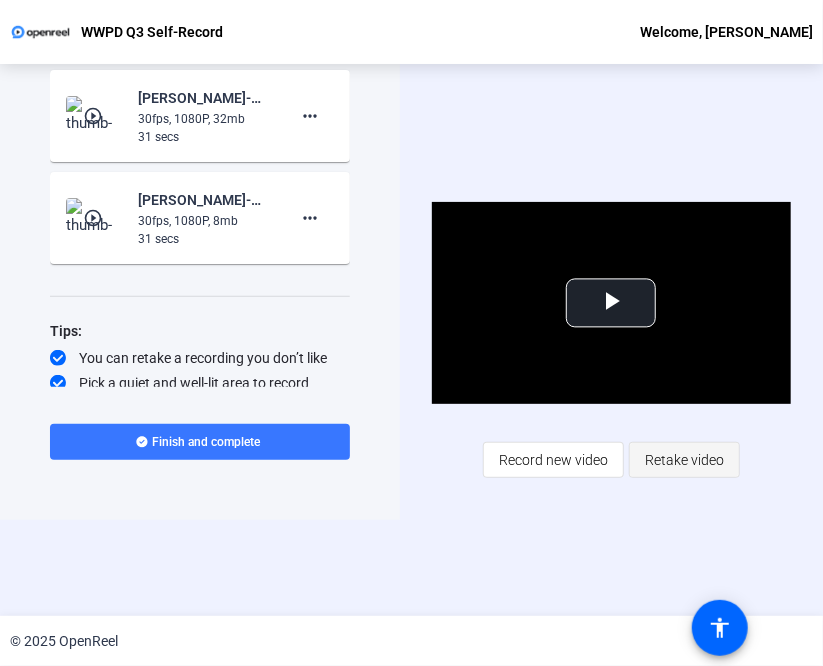 click on "Retake video" 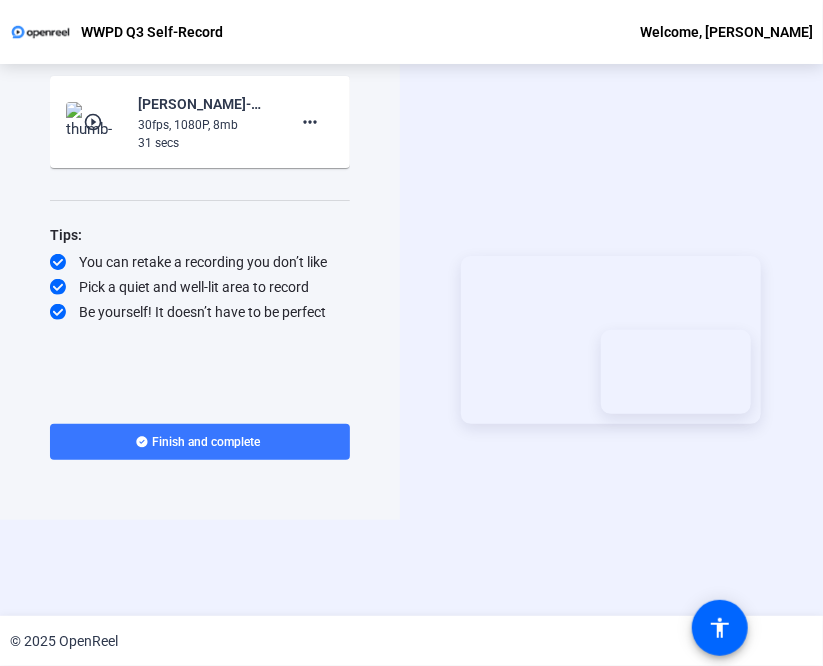 scroll, scrollTop: 0, scrollLeft: 0, axis: both 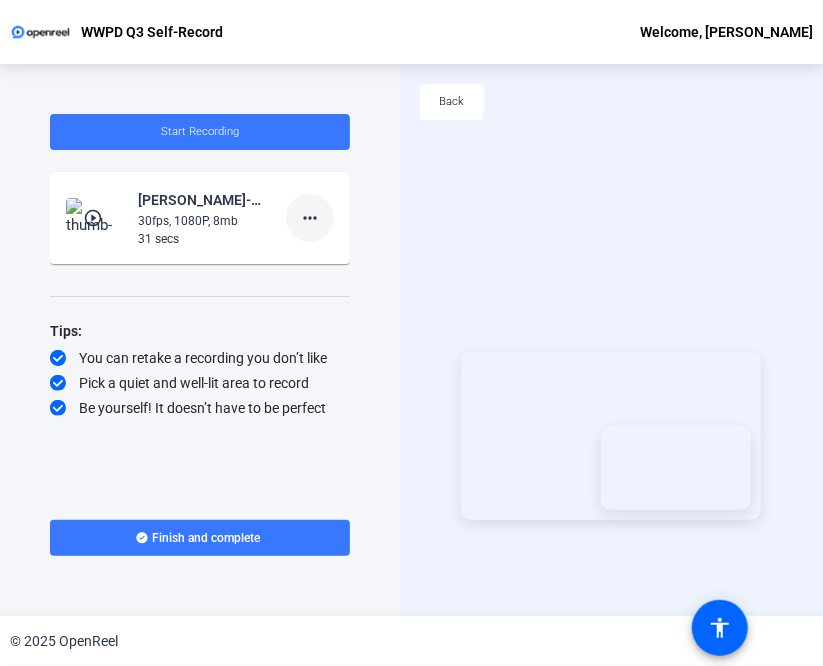 click 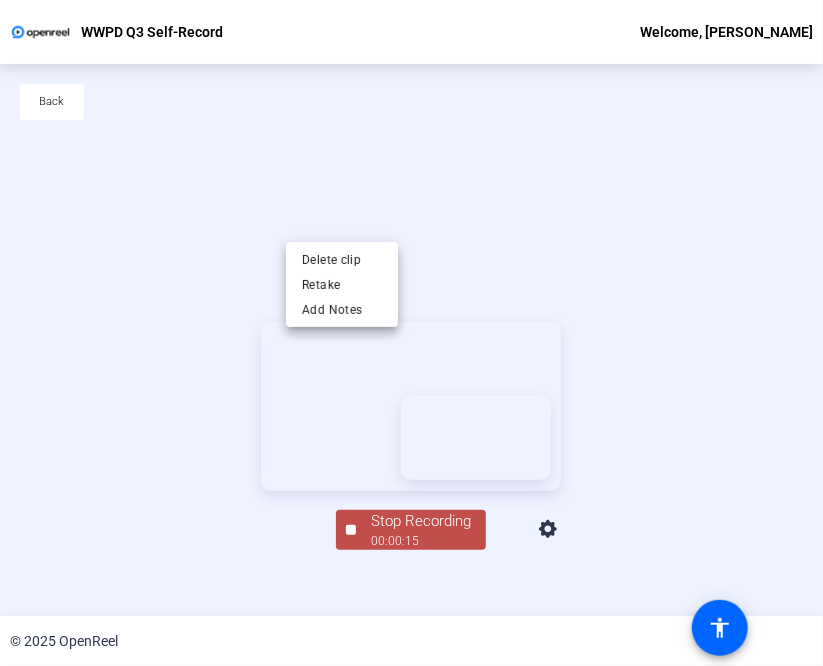 click at bounding box center [411, 333] 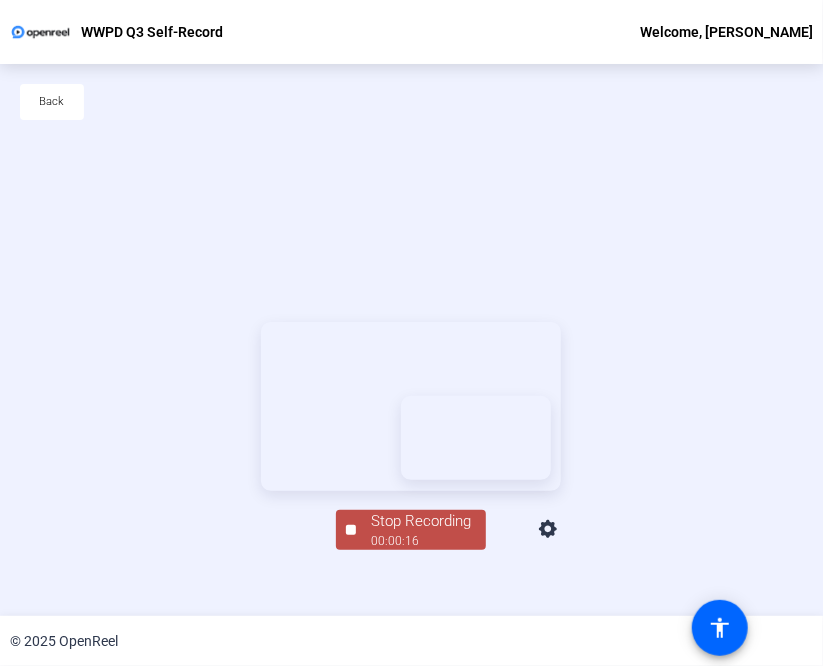 scroll, scrollTop: 96, scrollLeft: 0, axis: vertical 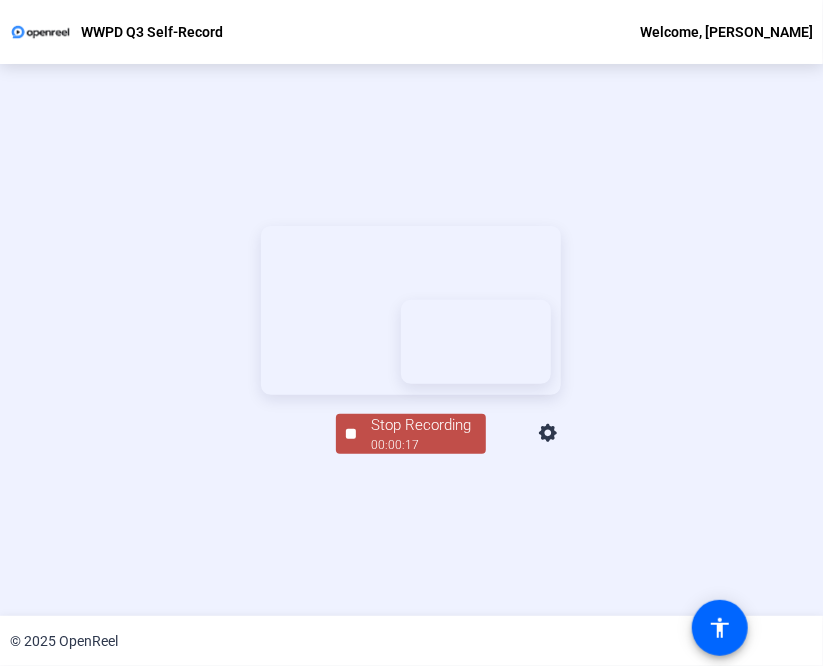 click on "00:00:17" 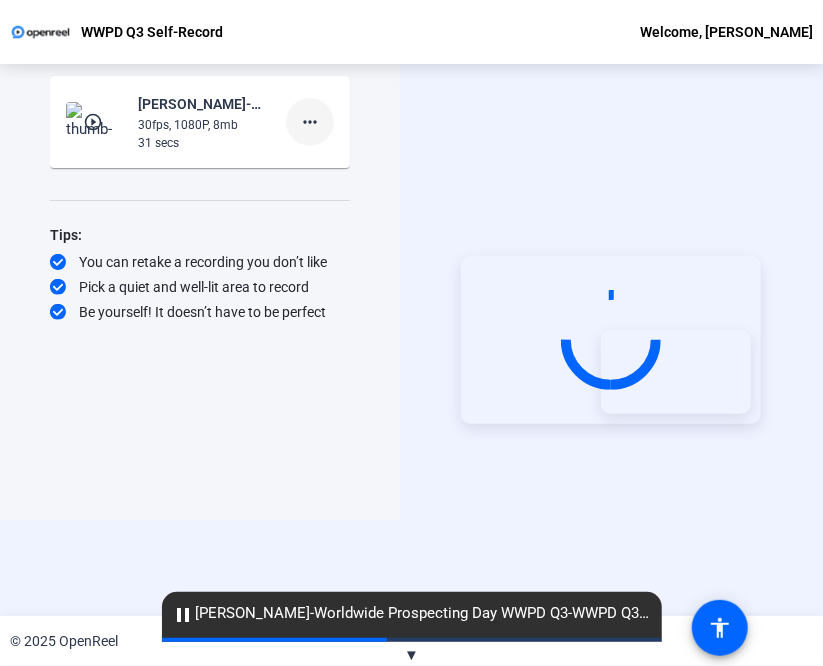 click on "more_horiz" 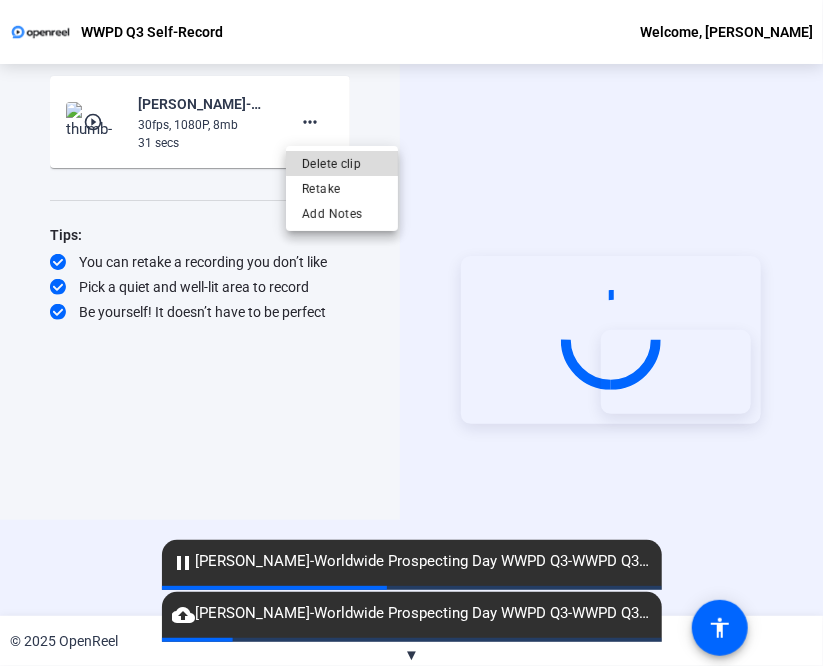 click on "Delete clip" at bounding box center (342, 164) 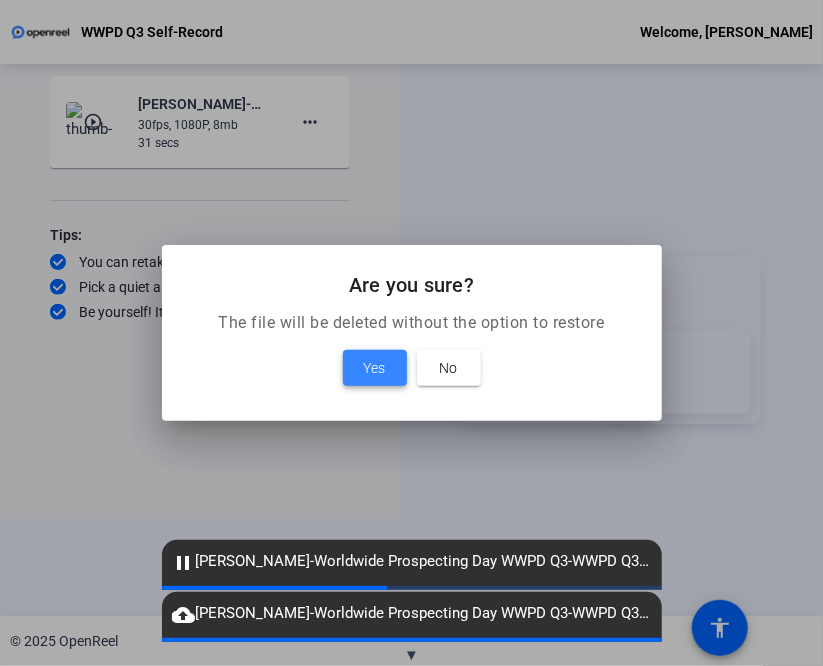 click on "Yes" at bounding box center [375, 368] 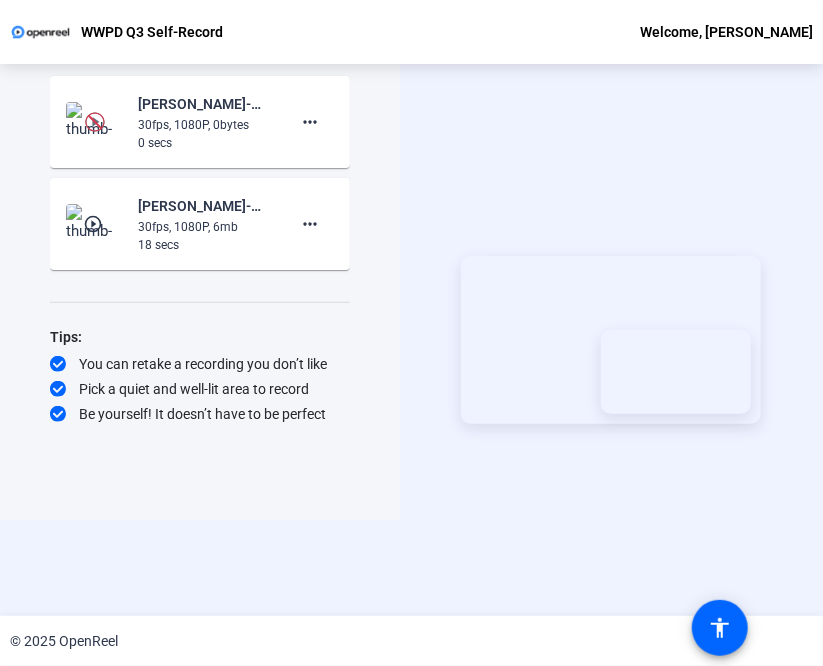 scroll, scrollTop: 0, scrollLeft: 0, axis: both 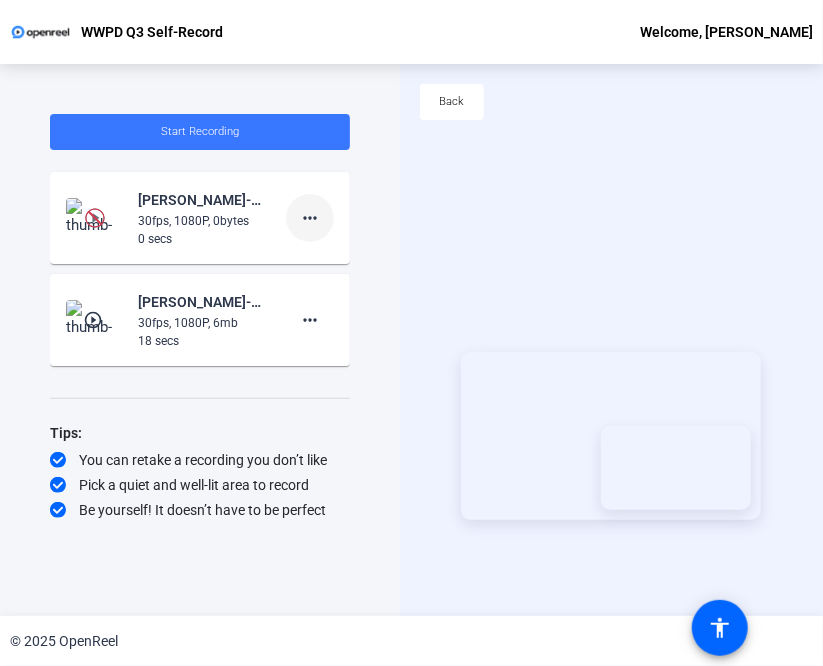 click on "more_horiz" 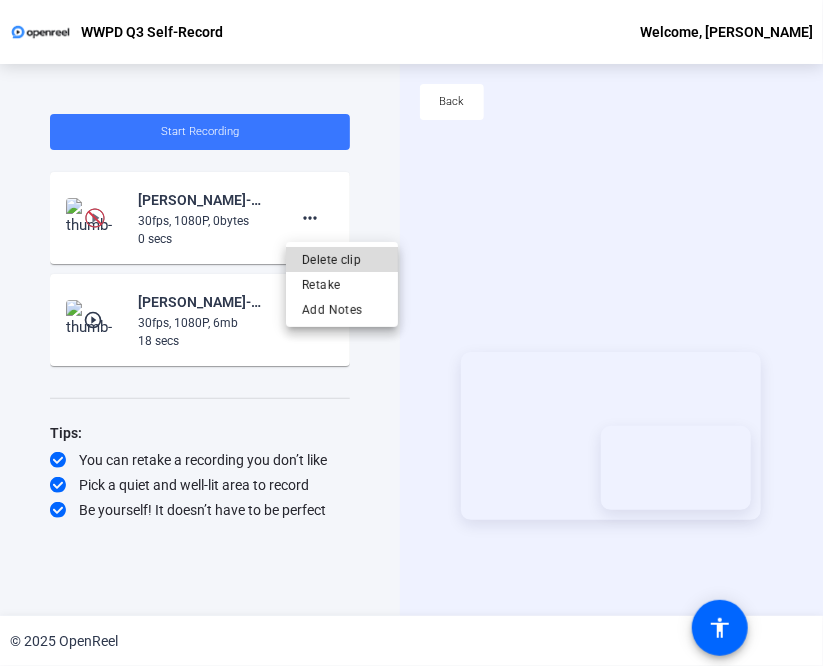 click on "Delete clip" at bounding box center [342, 260] 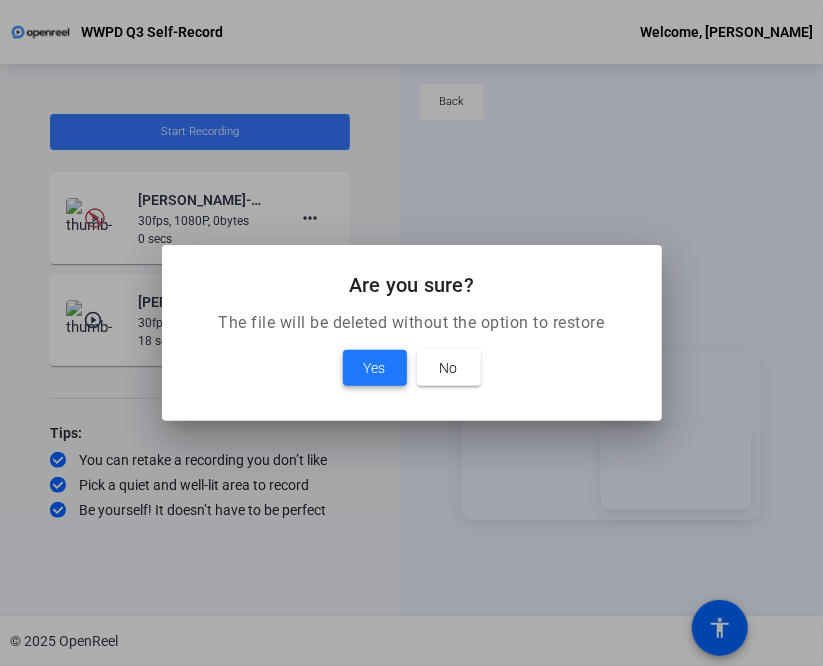 click on "Yes" at bounding box center [375, 368] 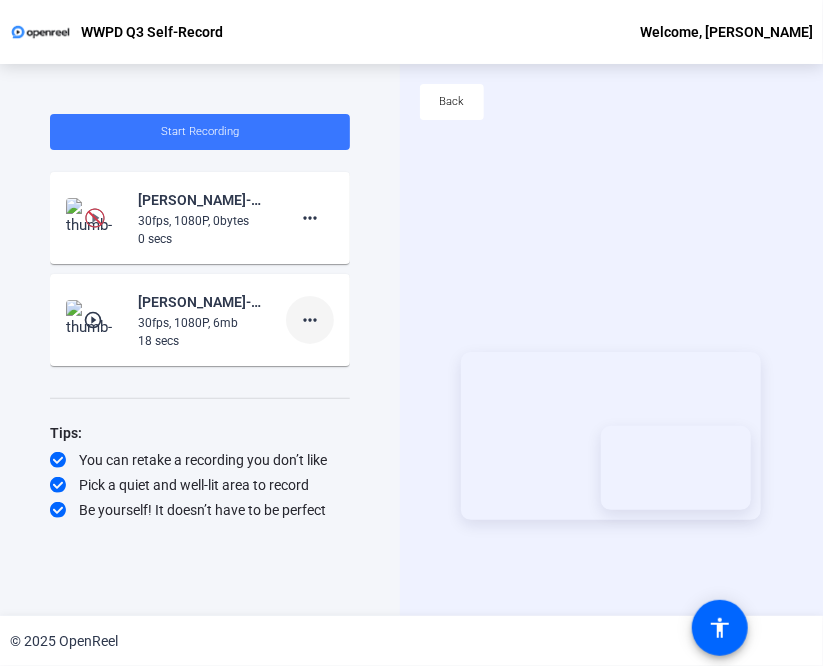 click on "more_horiz" 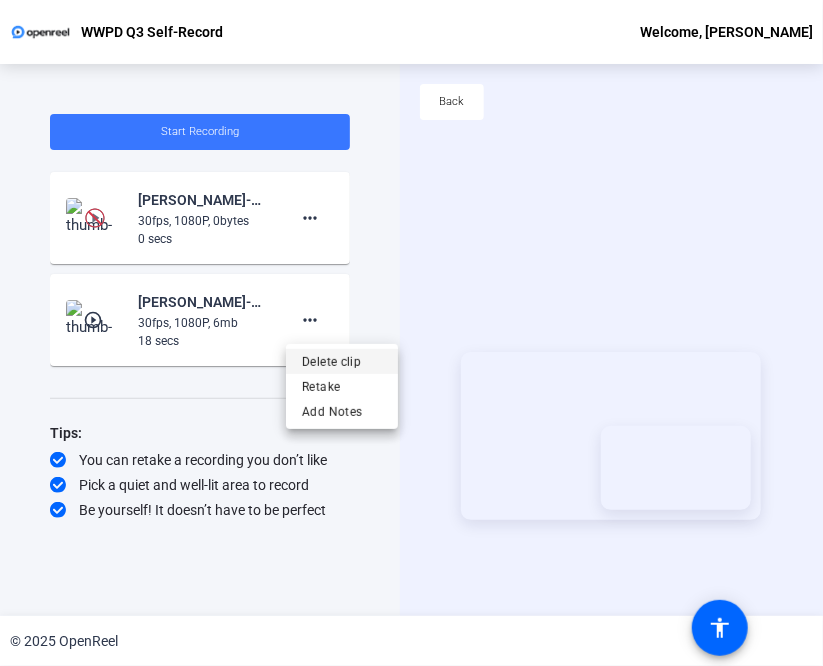 click on "Delete clip" at bounding box center [342, 362] 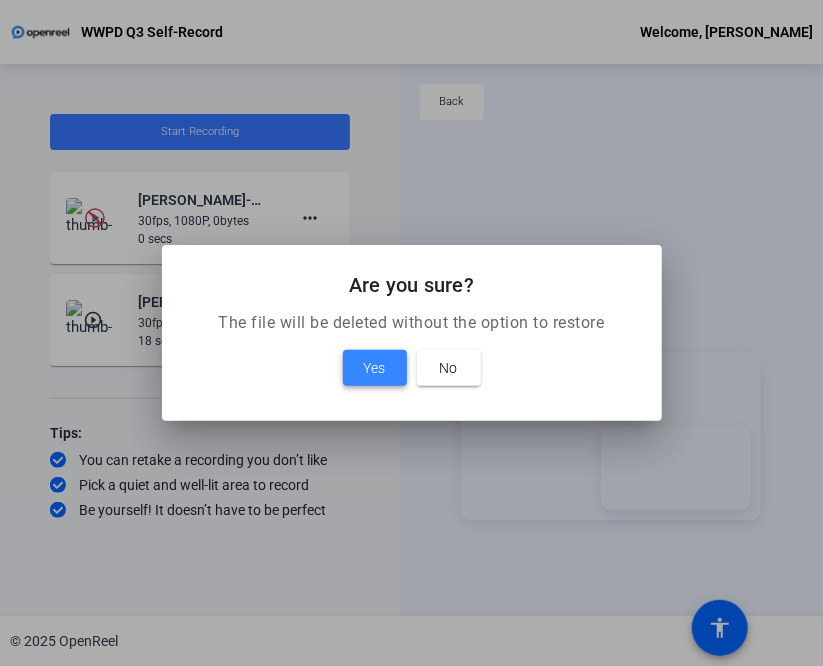 click on "Yes" at bounding box center [375, 368] 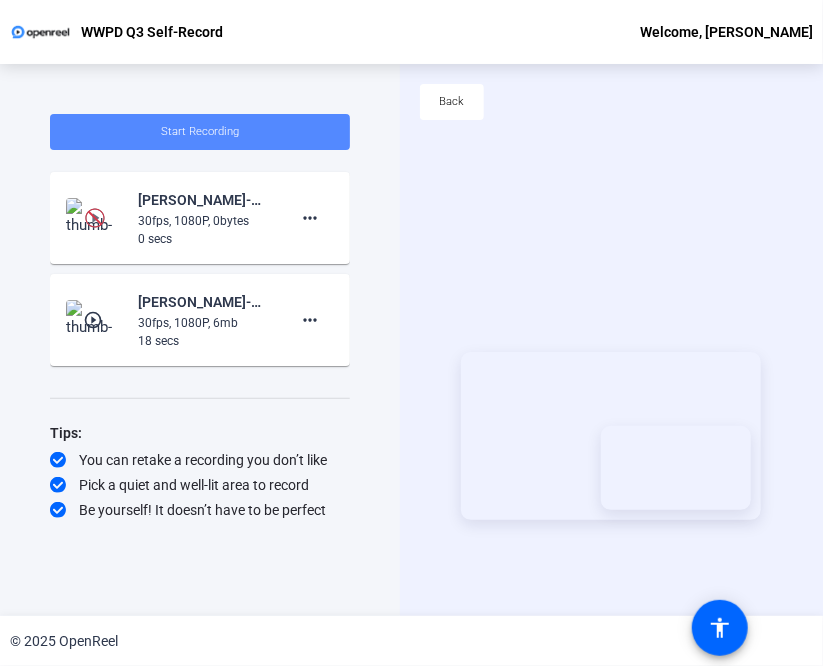 click on "Start Recording" 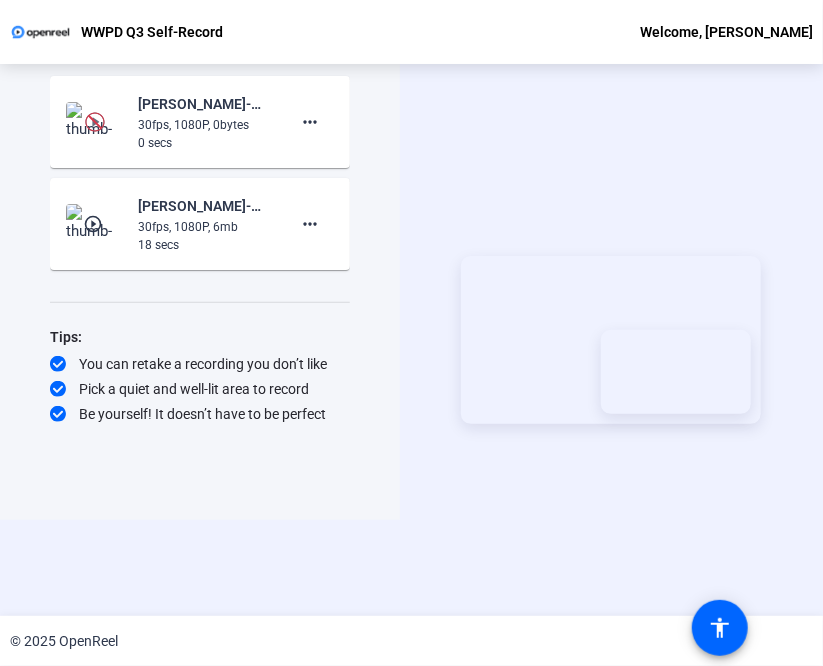 scroll, scrollTop: 0, scrollLeft: 0, axis: both 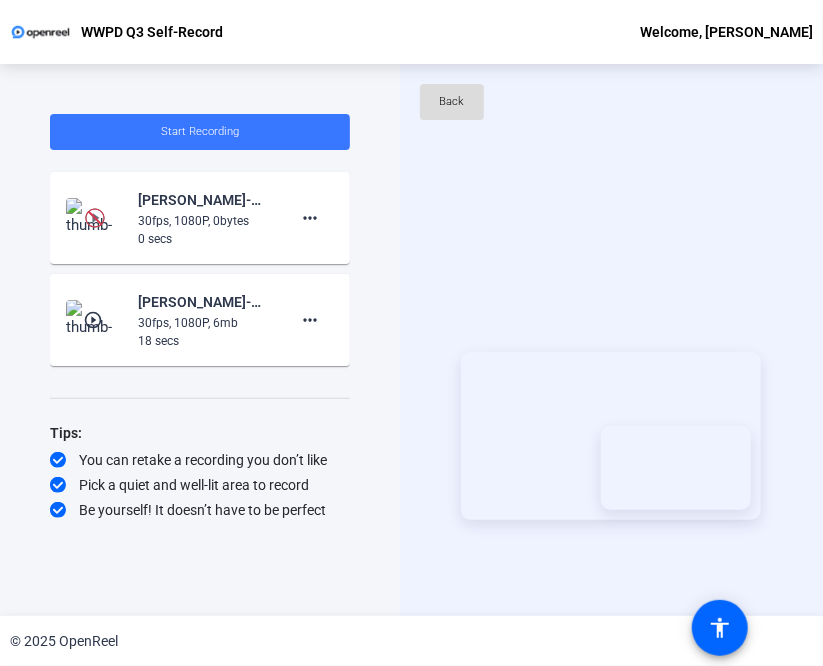 click on "Back" 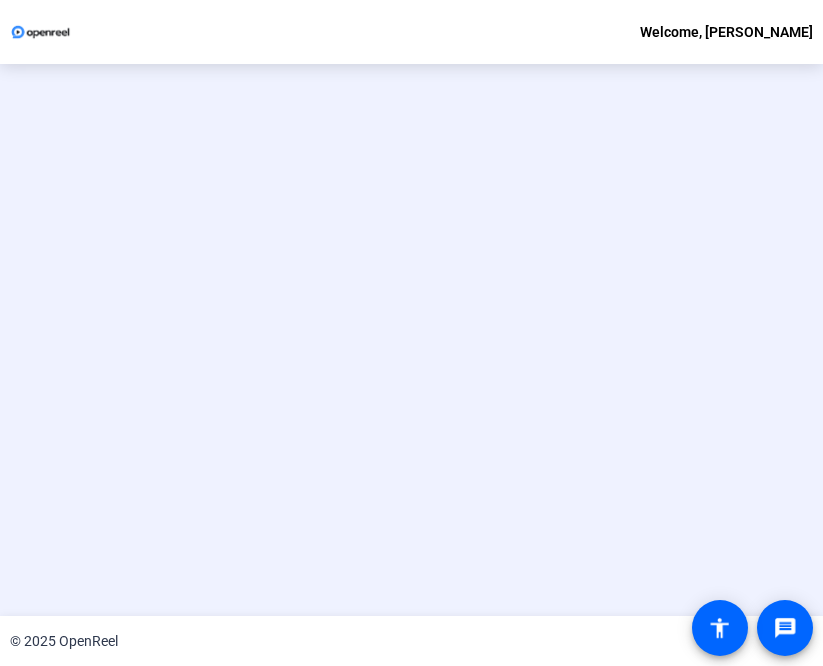 scroll, scrollTop: 0, scrollLeft: 0, axis: both 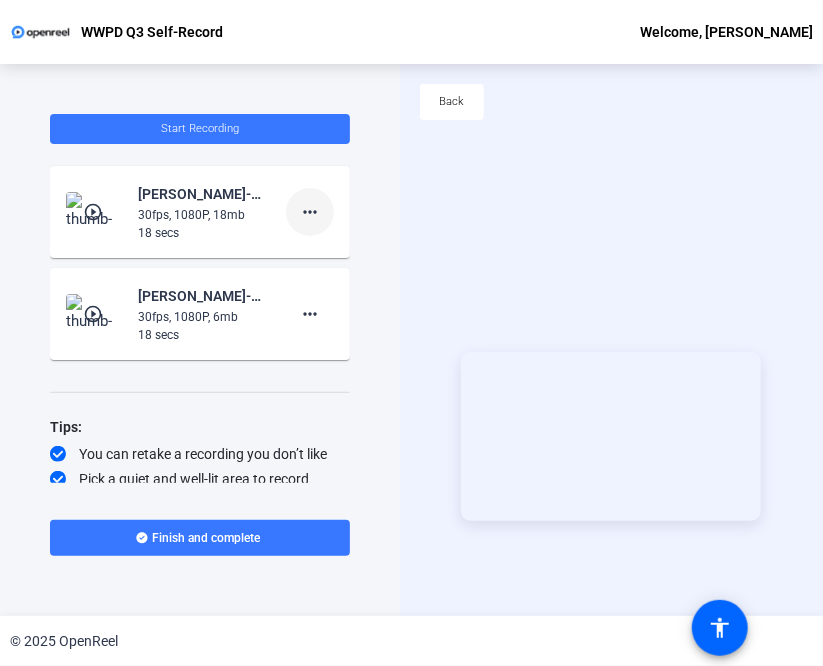 click on "more_horiz" 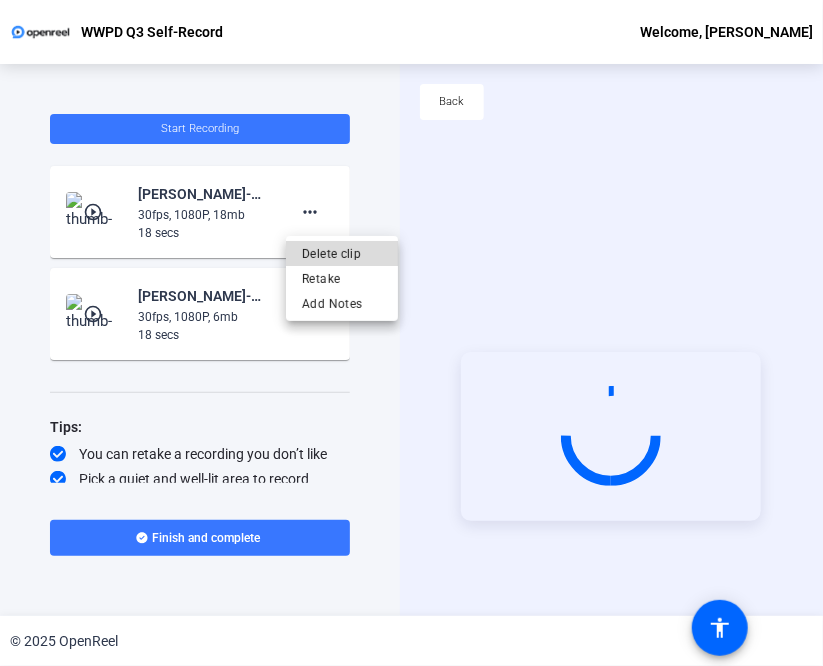 click on "Delete clip" at bounding box center (342, 254) 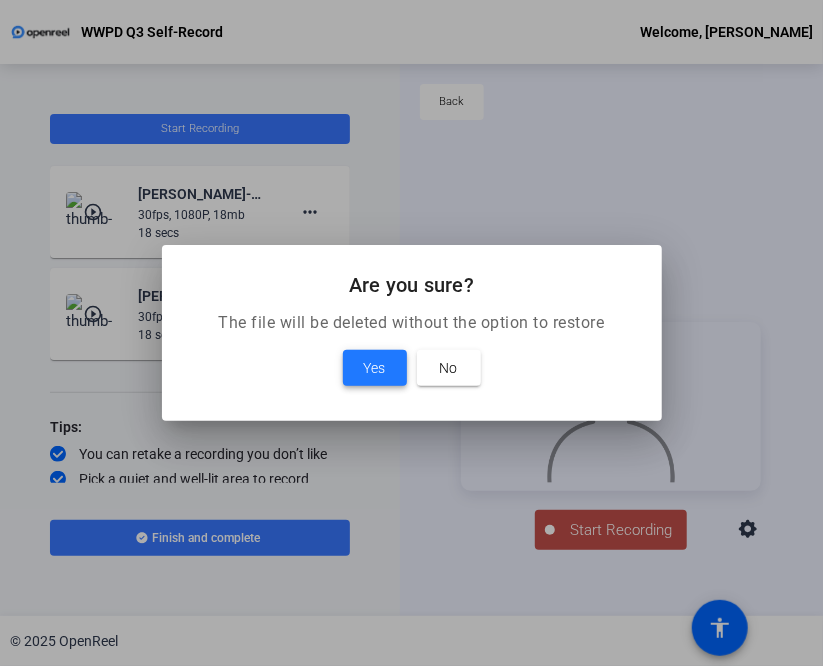click on "Yes" at bounding box center (375, 368) 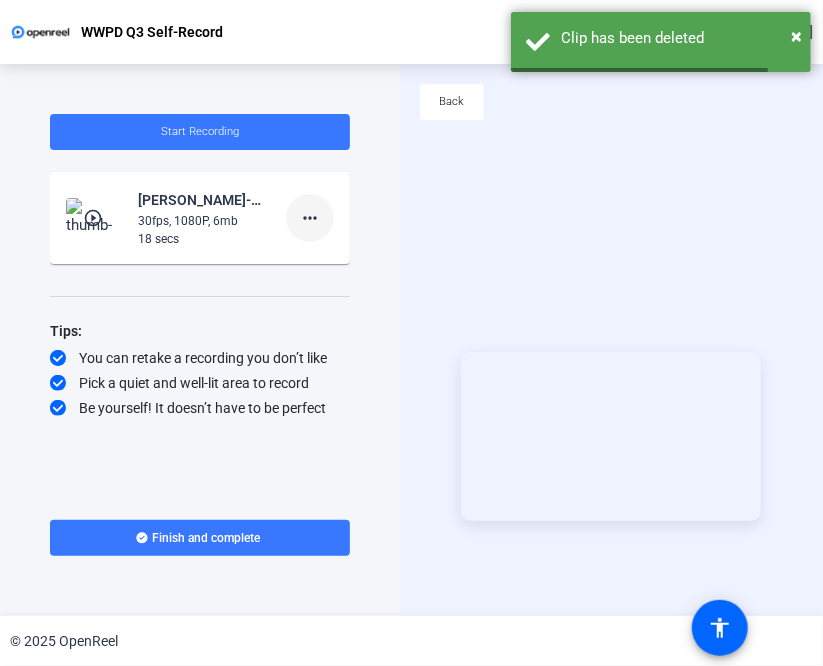 click on "more_horiz" 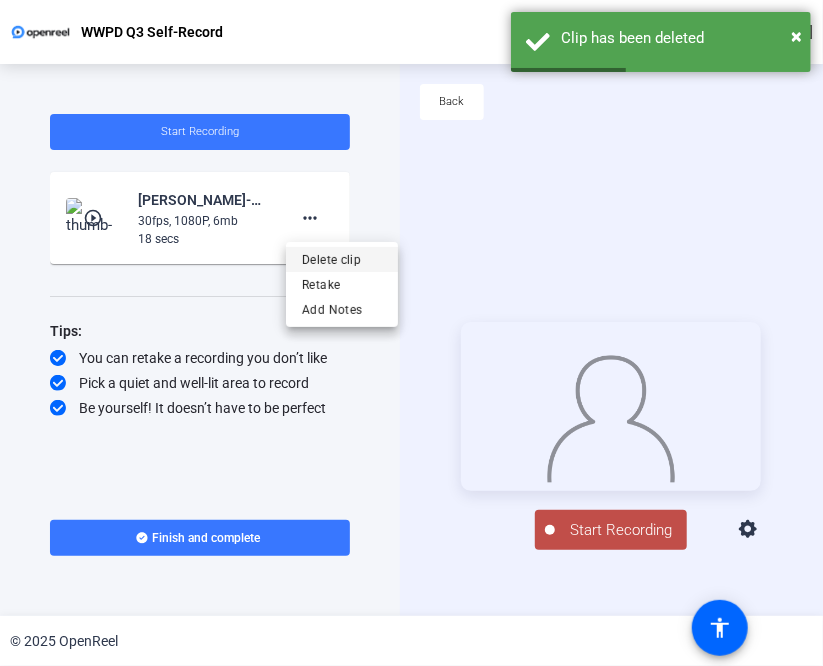 click on "Delete clip" at bounding box center [342, 260] 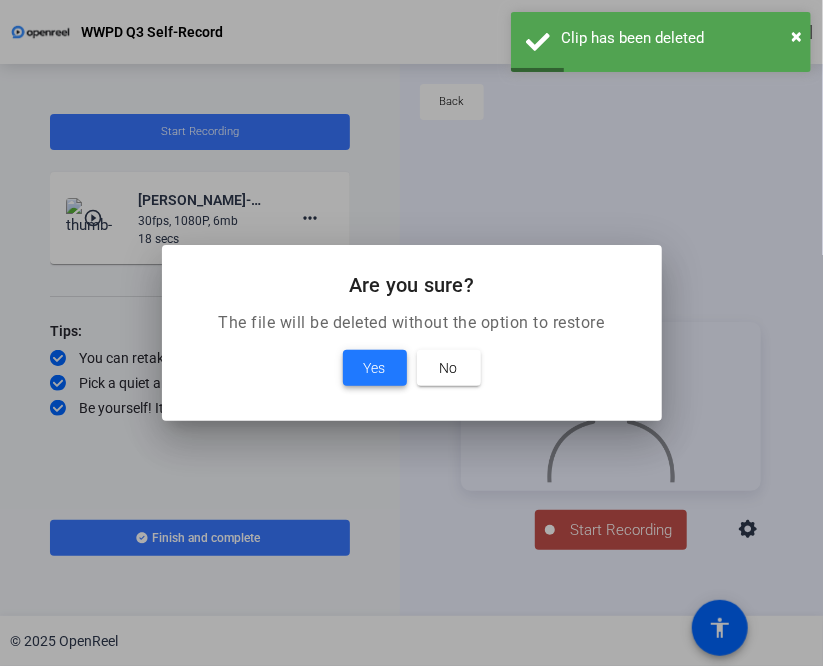 click on "Yes" at bounding box center (375, 368) 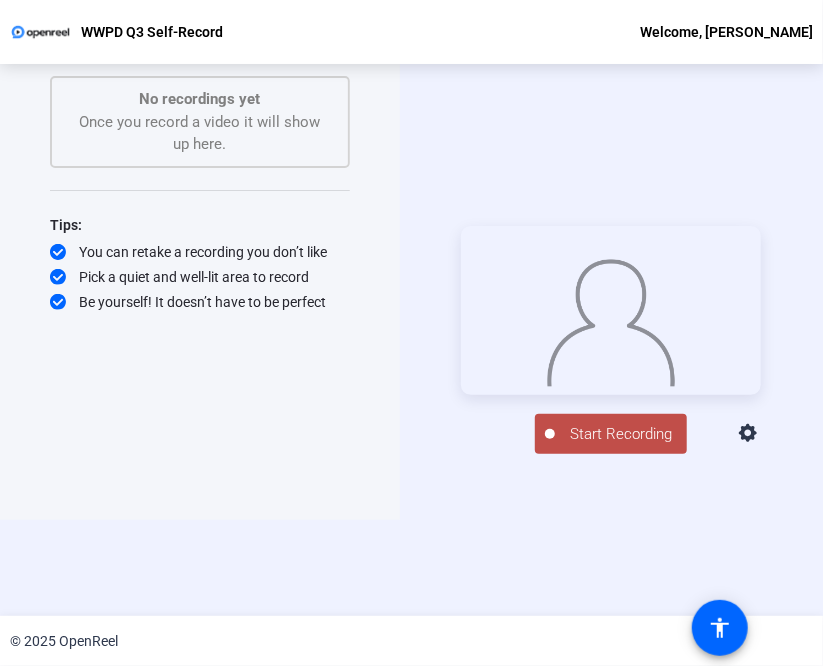 scroll, scrollTop: 0, scrollLeft: 0, axis: both 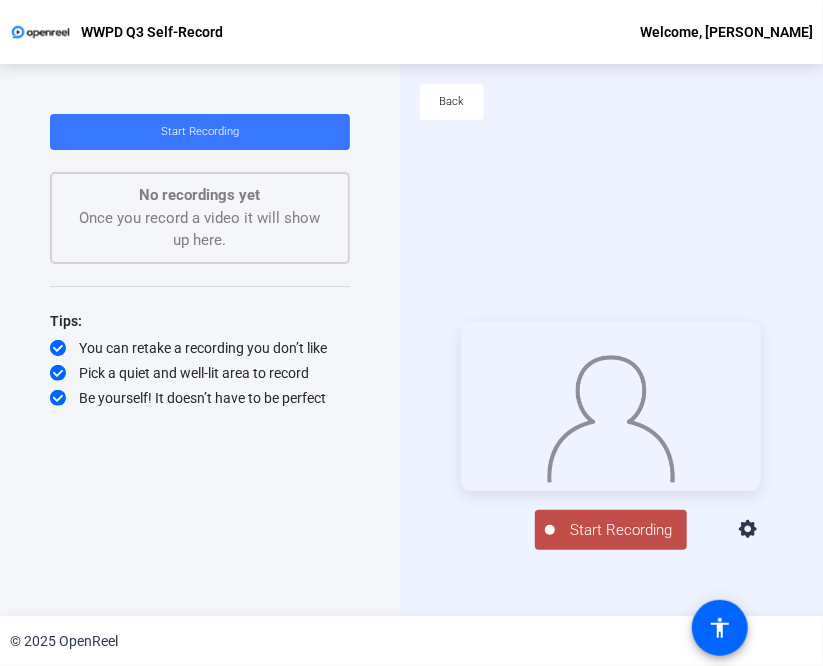 click 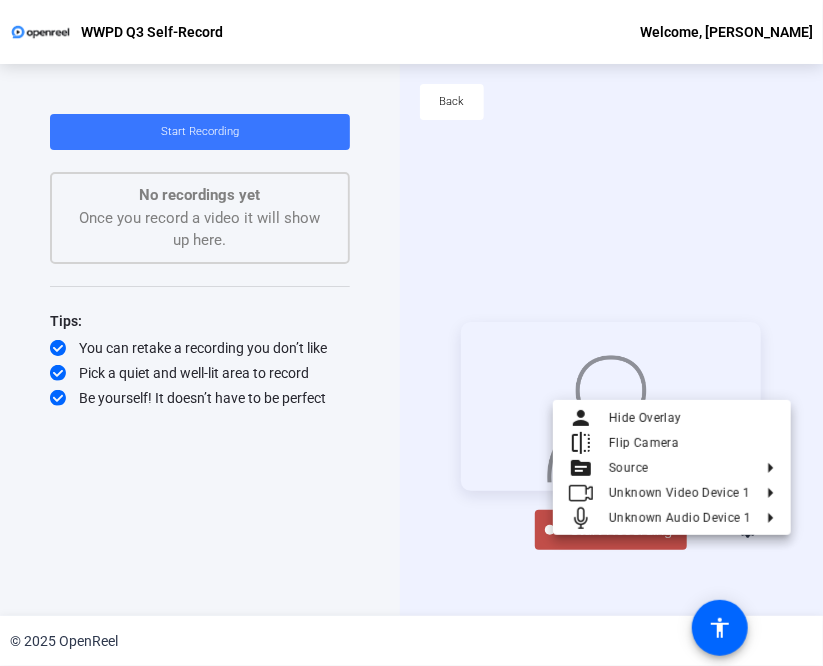 click at bounding box center (411, 333) 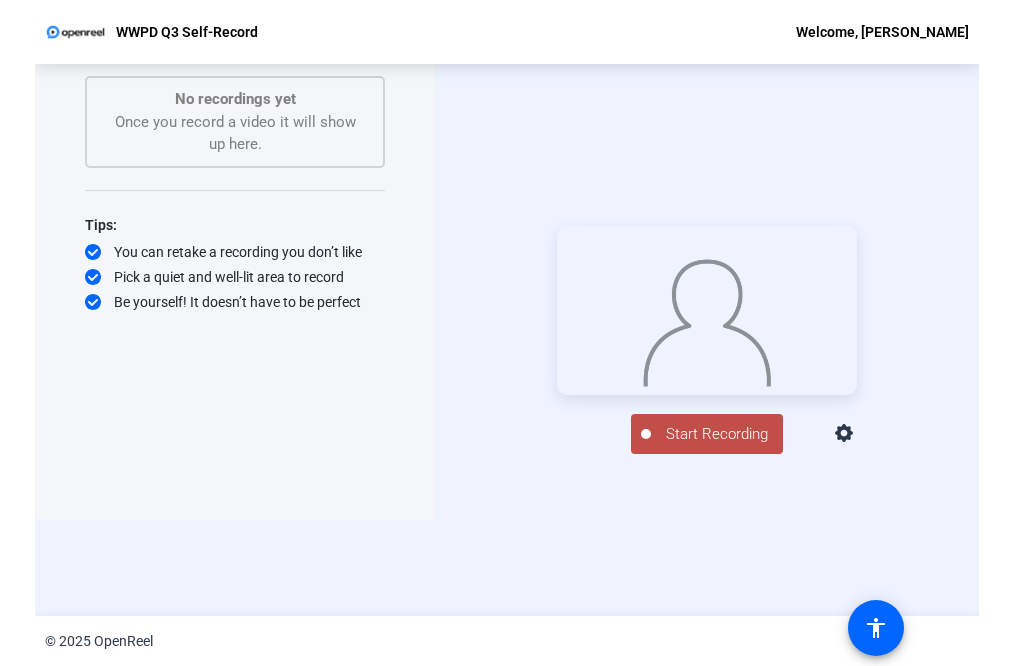 scroll, scrollTop: 0, scrollLeft: 0, axis: both 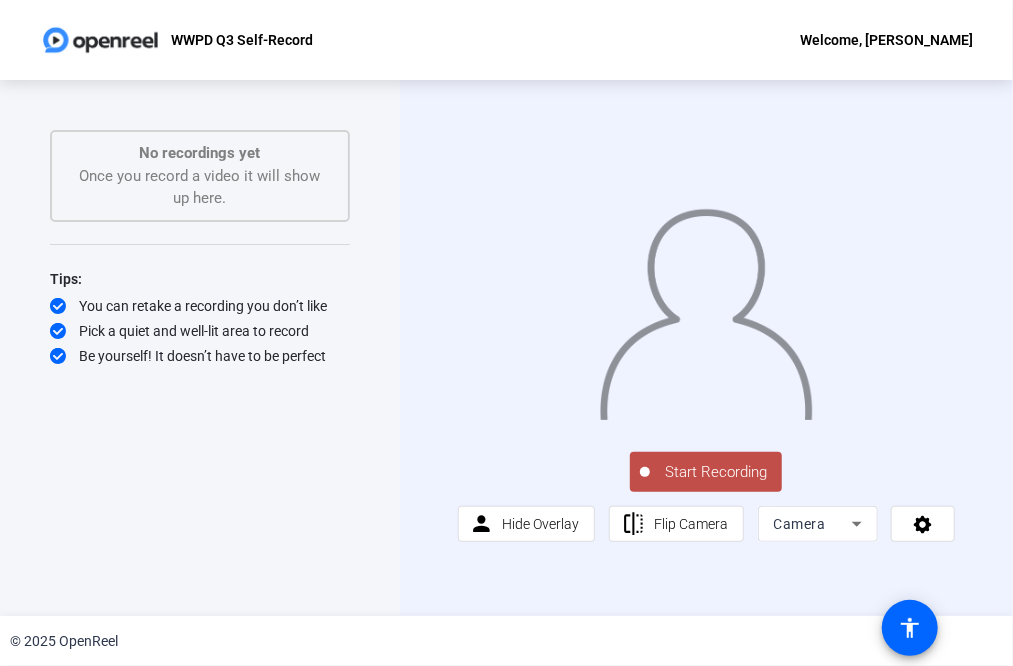 click 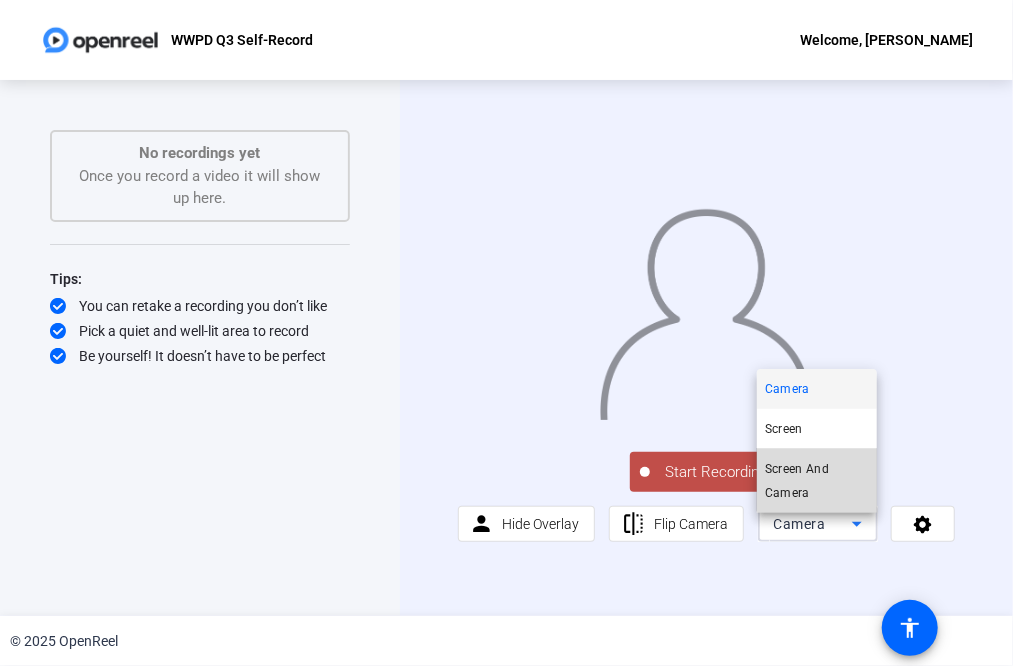 click on "Screen And Camera" at bounding box center (817, 481) 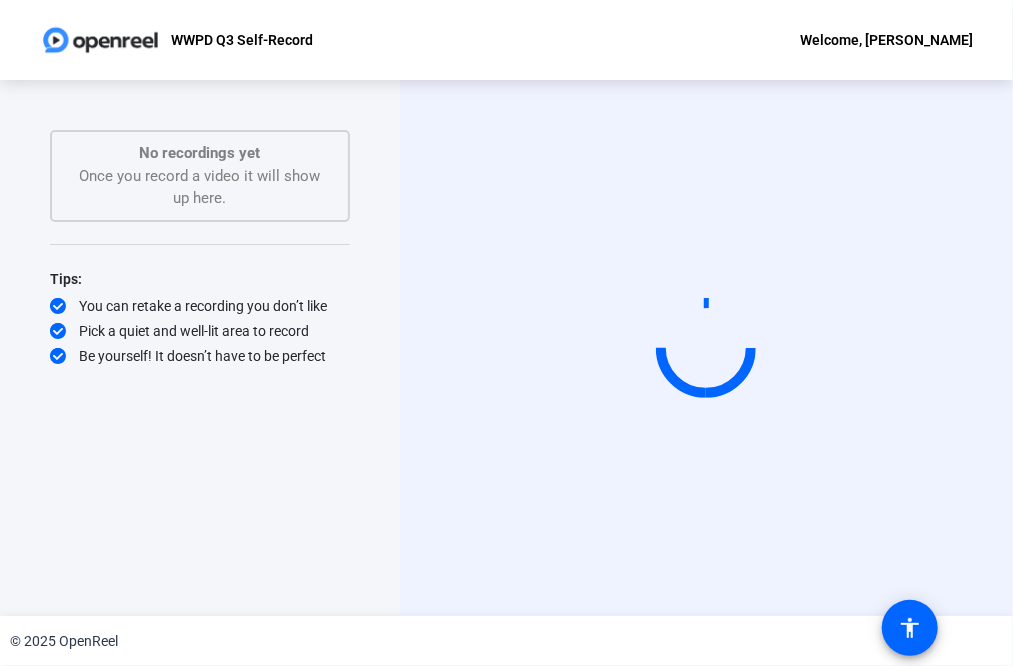 click on "Start Recording  Screen And Camera" 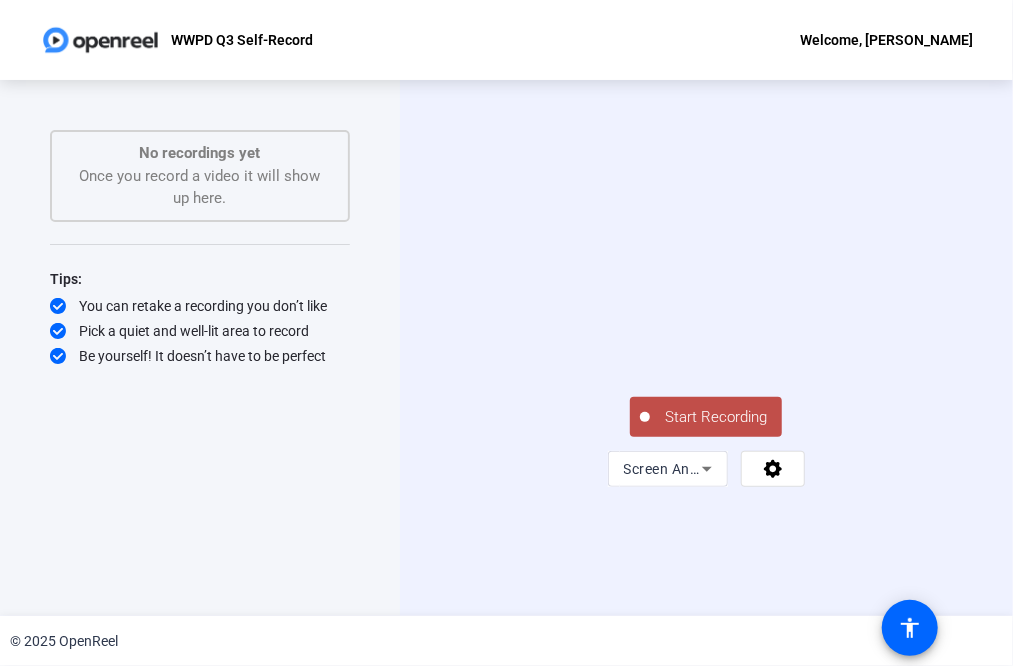 click on "Start Recording" 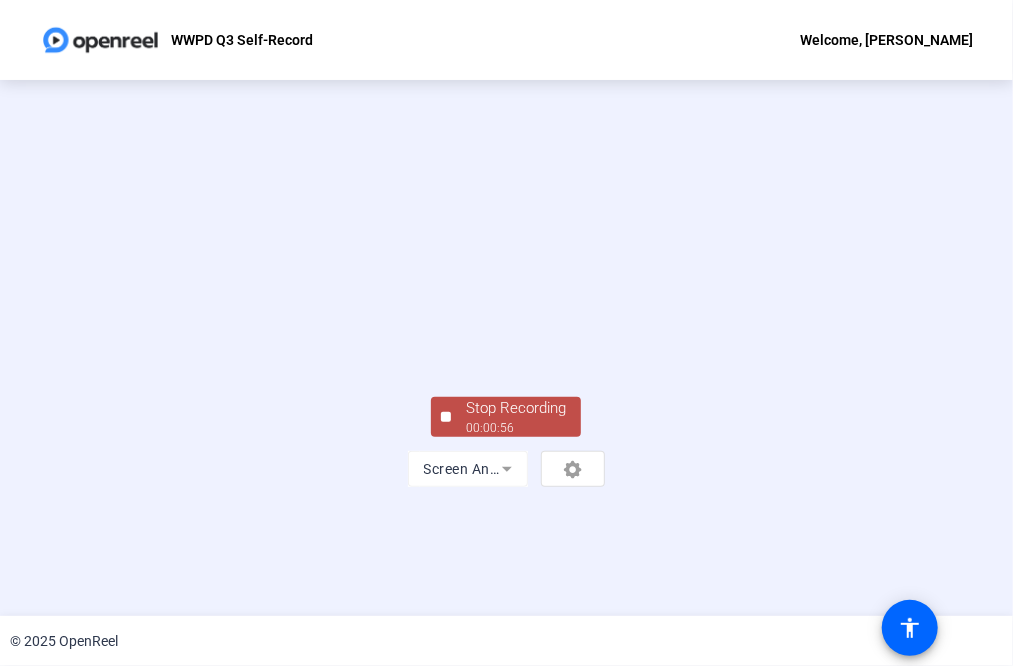 click on "Stop Recording  00:00:56  Screen And Camera" 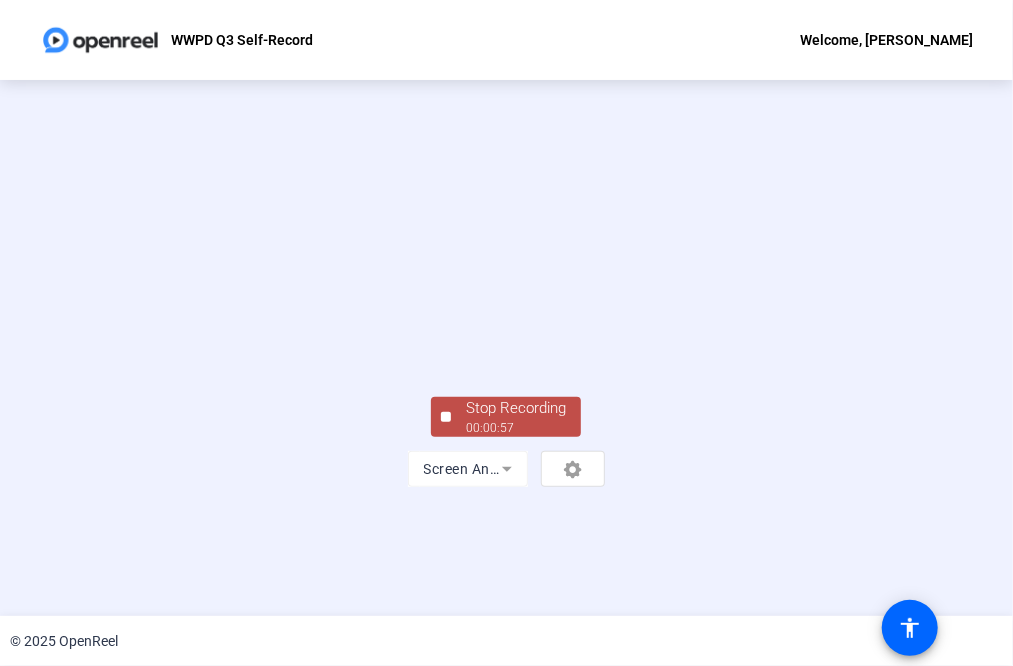 click on "Stop Recording" 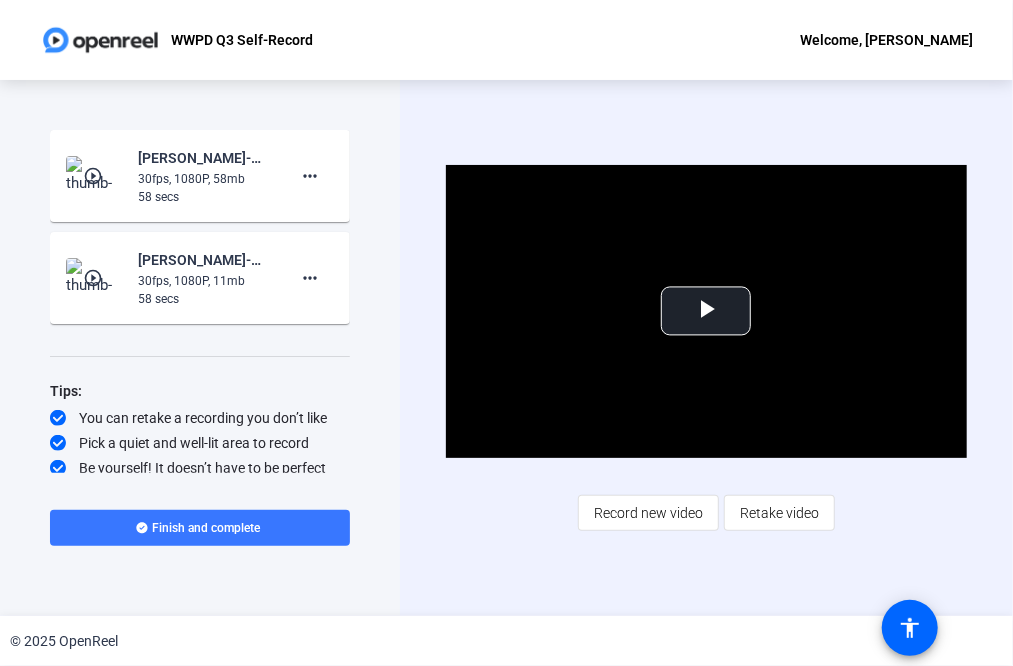 click on "Video Player is loading. Play Video Play Mute Current Time  0:00 / Duration  0:57 Loaded :  0.42% 0:00 Stream Type  LIVE Seek to live, currently behind live LIVE Remaining Time  - 0:57   1x Playback Rate Chapters Chapters Descriptions descriptions off , selected Captions captions settings , opens captions settings dialog captions off , selected Audio Track Fullscreen This is a modal window. Beginning of dialog window. Escape will cancel and close the window. Text Color White Black Red Green Blue Yellow Magenta Cyan Transparency Opaque Semi-Transparent Background Color Black White Red Green Blue Yellow Magenta Cyan Transparency Opaque Semi-Transparent Transparent Window Color Black White Red Green Blue Yellow Magenta Cyan Transparency Transparent Semi-Transparent Opaque Font Size 50% 75% 100% 125% 150% 175% 200% 300% 400% Text Edge Style None Raised Depressed Uniform Dropshadow Font Family Proportional Sans-Serif Monospace Sans-Serif Proportional Serif Monospace Serif Casual Script Small Caps Reset Done" 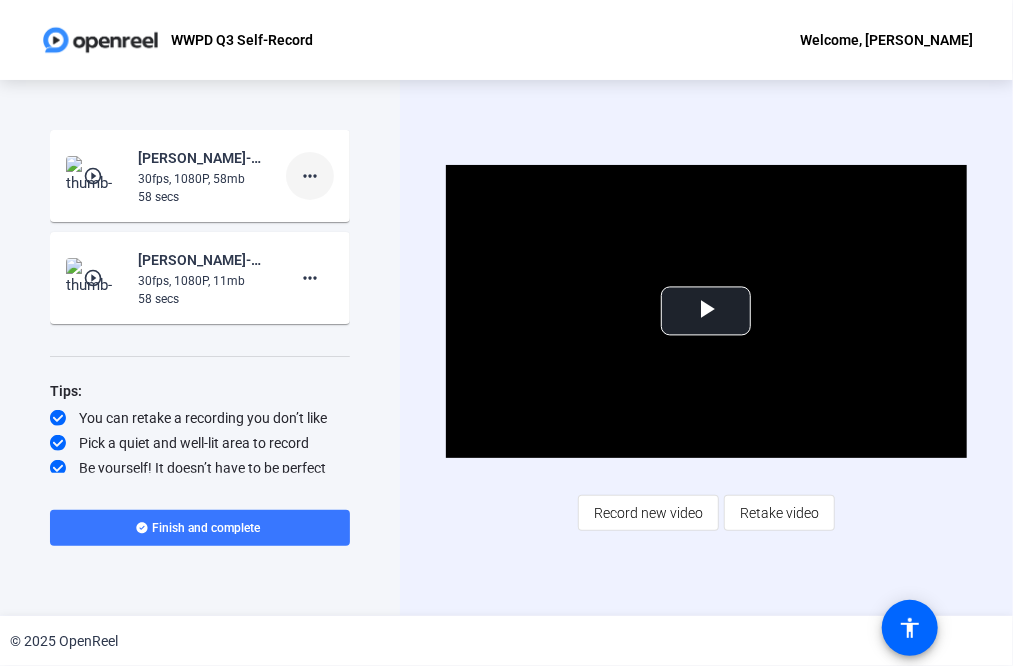 click on "more_horiz" 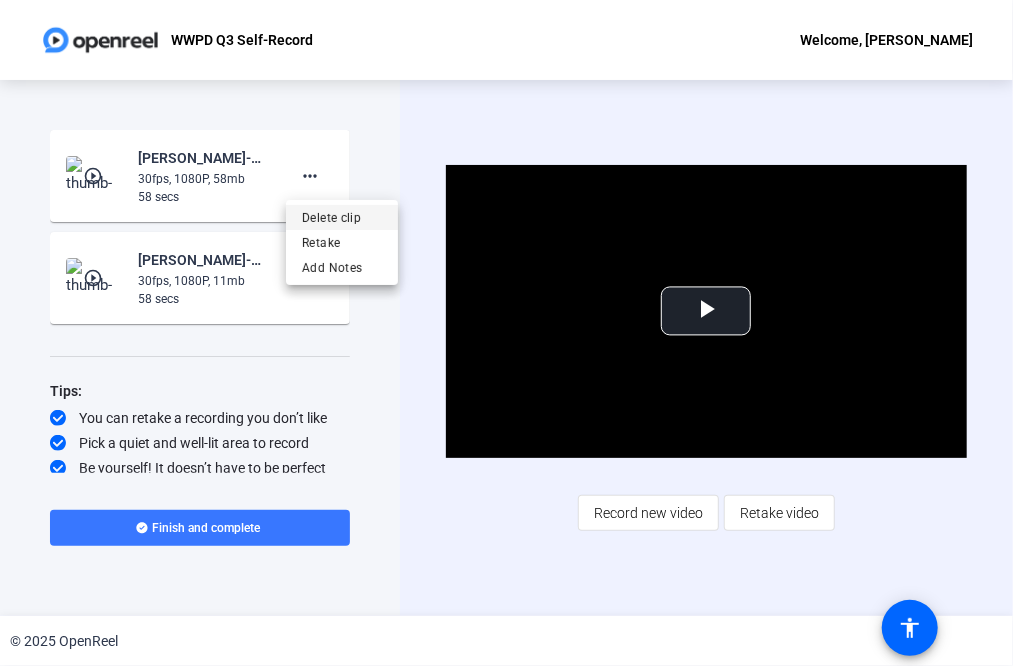 click on "Delete clip" at bounding box center [342, 218] 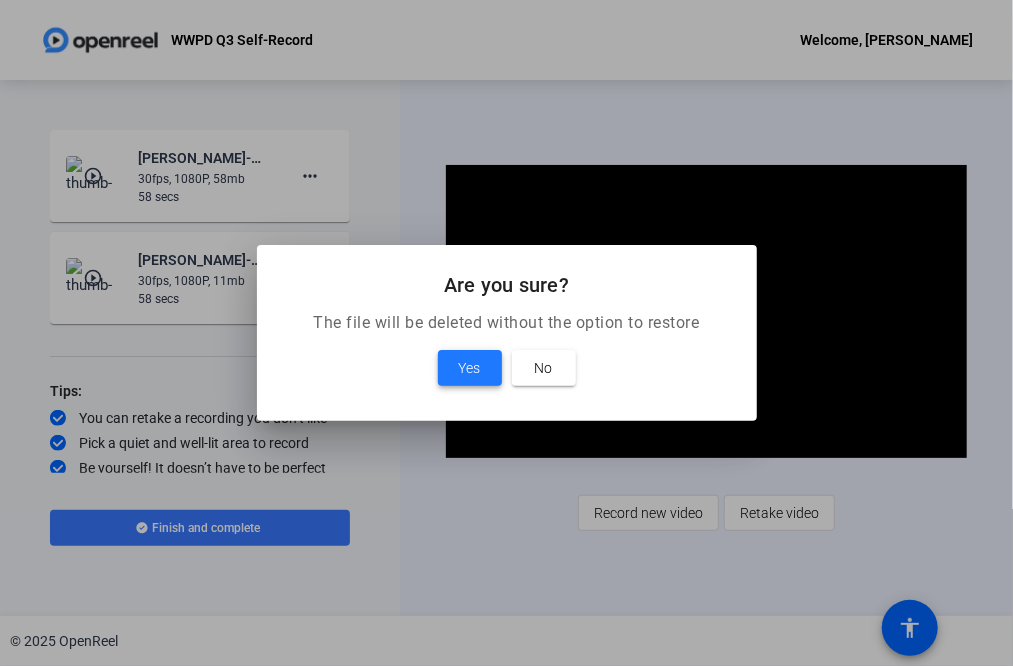 click on "Yes" at bounding box center [470, 368] 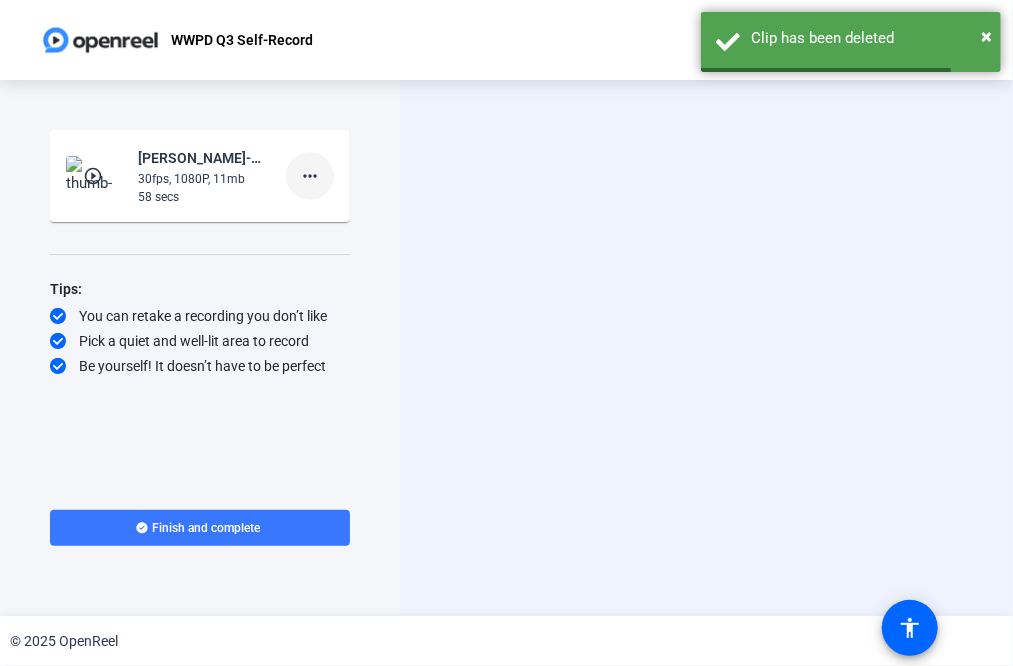 click on "more_horiz" 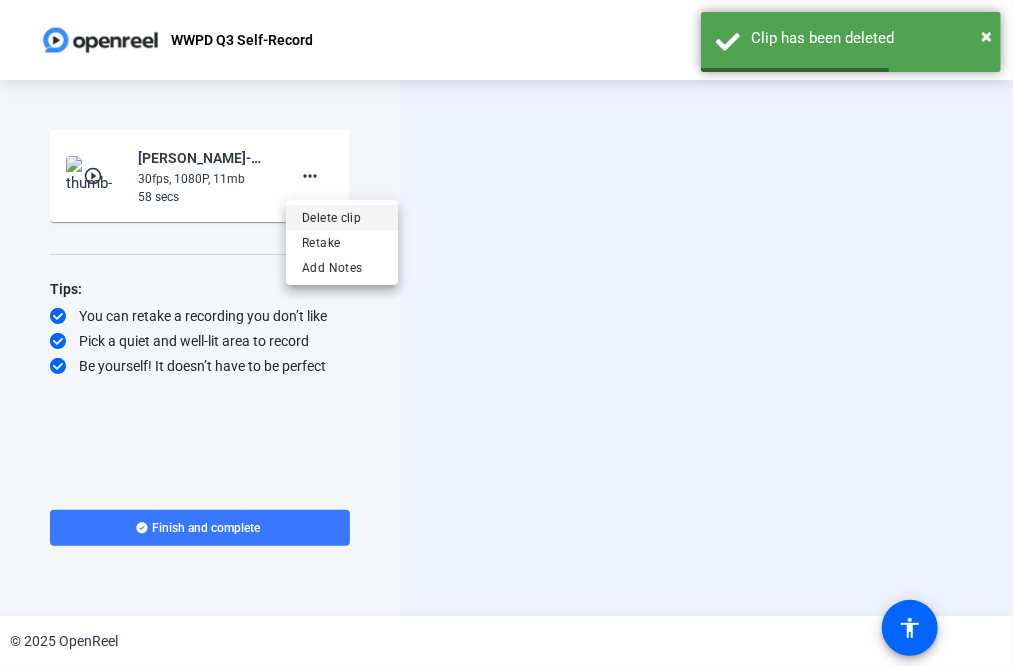click on "Delete clip" at bounding box center [342, 218] 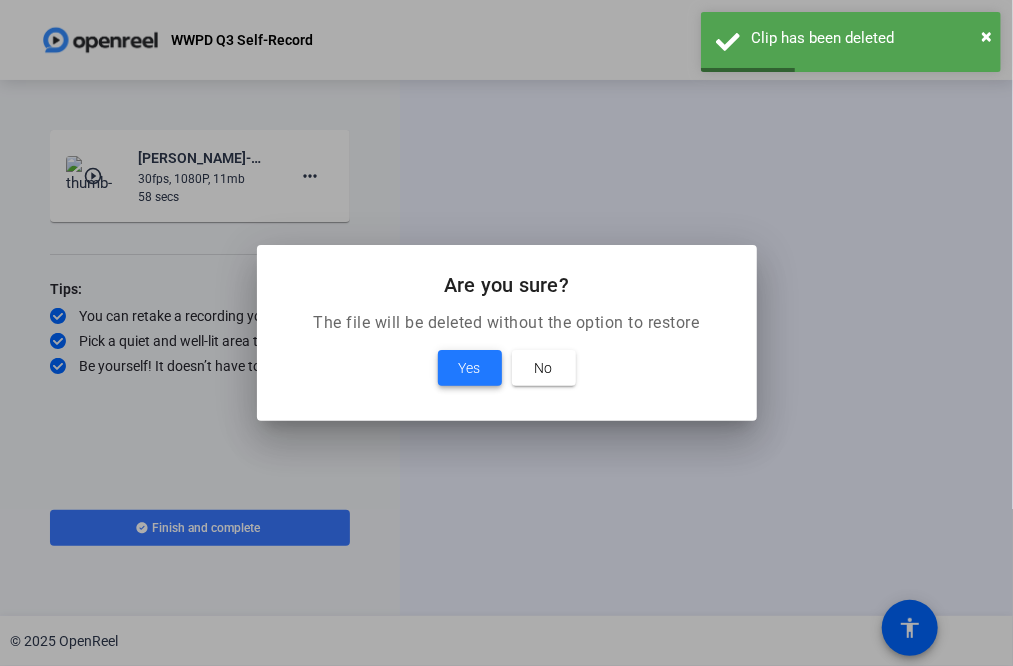 click on "Yes" at bounding box center [470, 368] 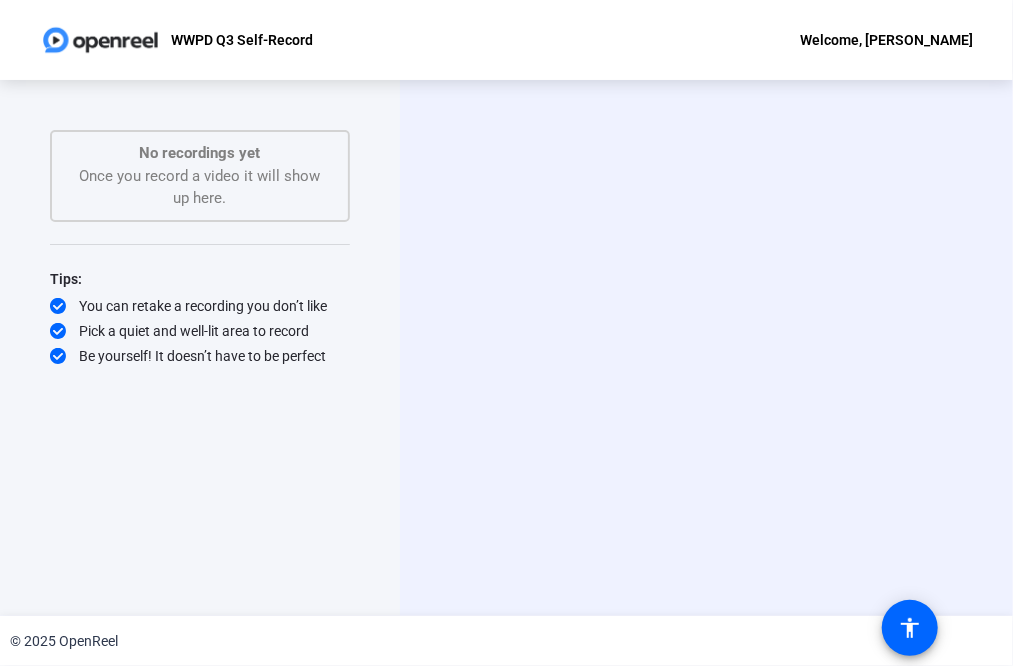 click on "Start Recording  Screen And Camera" 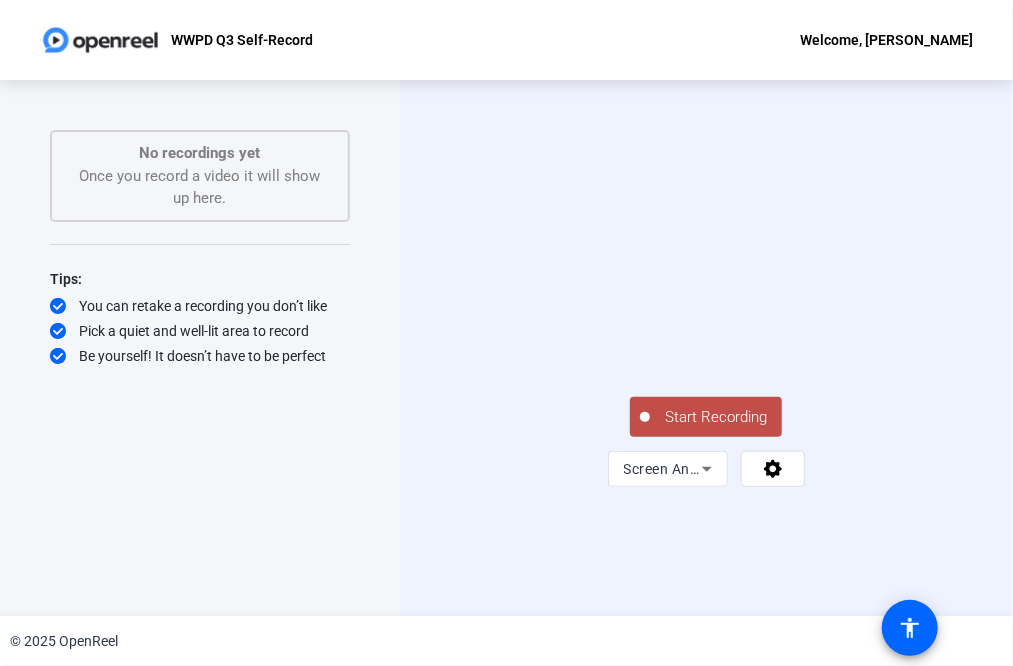 click on "Start Recording  Screen And Camera" 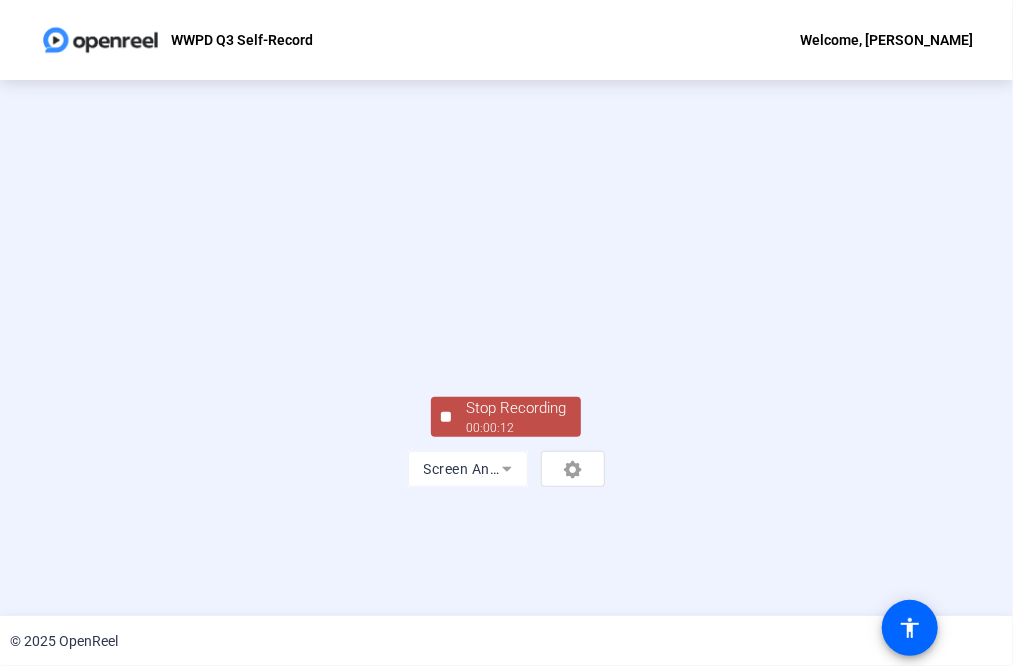 click at bounding box center (506, 293) 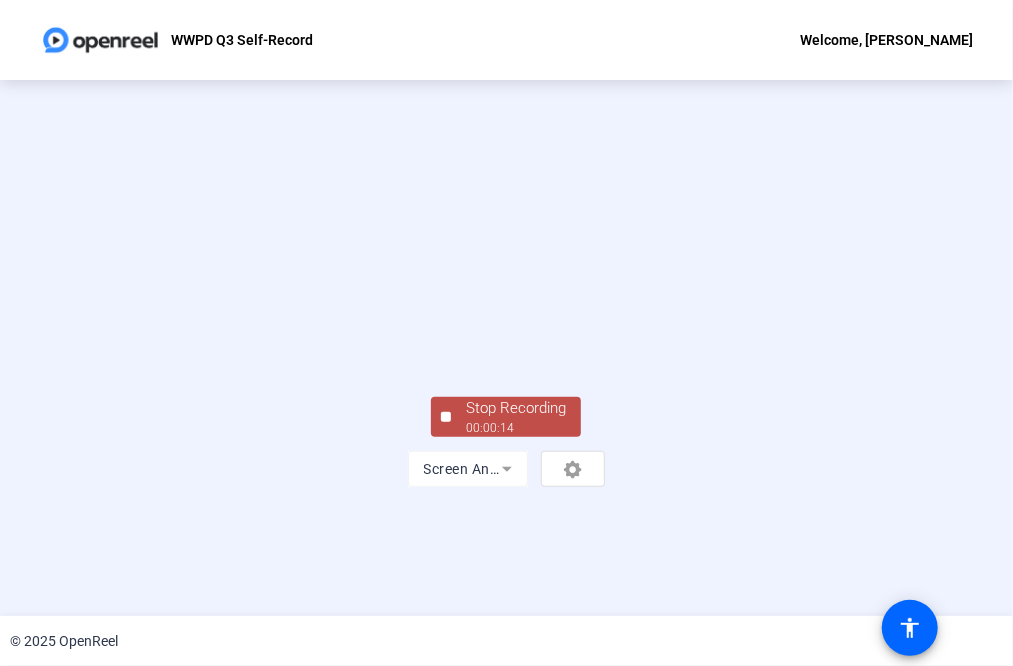 click on "Stop Recording" 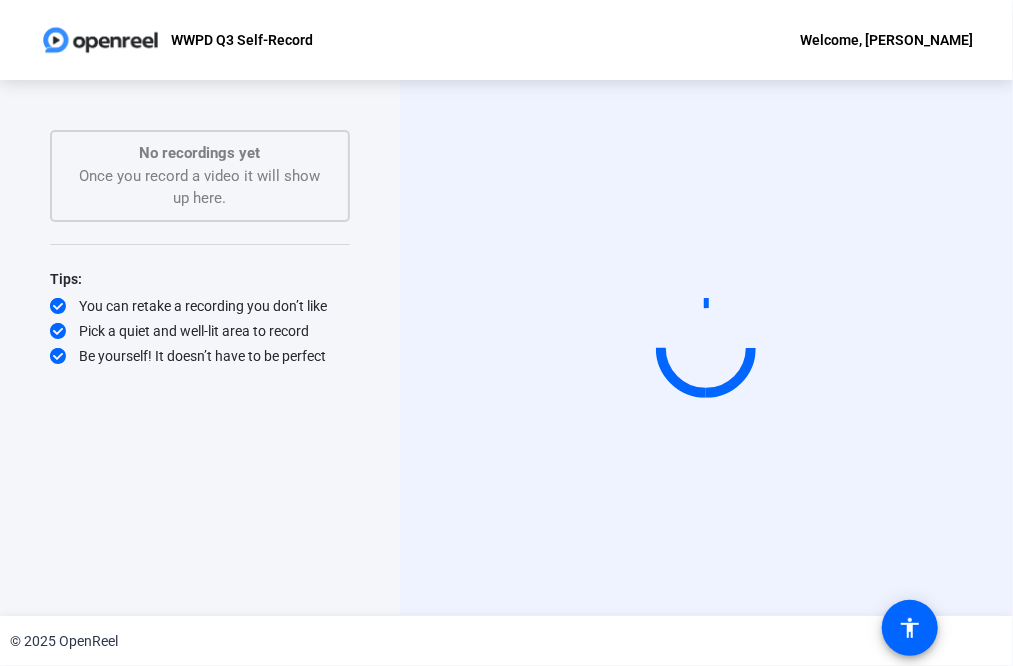 click on "Start Recording  No recordings yet  Once you record a video it will show up here.  Tips:
You can retake a recording you don’t like
Pick a quiet and well-lit area to record
Be yourself! It doesn’t have to be perfect" 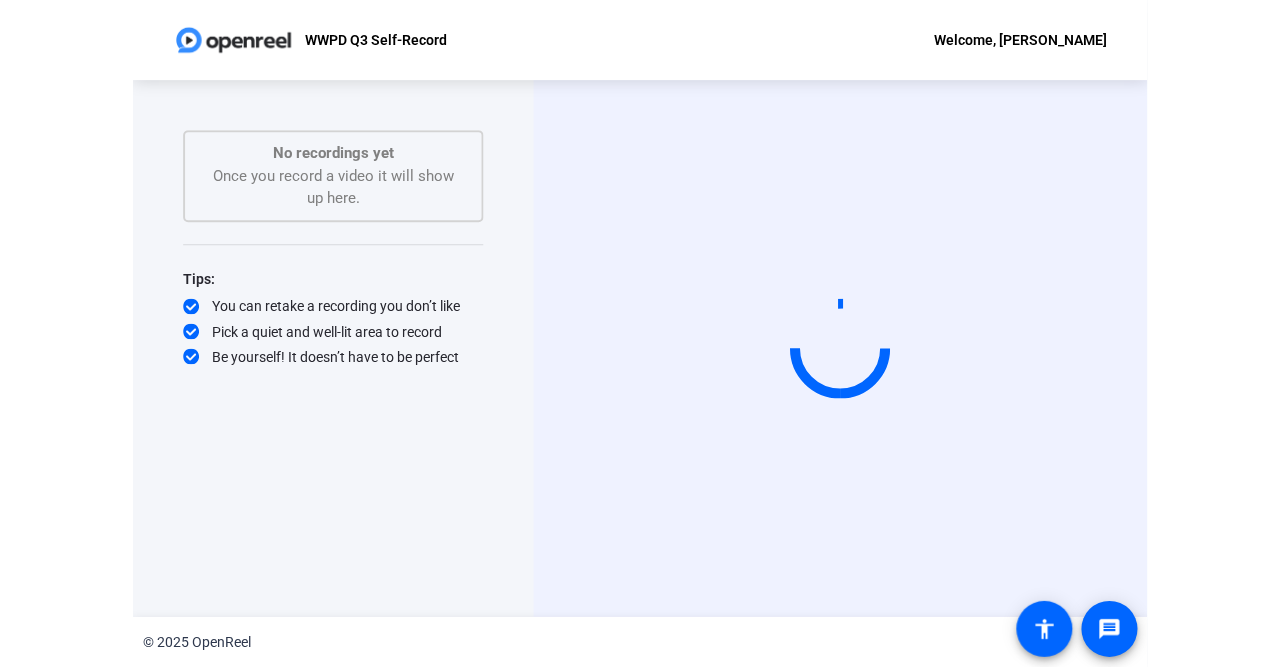 scroll, scrollTop: 0, scrollLeft: 0, axis: both 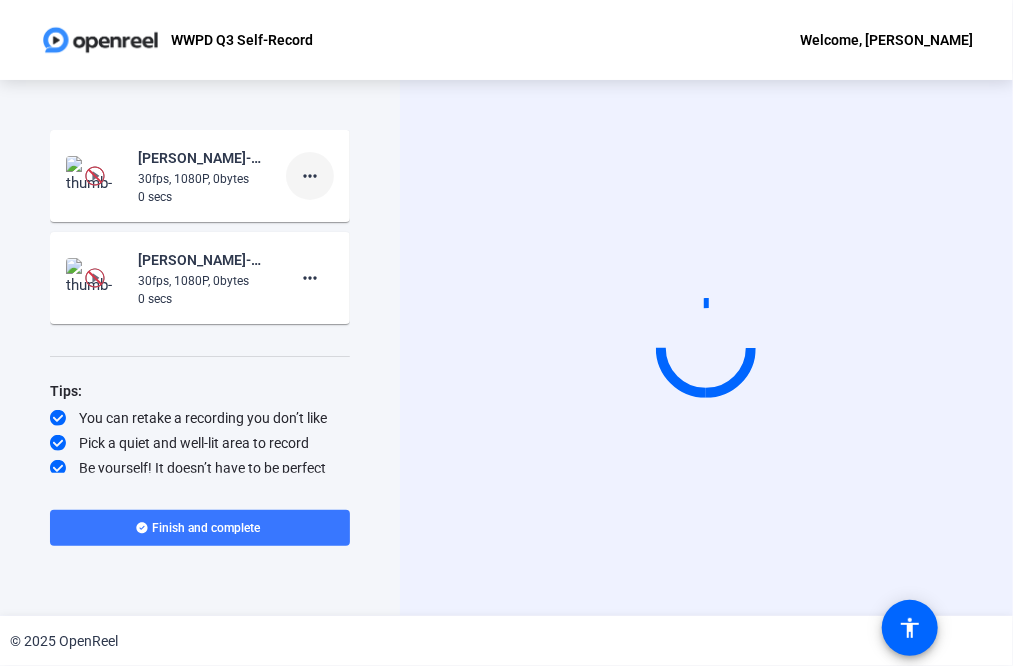 click on "more_horiz" 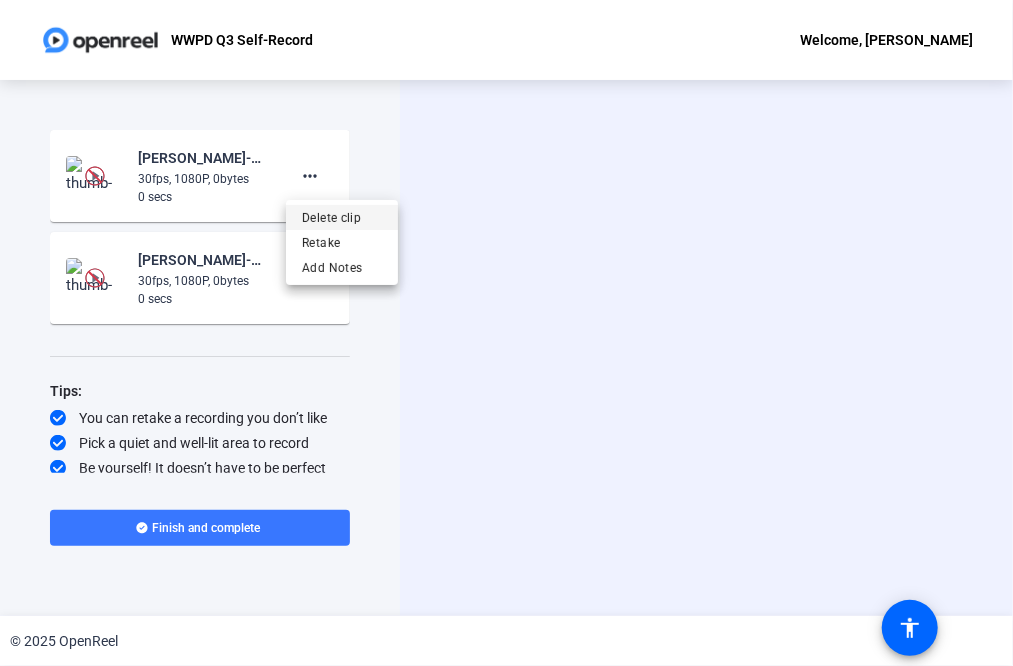 click on "Delete clip" at bounding box center [342, 218] 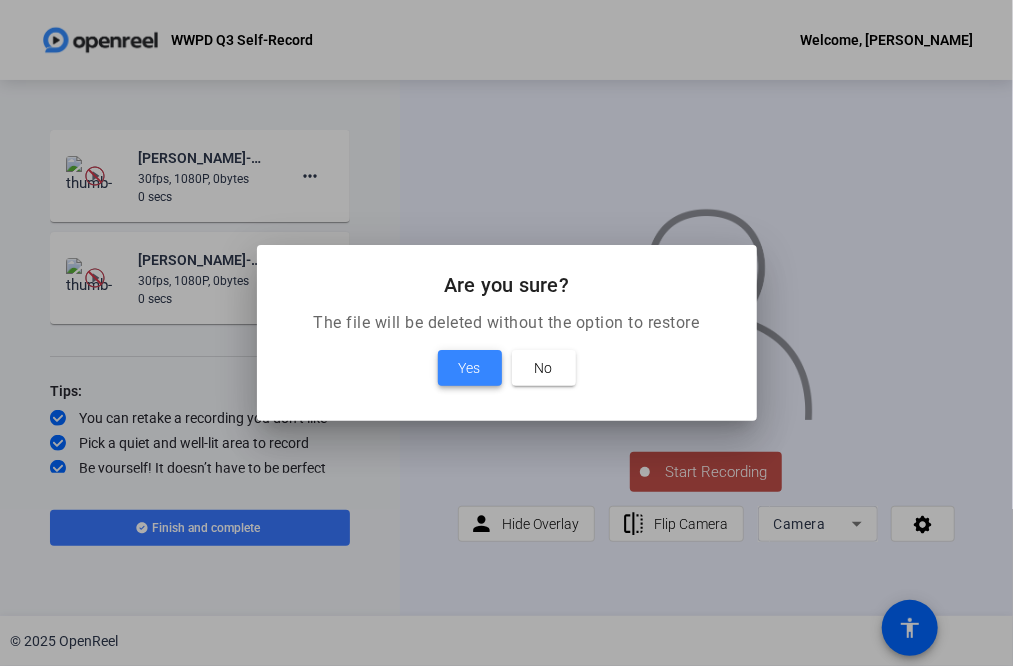 click on "Yes" at bounding box center (470, 368) 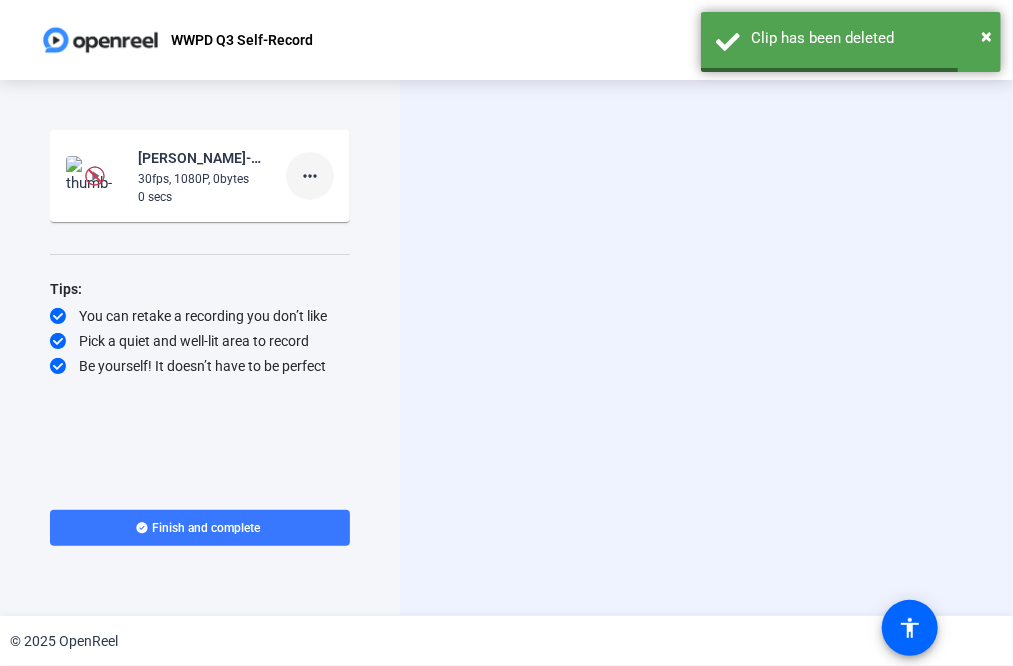 click on "more_horiz" 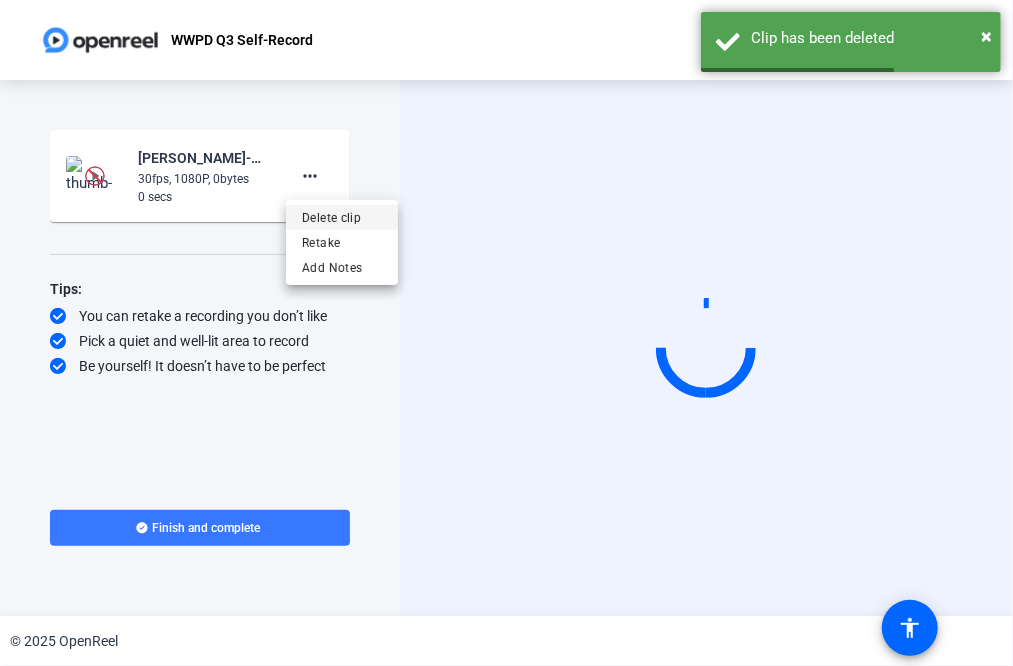 click on "Delete clip" at bounding box center [342, 218] 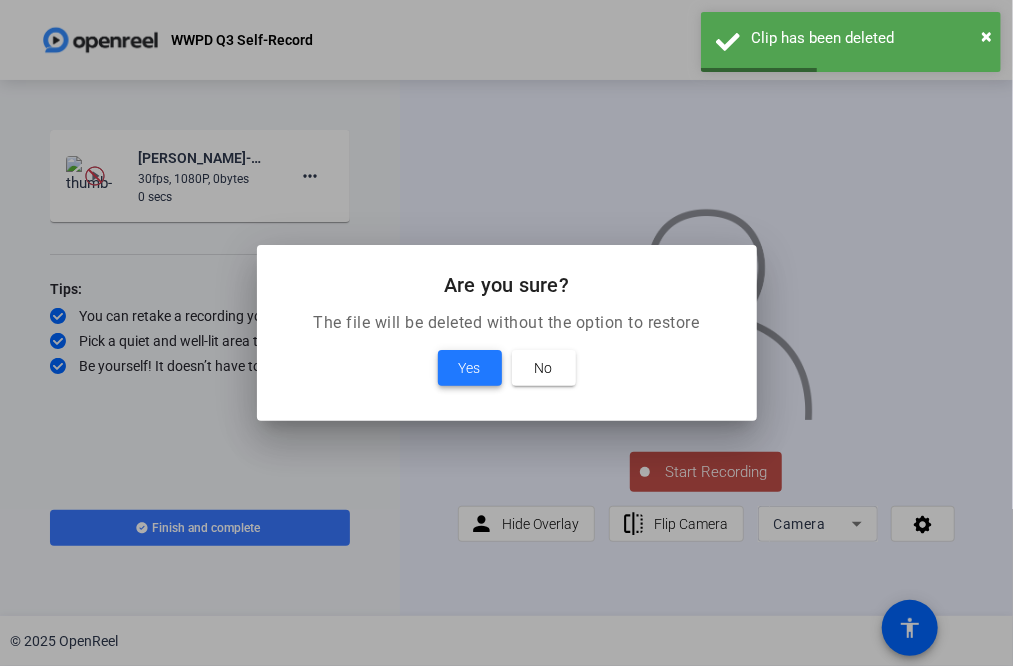 click at bounding box center (470, 368) 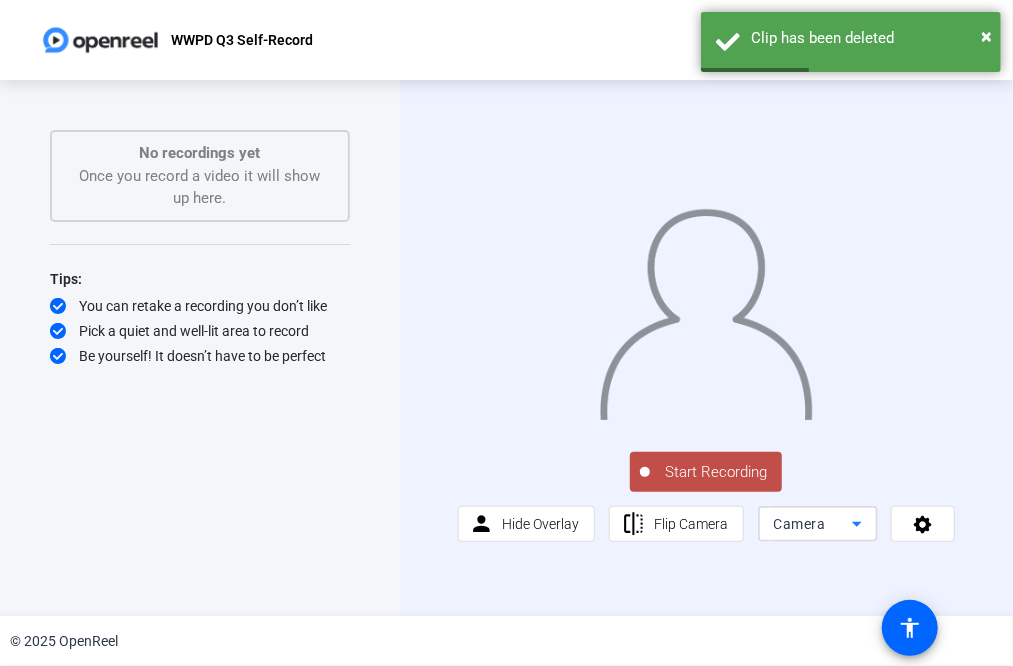 click 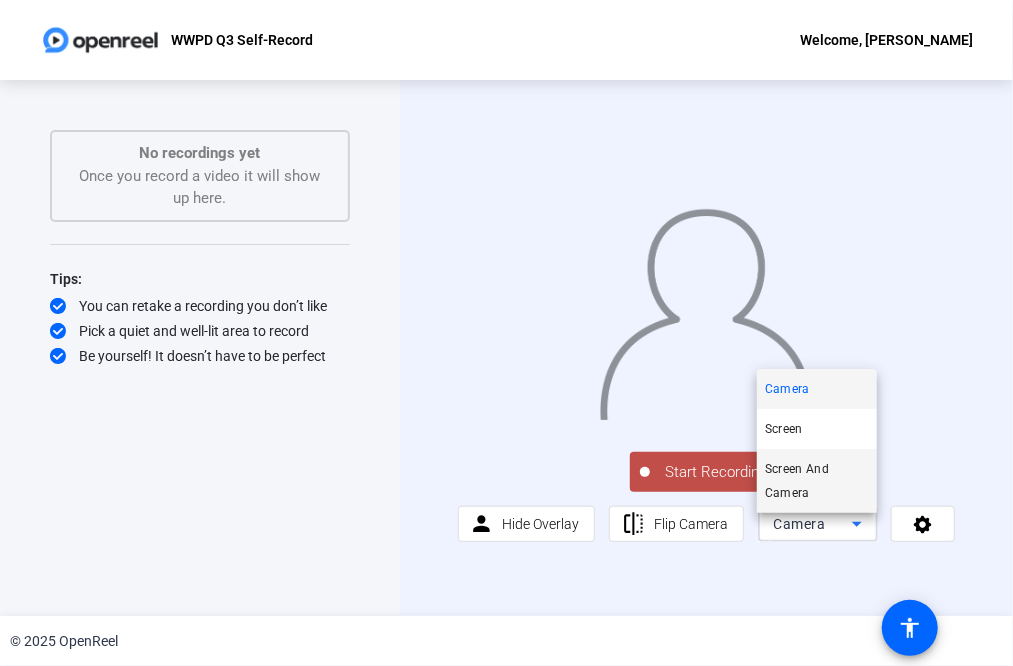 click on "Screen And Camera" at bounding box center [817, 481] 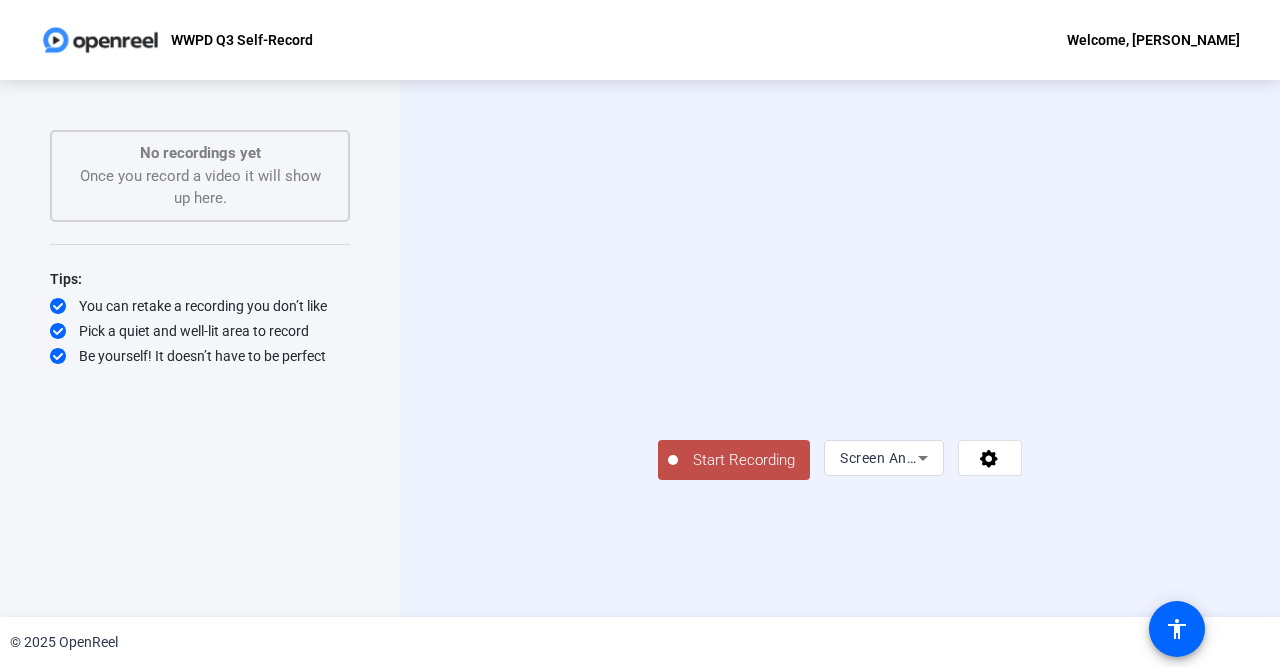 click on "Start Recording" 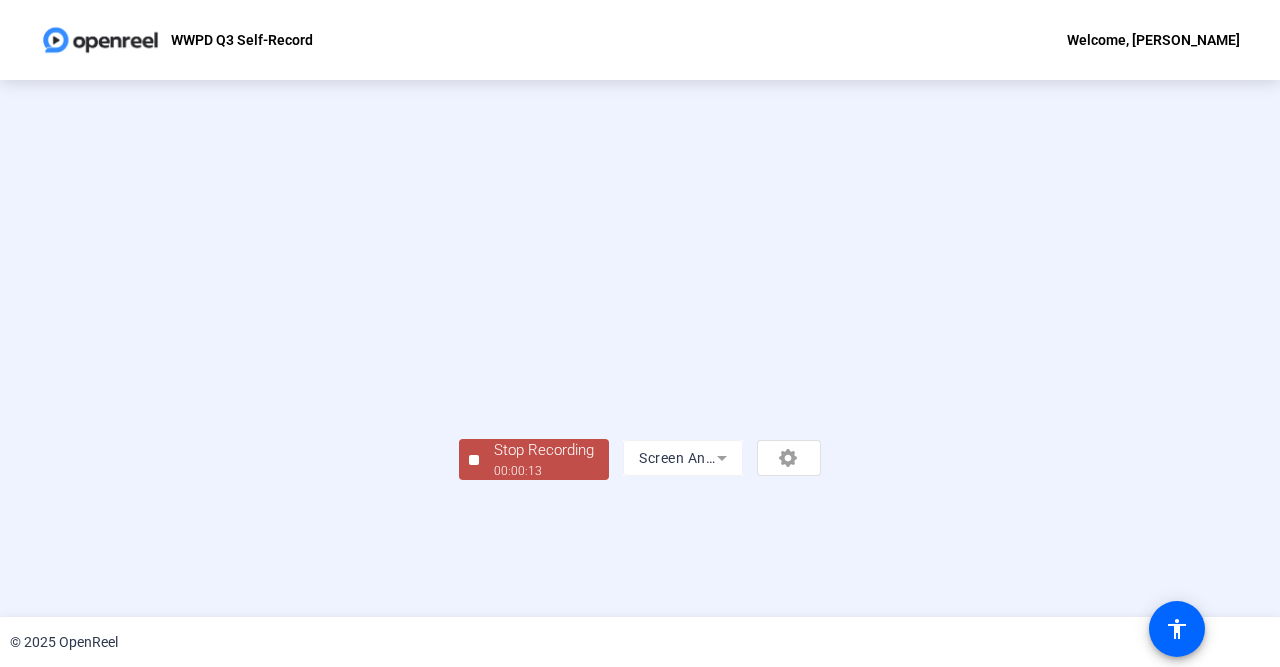 scroll, scrollTop: 85, scrollLeft: 0, axis: vertical 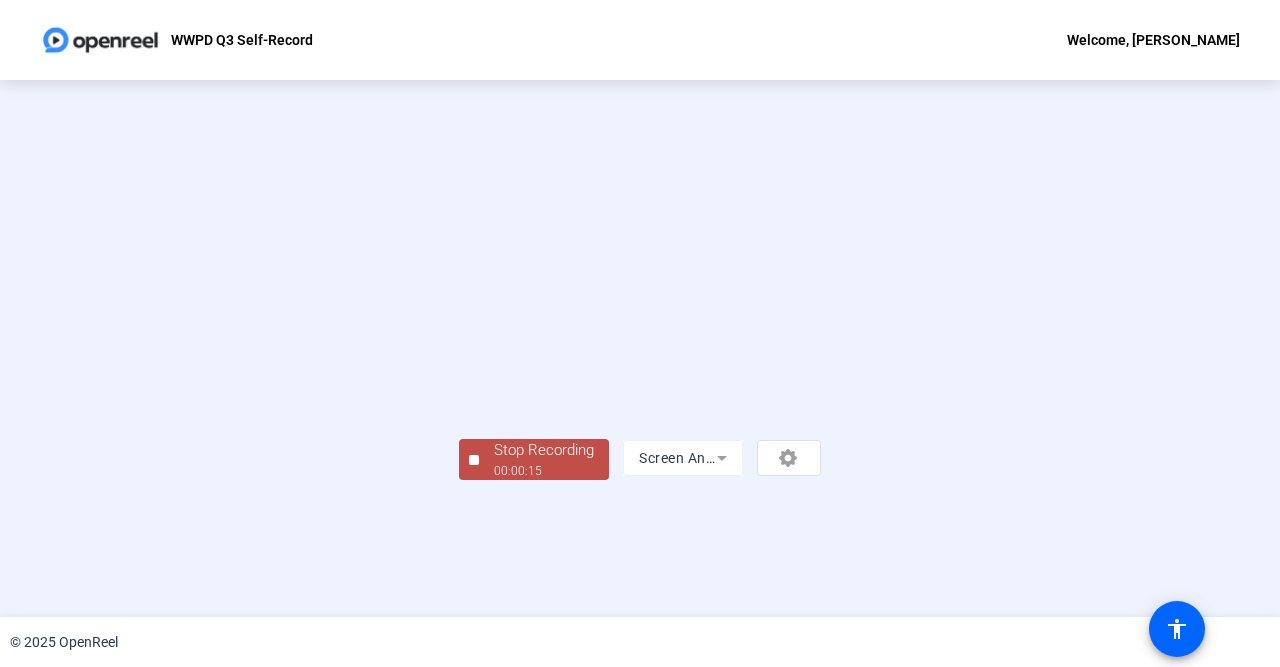 click on "Stop Recording" 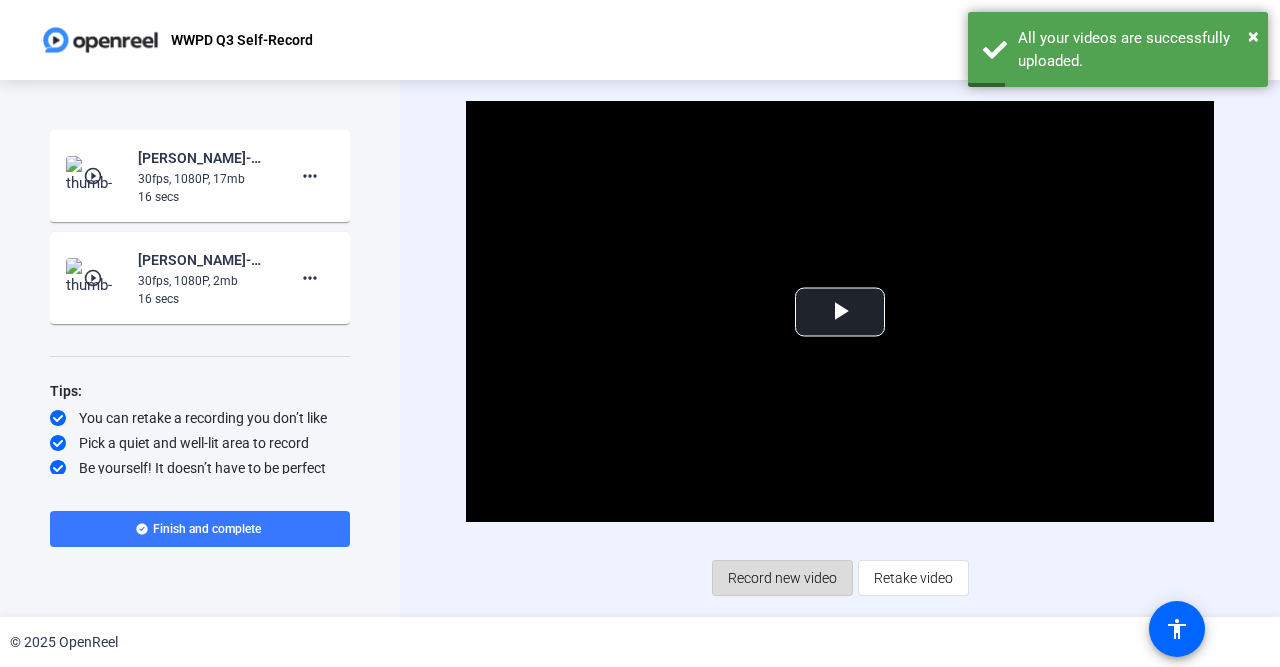 click on "Record new video" 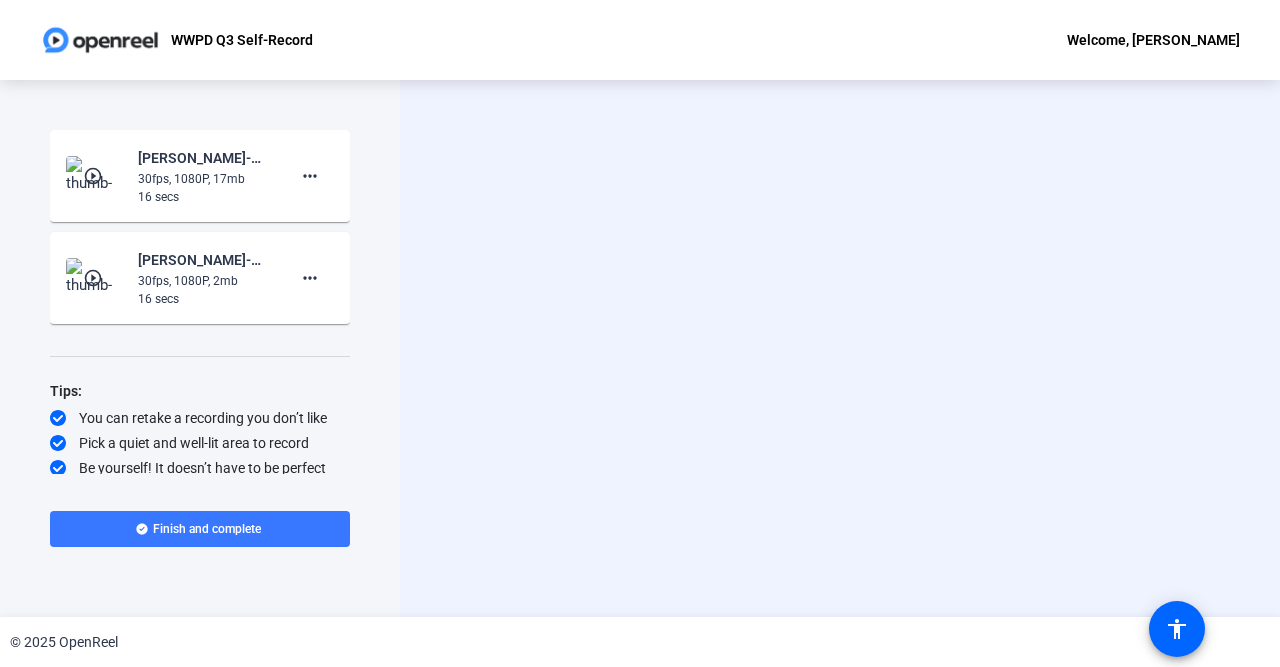 click on "Start Recording  Screen And Camera" 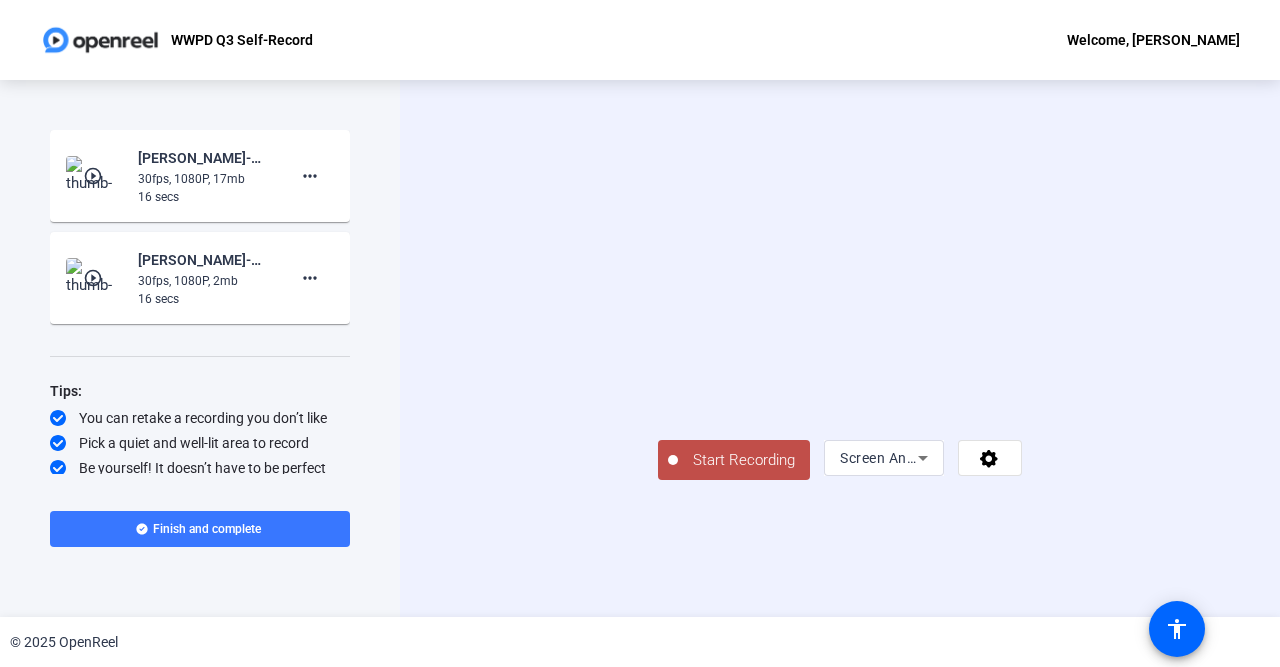 click on "Start Recording" 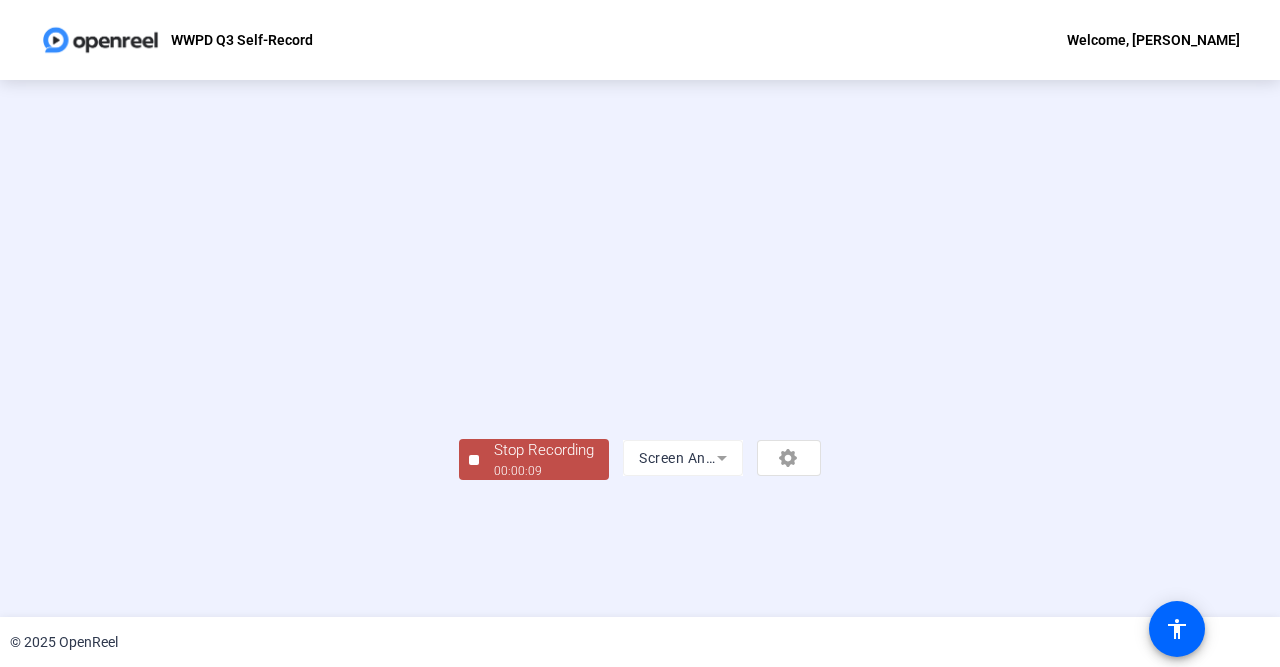 click at bounding box center (640, 318) 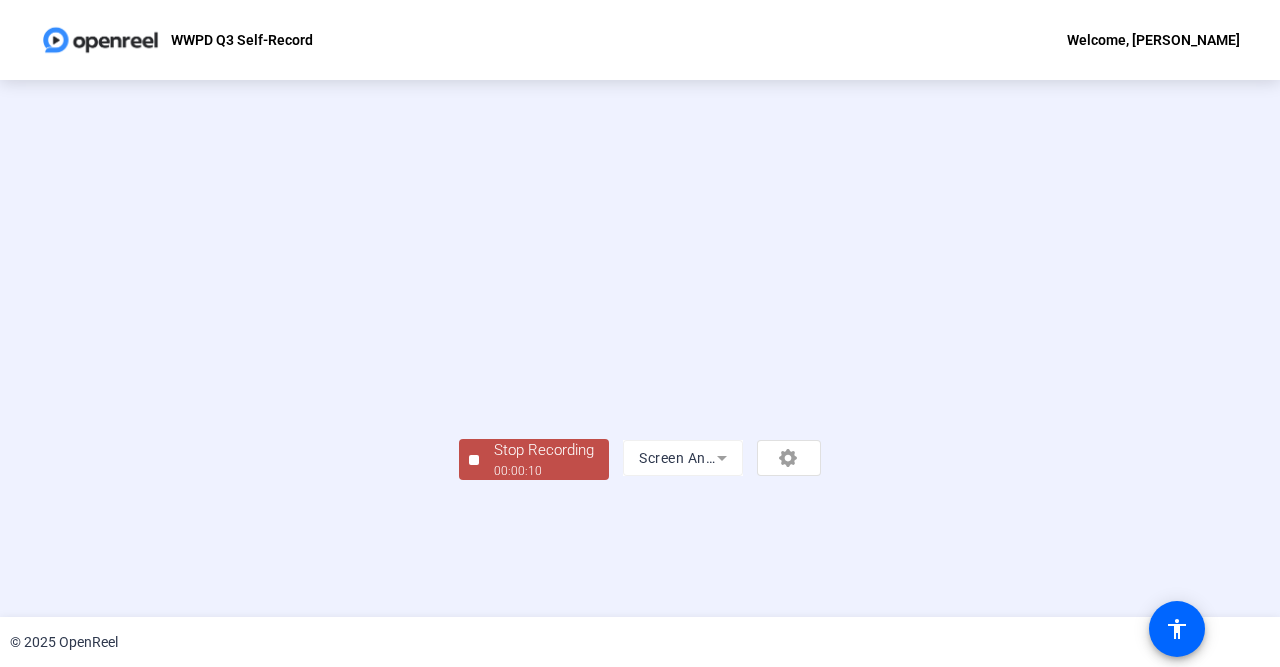 scroll, scrollTop: 85, scrollLeft: 0, axis: vertical 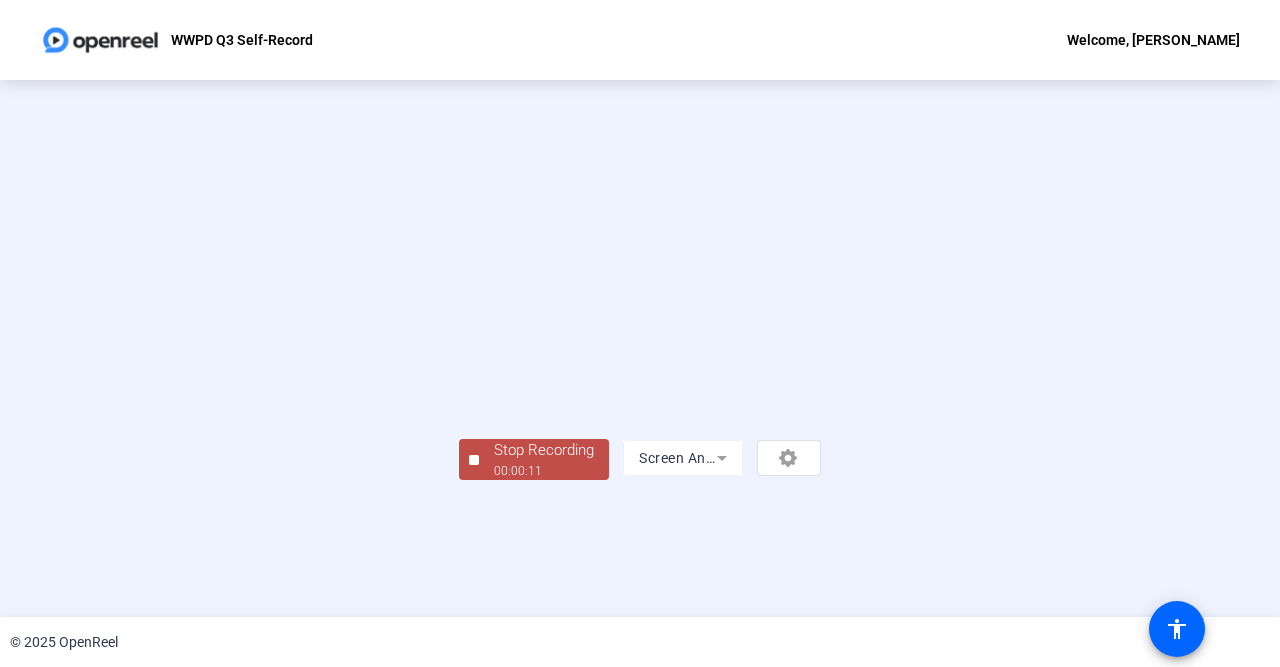 click on "Stop Recording" 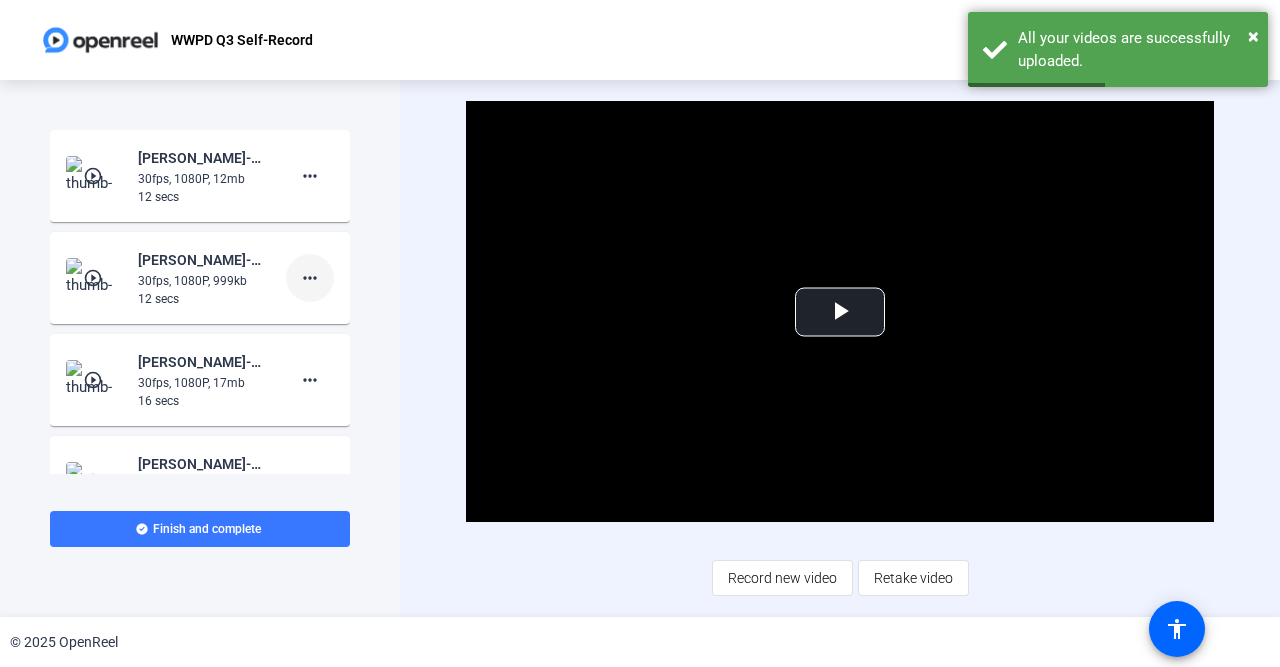 click on "more_horiz" 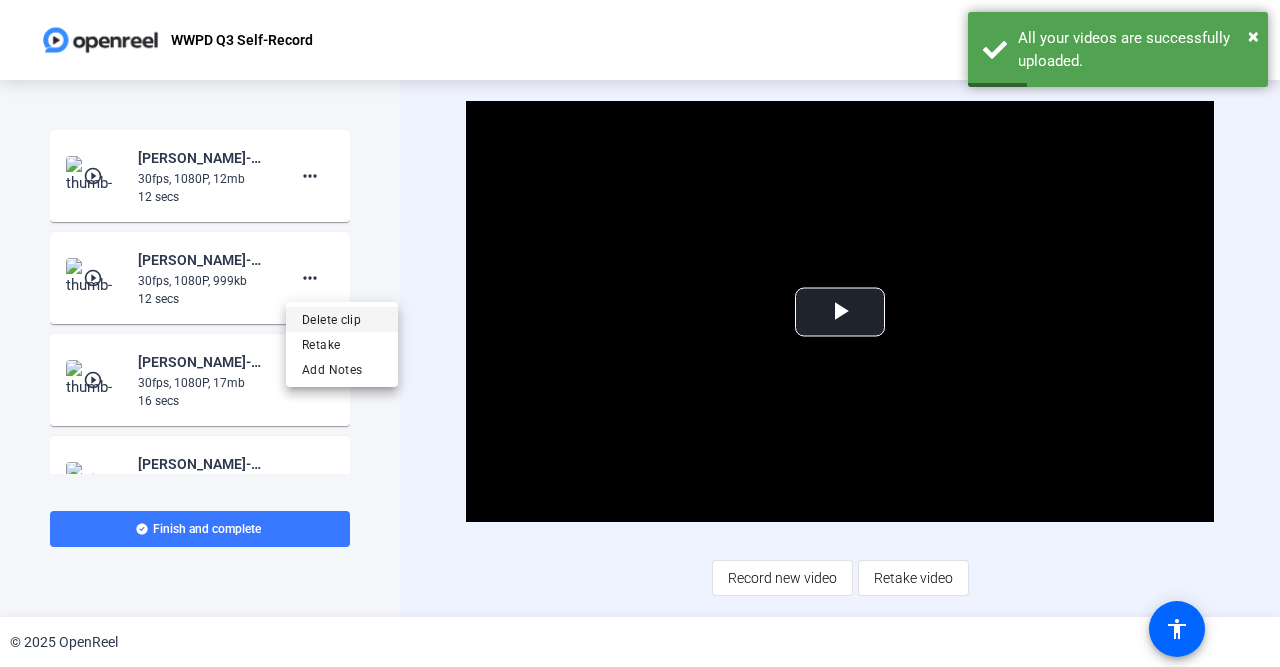 click on "Delete clip" at bounding box center [342, 320] 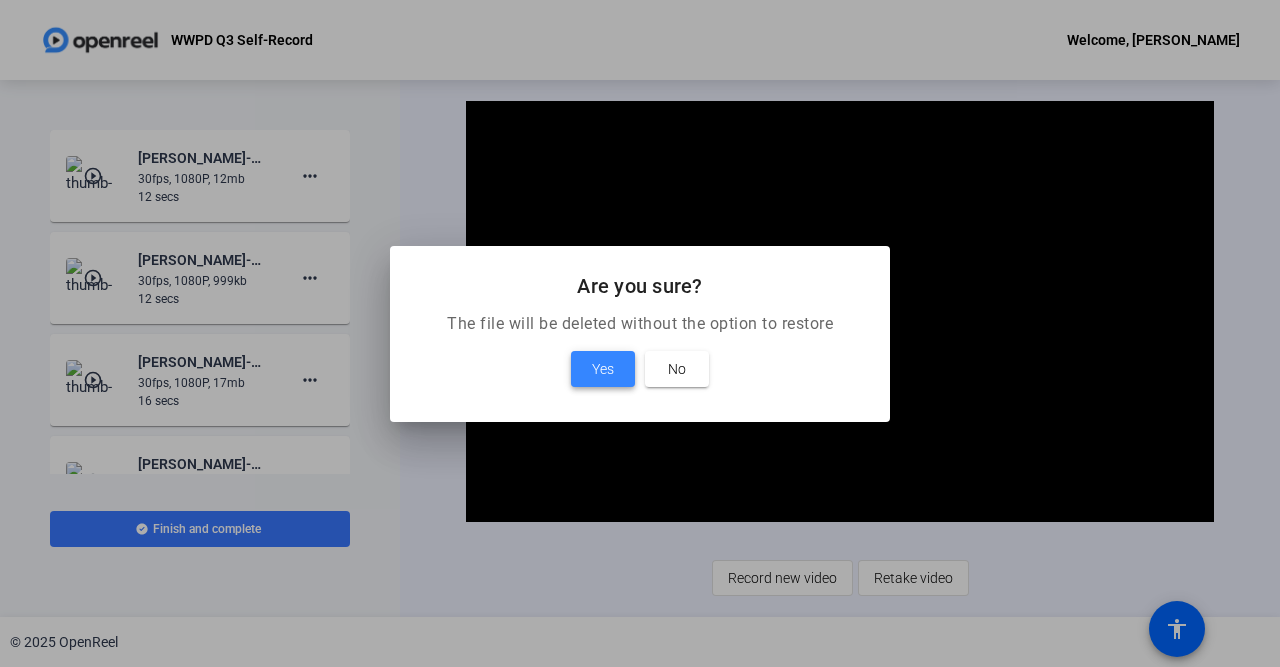 click on "Yes" at bounding box center (603, 369) 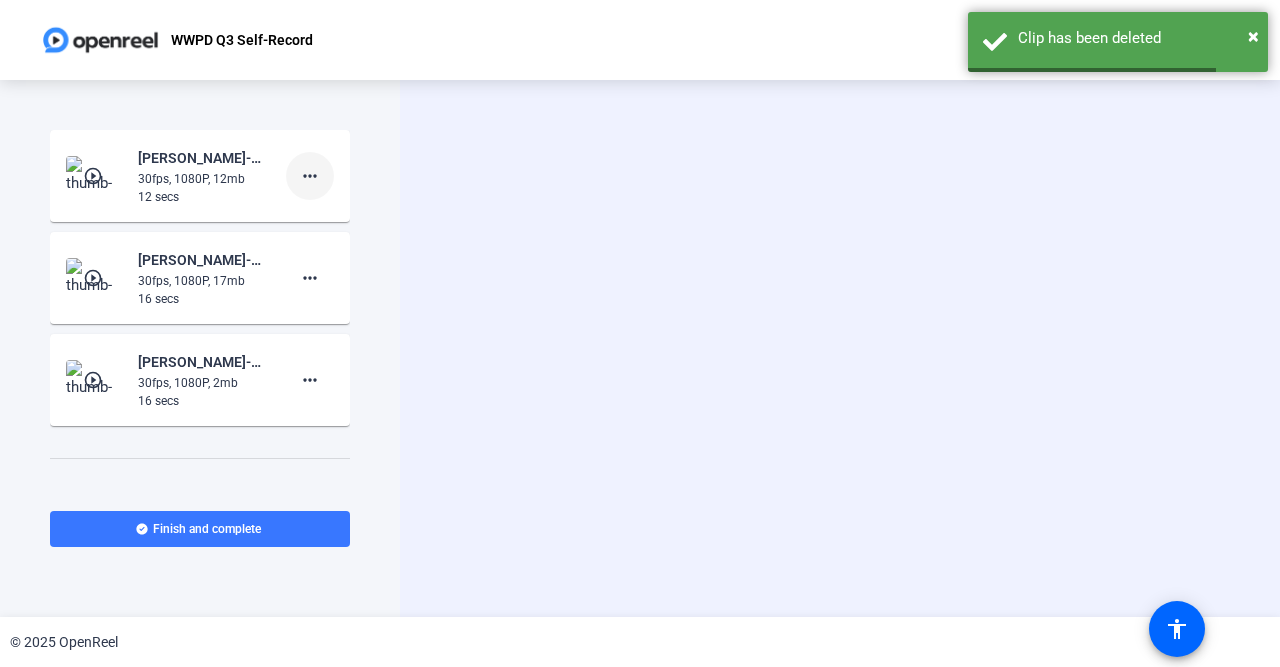 click on "more_horiz" 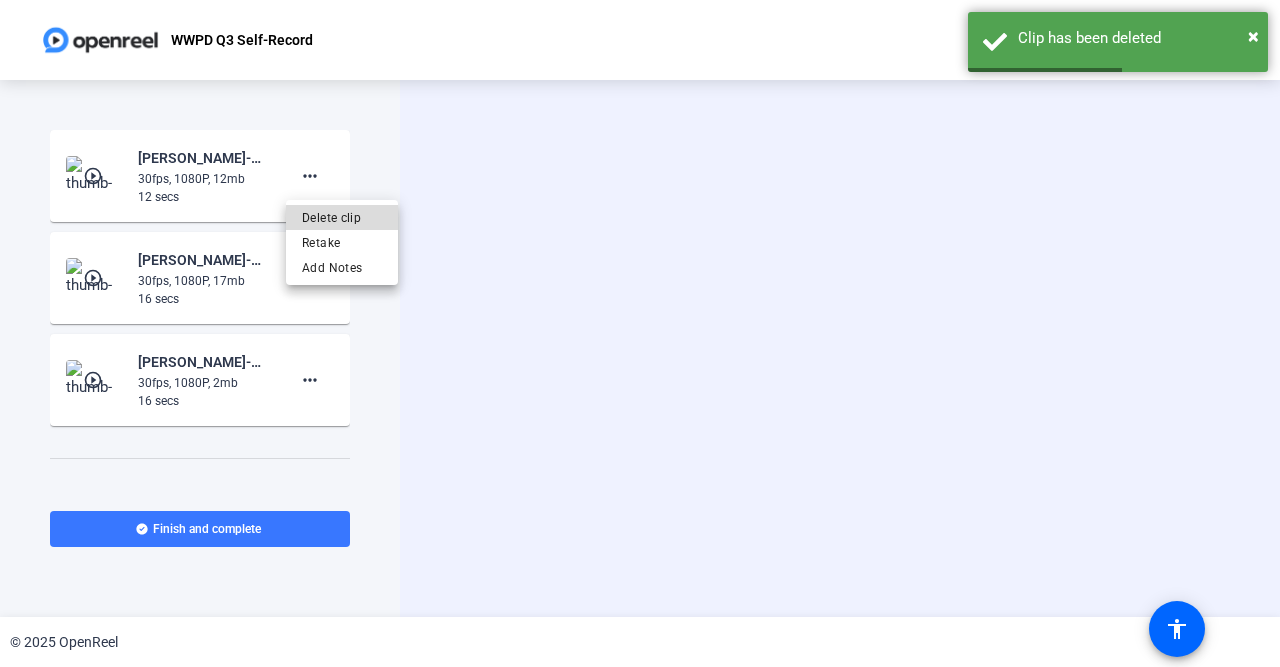 click on "Delete clip" at bounding box center (342, 218) 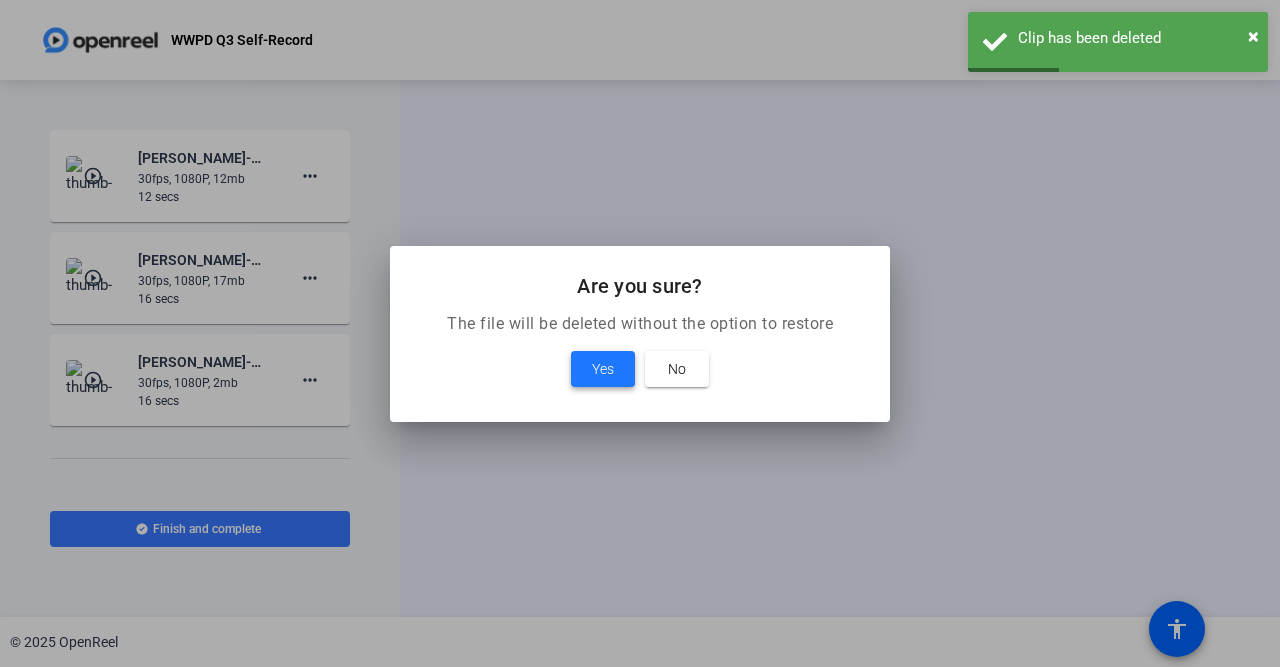 click on "Yes" at bounding box center (603, 369) 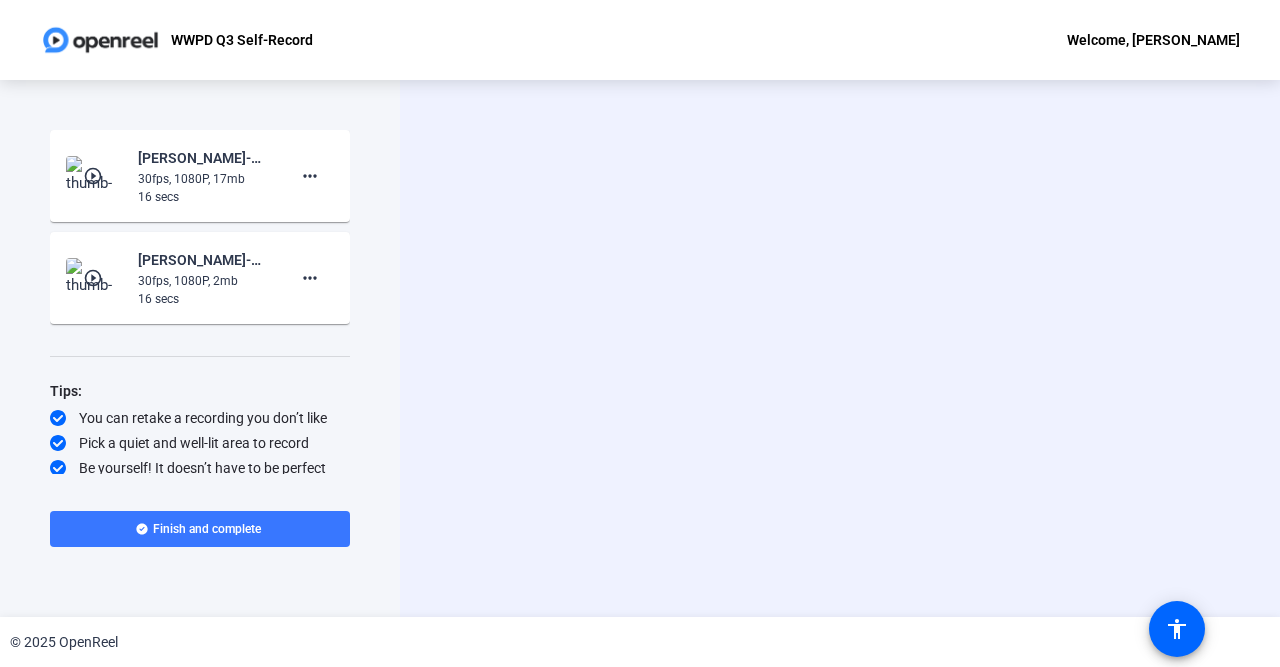 click on "Start Recording  Screen And Camera" 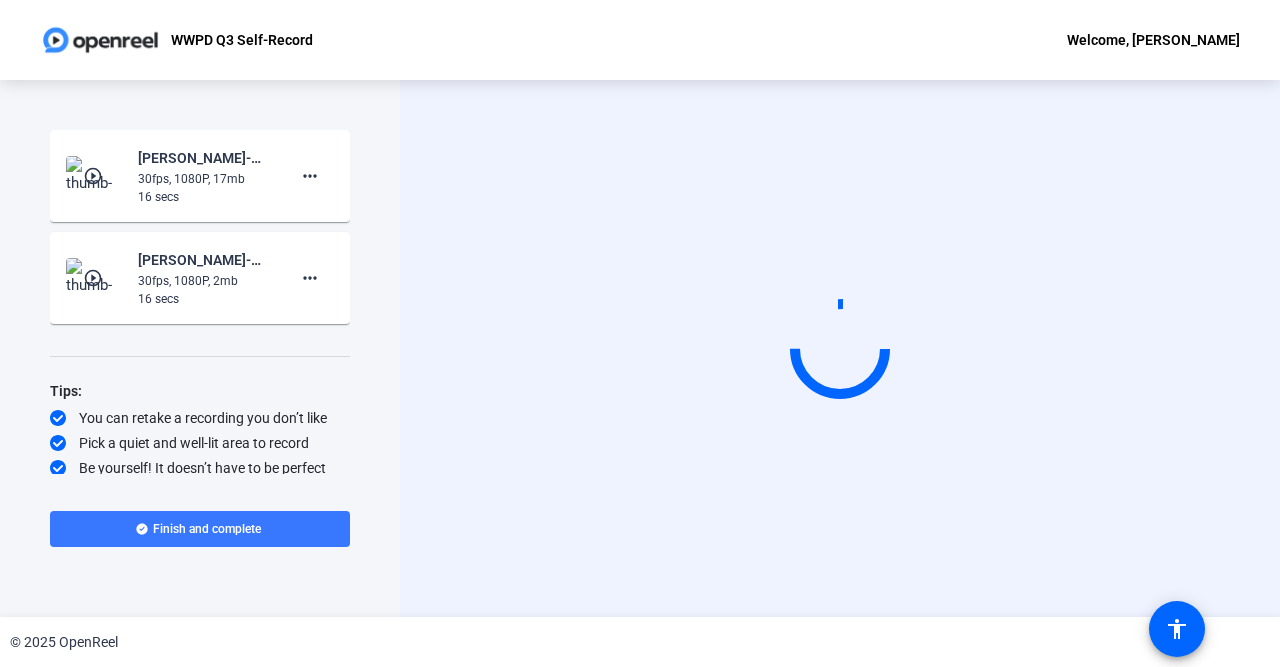 click on "Start Recording  Screen And Camera" 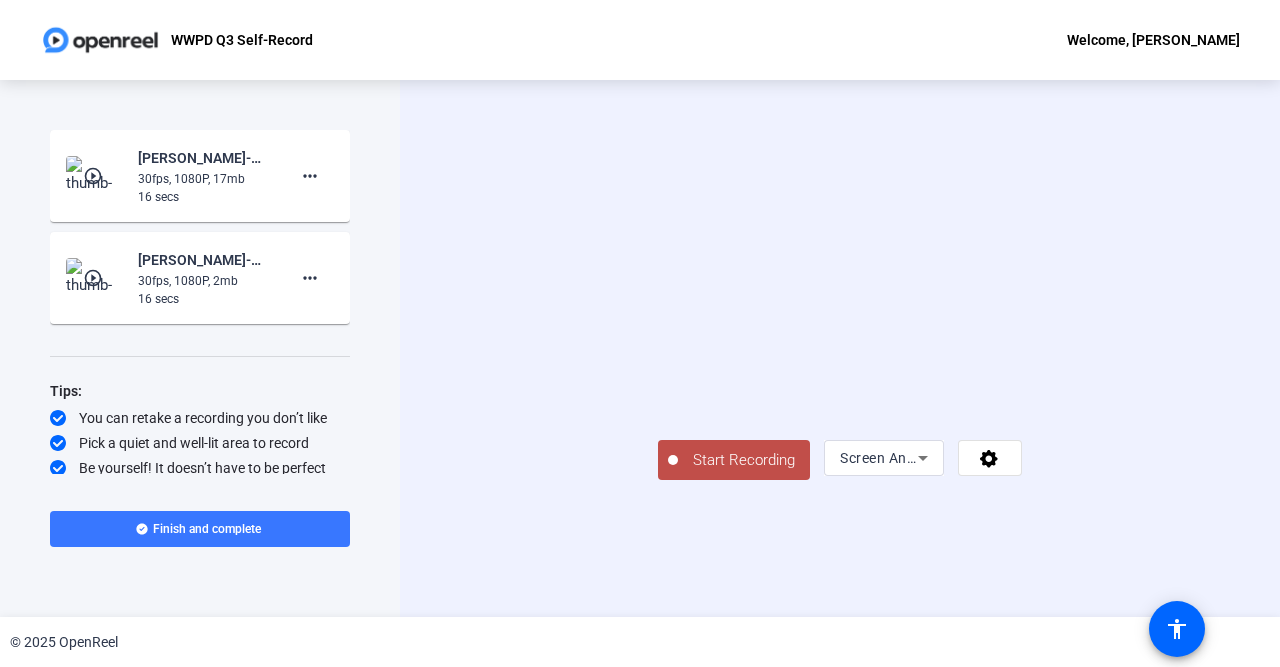 click on "Start Recording" 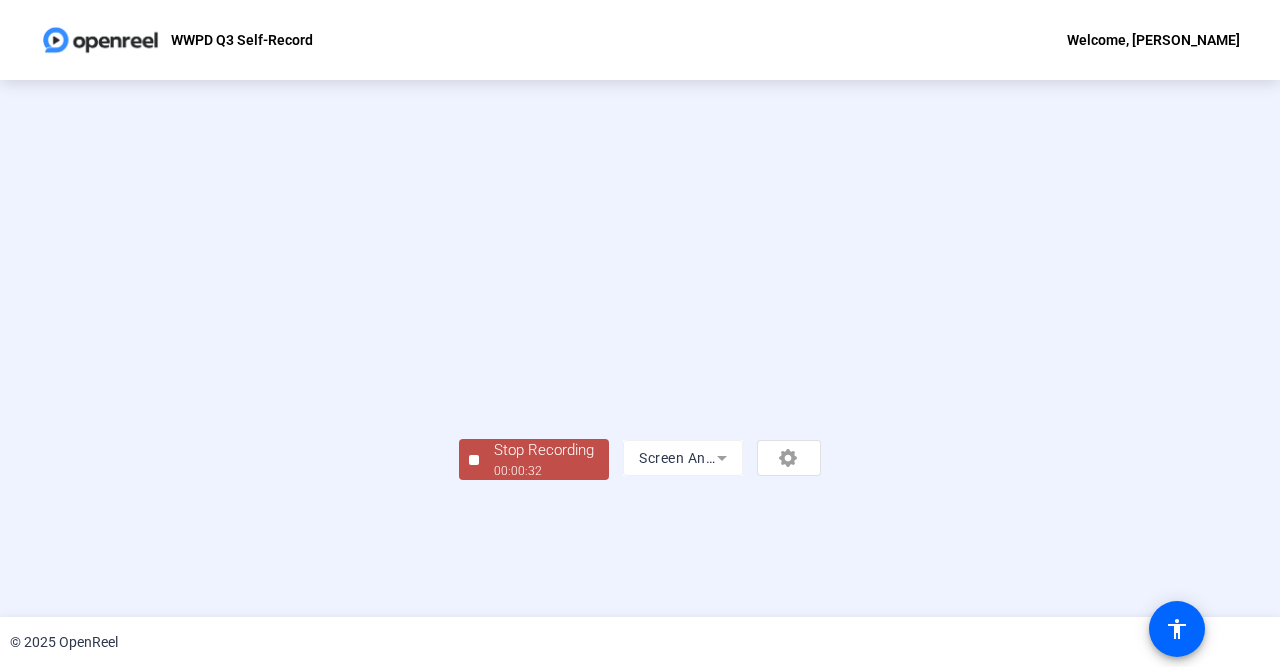 scroll, scrollTop: 85, scrollLeft: 0, axis: vertical 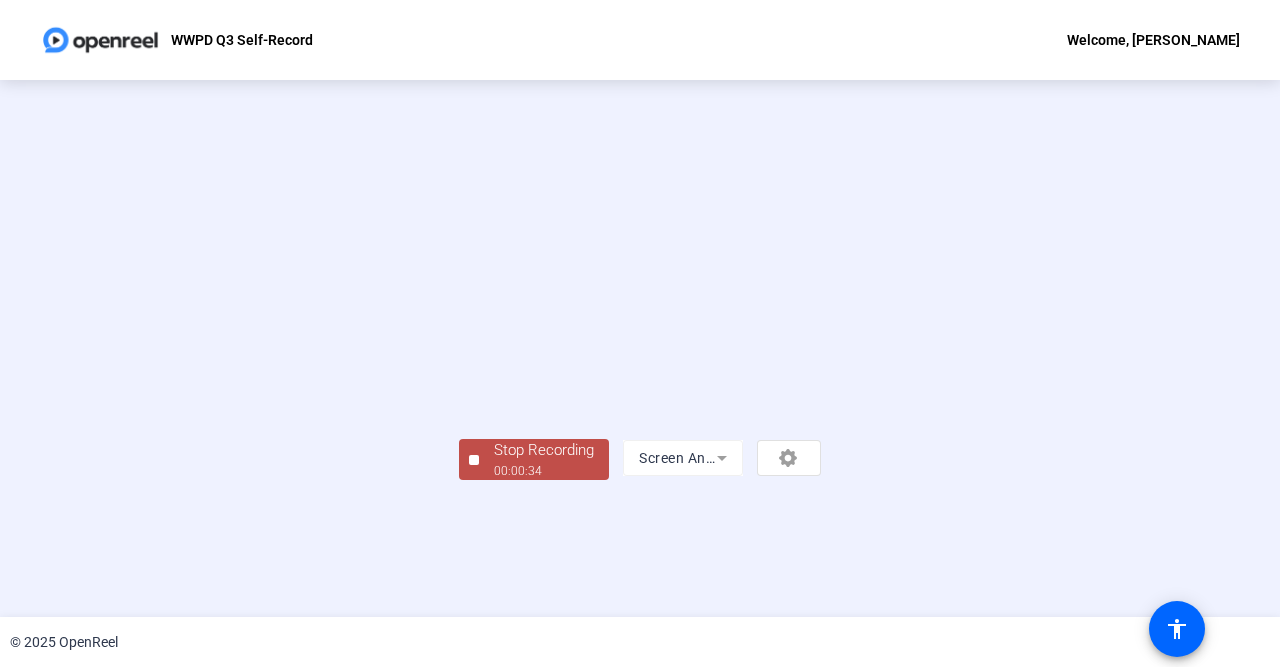 click on "Stop Recording" 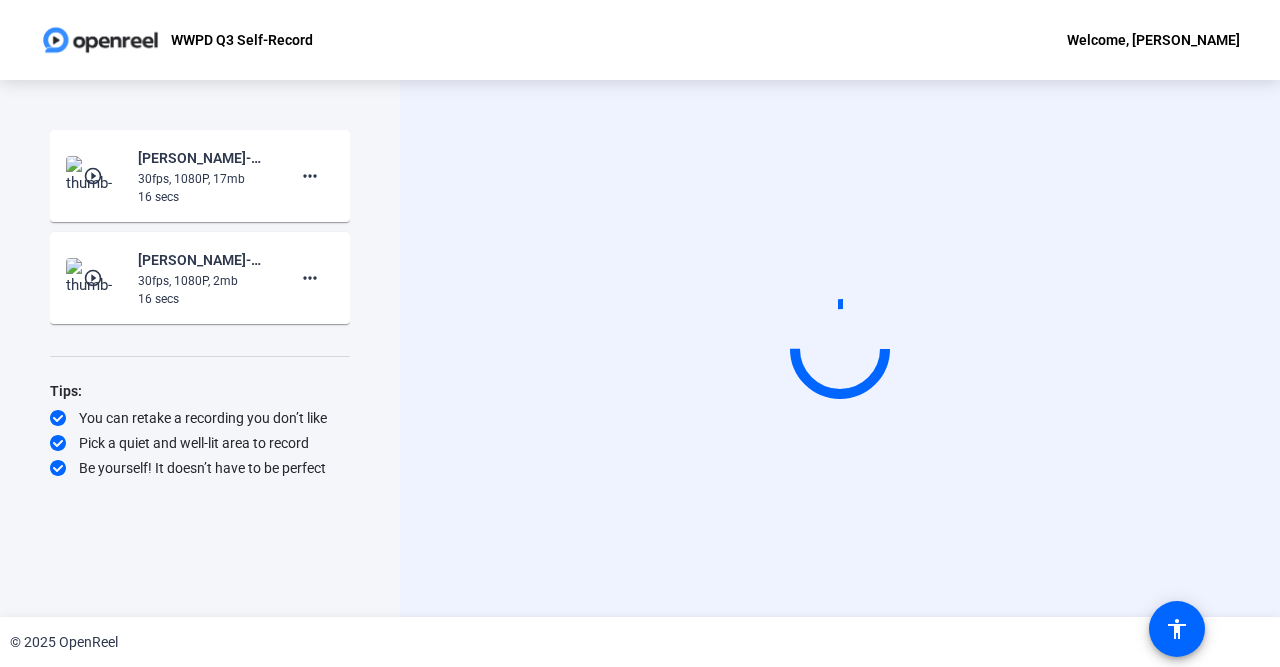 scroll, scrollTop: 0, scrollLeft: 0, axis: both 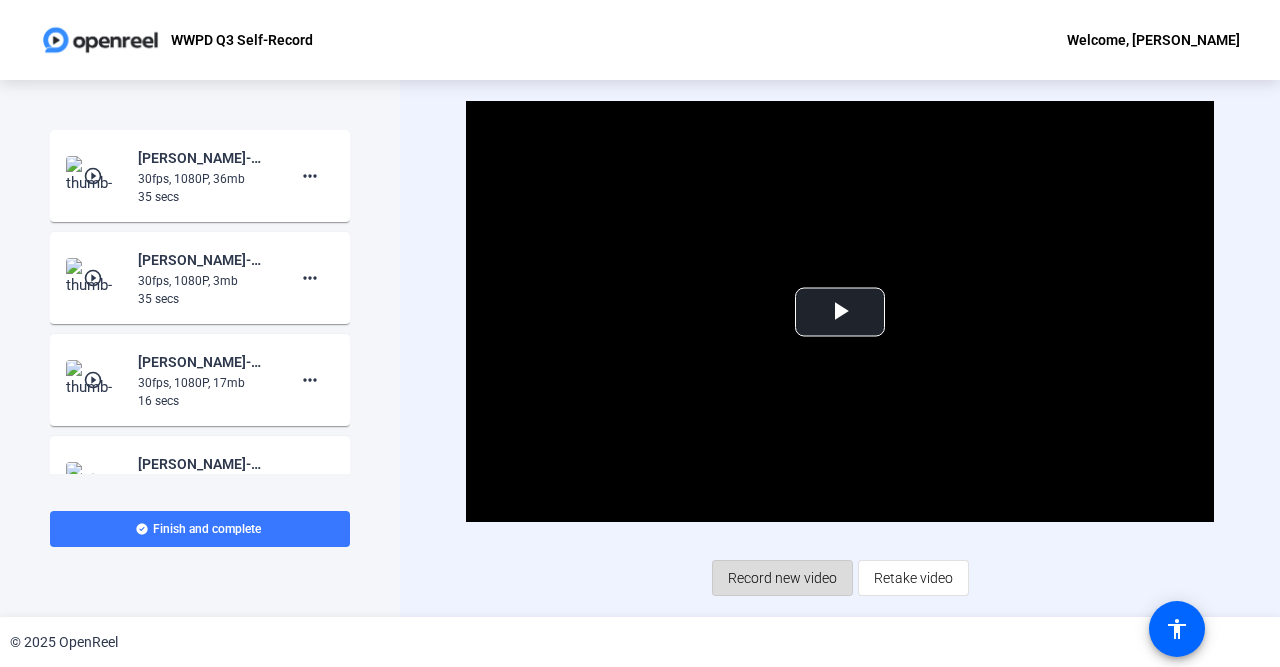 click on "Record new video" 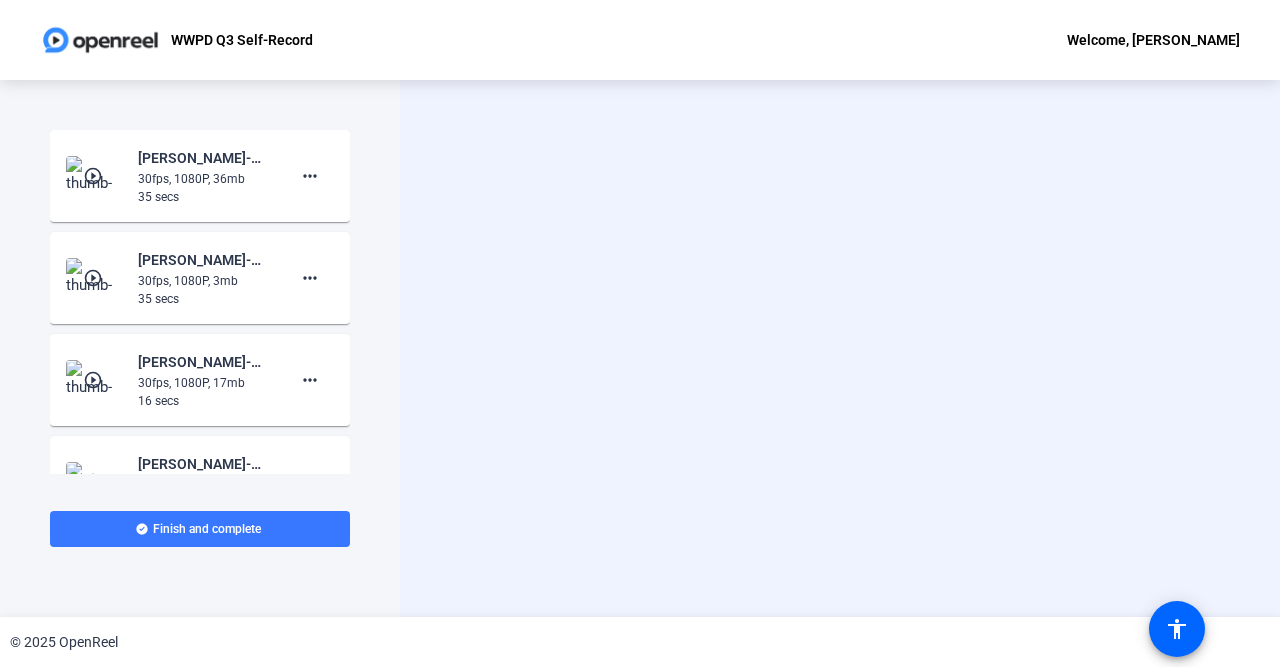 click on "Start Recording  Screen And Camera" 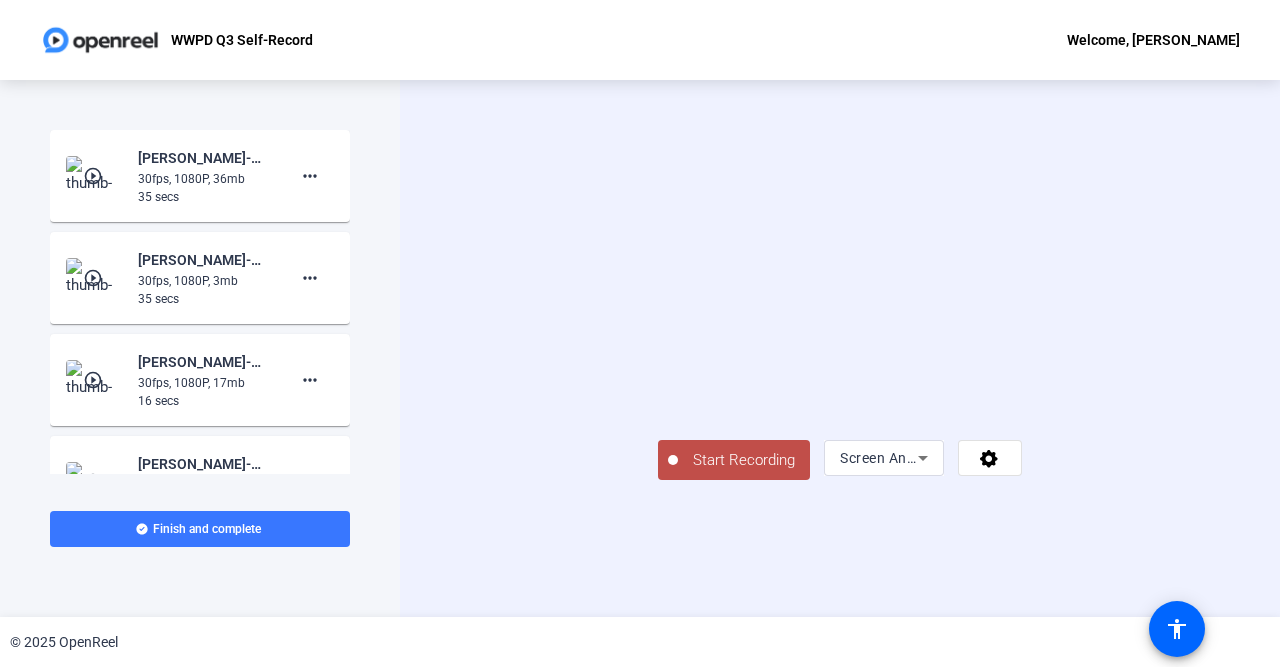 click on "Start Recording" 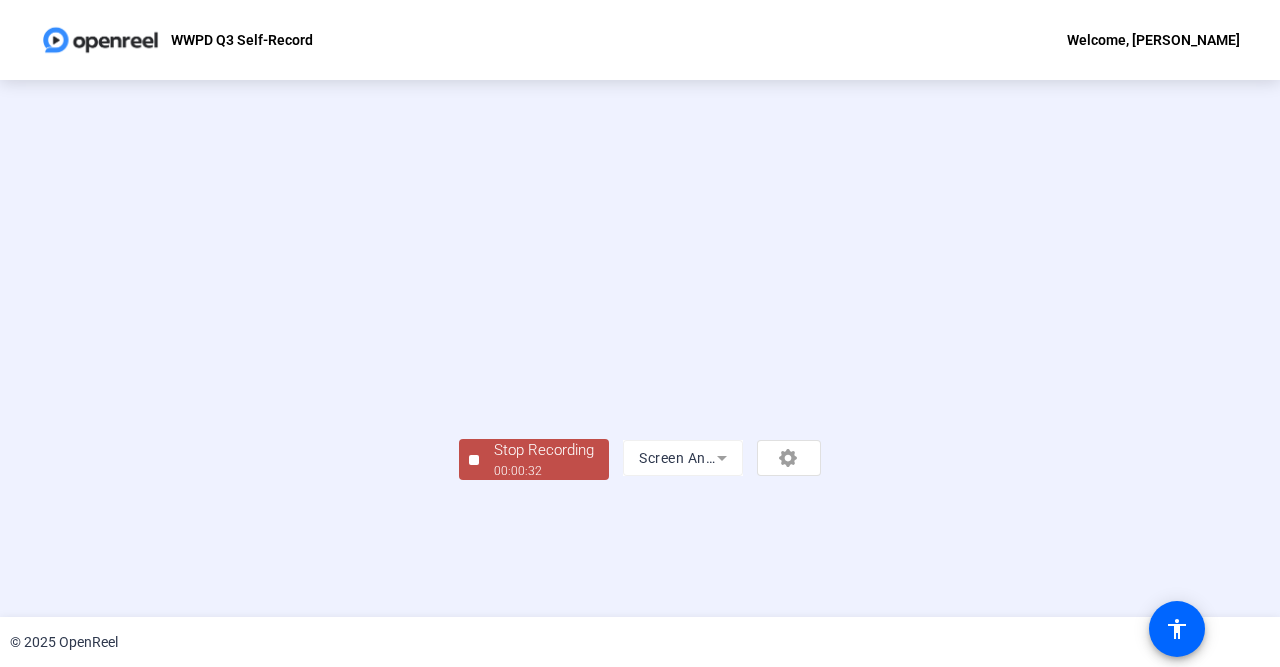 scroll, scrollTop: 85, scrollLeft: 0, axis: vertical 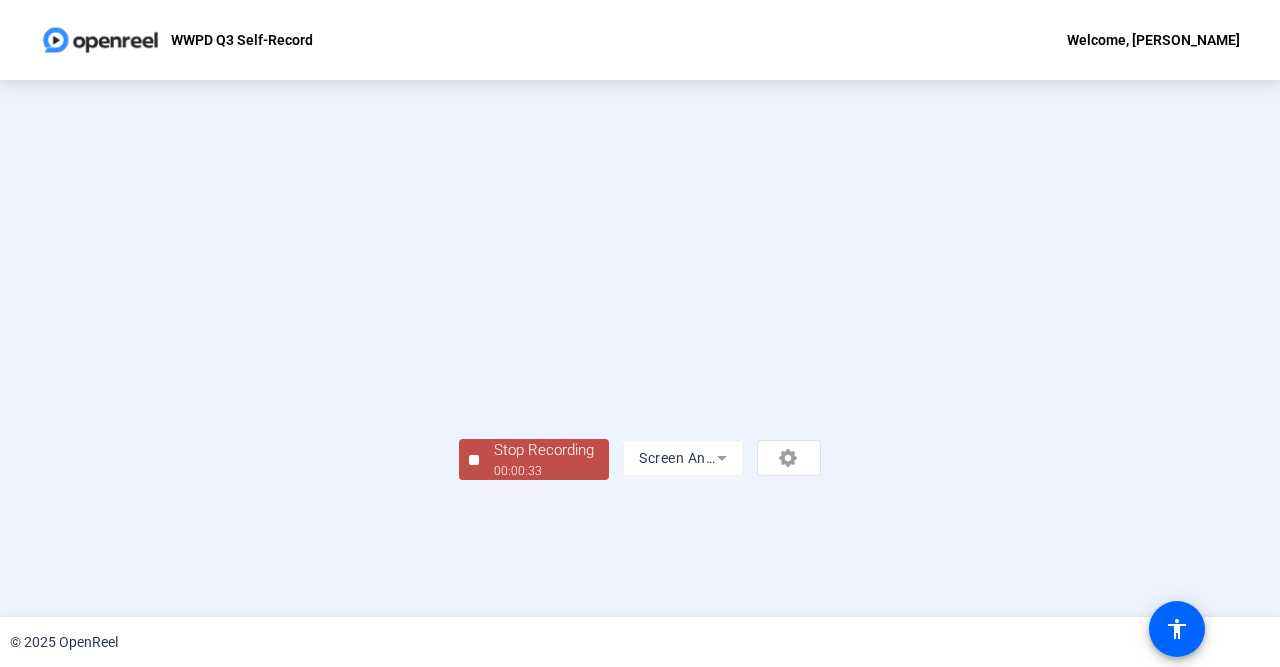 click on "Stop Recording" 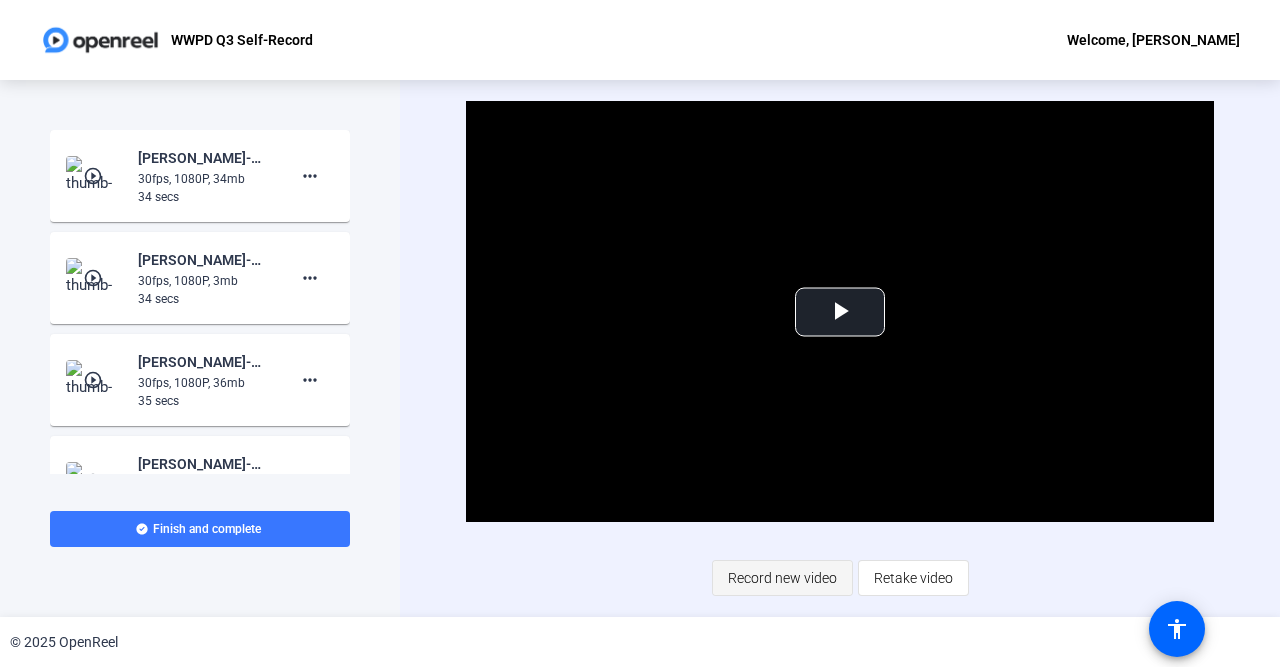 click on "Record new video" 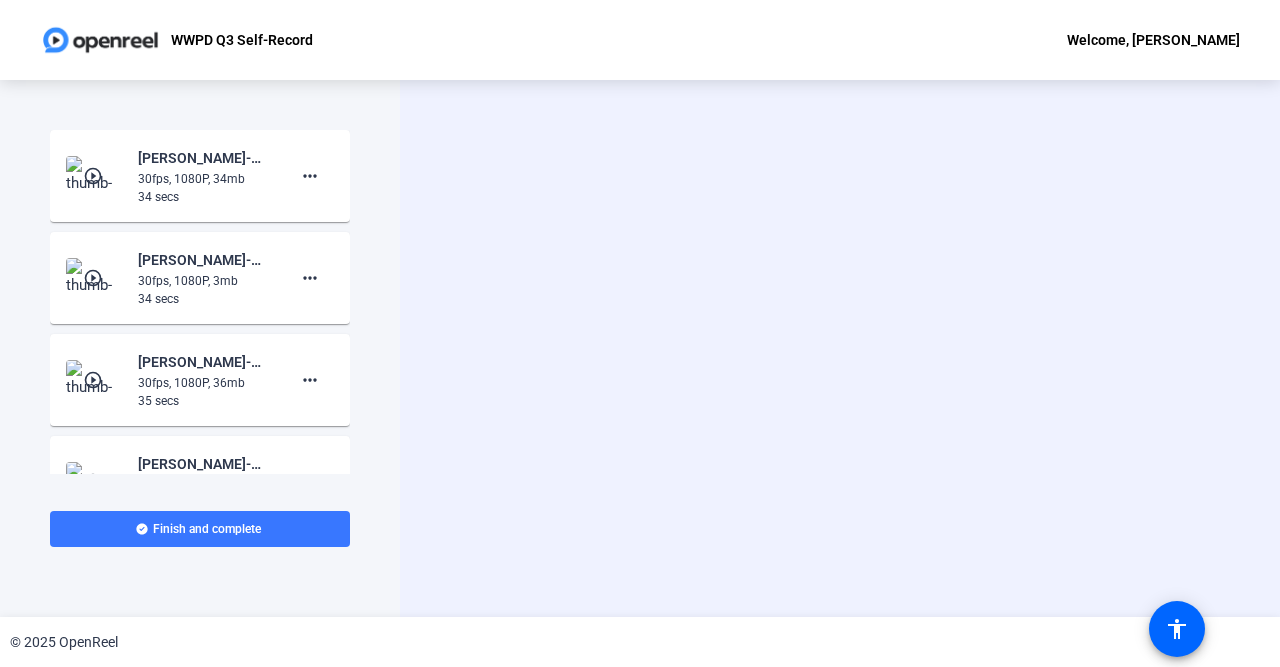 click on "Start Recording  Screen And Camera" 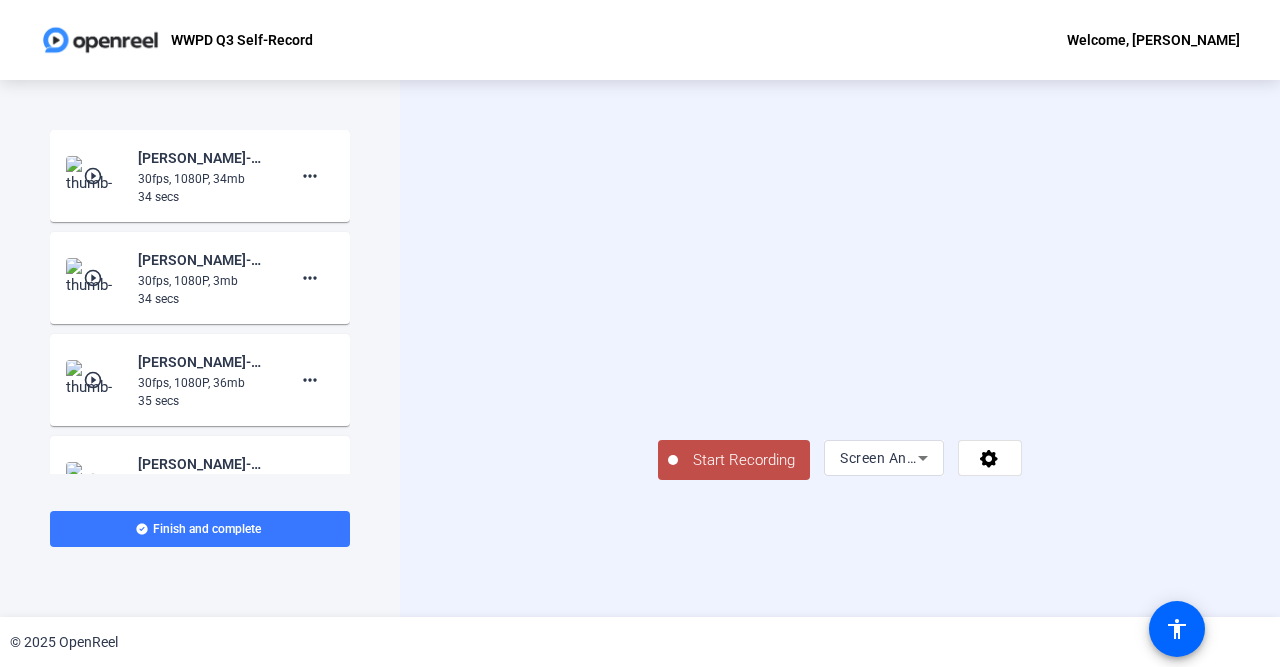 click on "Start Recording" 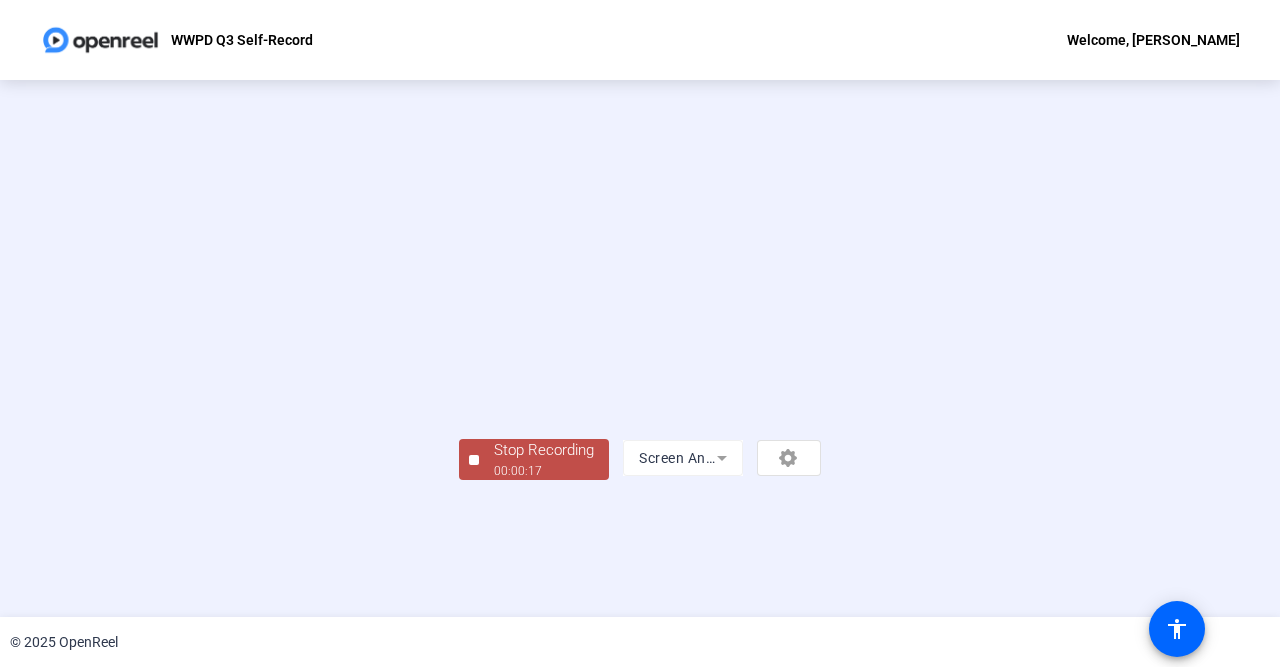 scroll, scrollTop: 85, scrollLeft: 0, axis: vertical 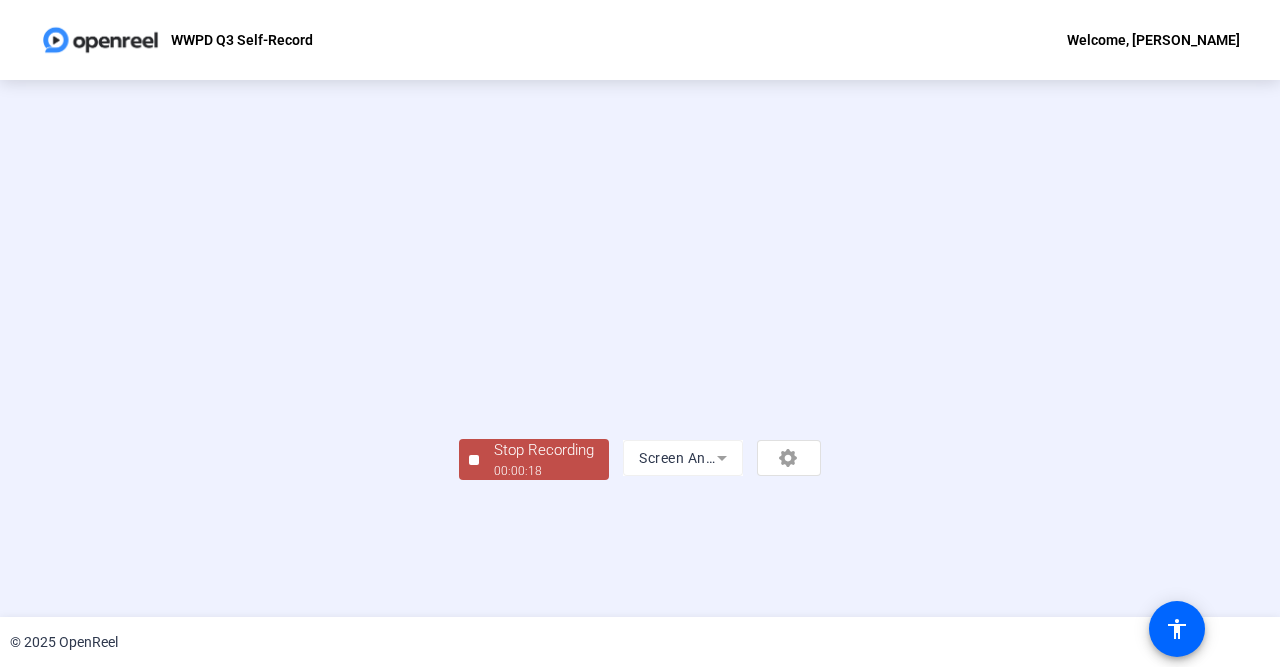 click on "00:00:18" 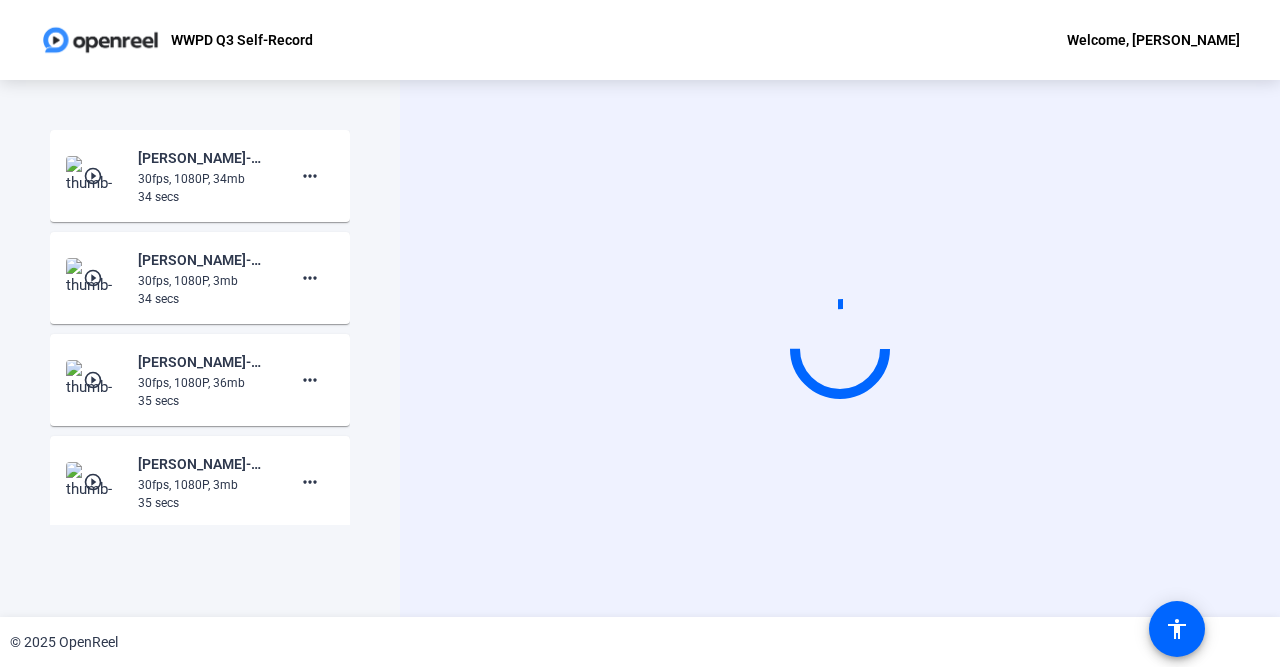 scroll, scrollTop: 0, scrollLeft: 0, axis: both 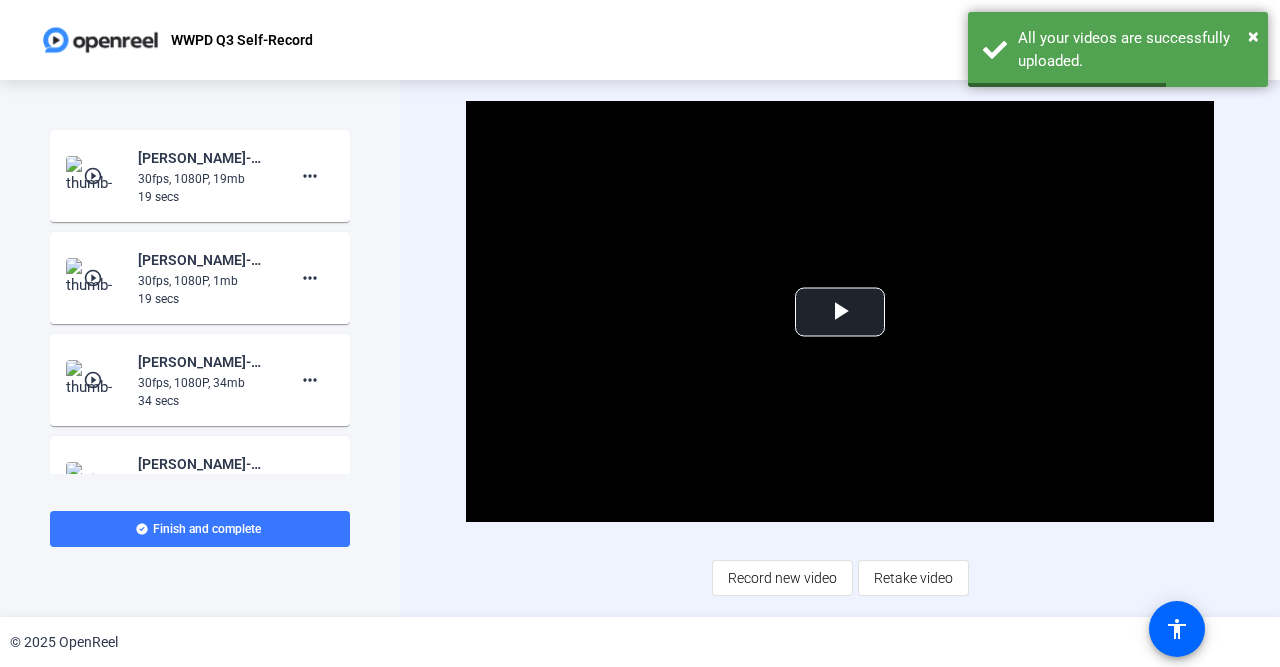 click on "Video Player is loading. Play Video Play Mute Current Time  0:00 / Duration  0:18 Loaded :  99.53% 0:00 Stream Type  LIVE Seek to live, currently behind live LIVE Remaining Time  - 0:18   1x Playback Rate Chapters Chapters Descriptions descriptions off , selected Captions captions settings , opens captions settings dialog captions off , selected Audio Track Fullscreen This is a modal window. Beginning of dialog window. Escape will cancel and close the window. Text Color White Black Red Green Blue Yellow Magenta Cyan Transparency Opaque Semi-Transparent Background Color Black White Red Green Blue Yellow Magenta Cyan Transparency Opaque Semi-Transparent Transparent Window Color Black White Red Green Blue Yellow Magenta Cyan Transparency Transparent Semi-Transparent Opaque Font Size 50% 75% 100% 125% 150% 175% 200% 300% 400% Text Edge Style None Raised Depressed Uniform Dropshadow Font Family Proportional Sans-Serif Monospace Sans-Serif Proportional Serif Monospace Serif Casual Script Small Caps Reset Done" 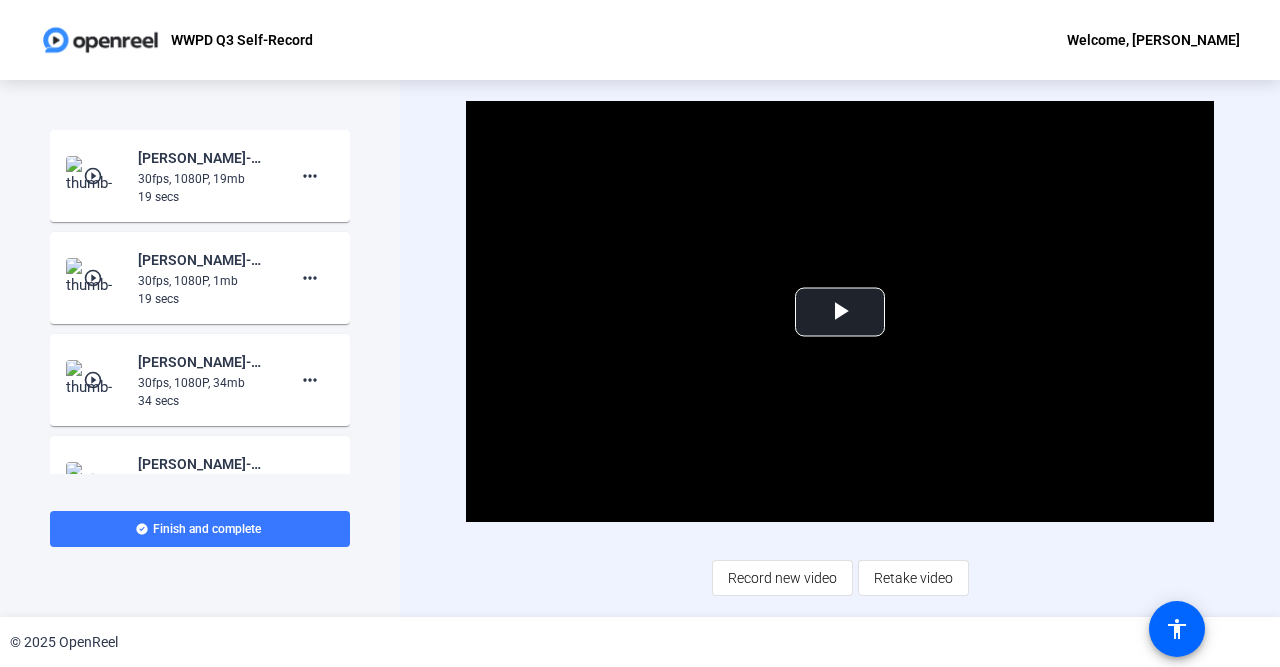 click on "Video Player is loading. Play Video Play Mute Current Time  0:00 / Duration  0:18 Loaded :  99.53% 0:00 Stream Type  LIVE Seek to live, currently behind live LIVE Remaining Time  - 0:18   1x Playback Rate Chapters Chapters Descriptions descriptions off , selected Captions captions settings , opens captions settings dialog captions off , selected Audio Track Fullscreen This is a modal window. Beginning of dialog window. Escape will cancel and close the window. Text Color White Black Red Green Blue Yellow Magenta Cyan Transparency Opaque Semi-Transparent Background Color Black White Red Green Blue Yellow Magenta Cyan Transparency Opaque Semi-Transparent Transparent Window Color Black White Red Green Blue Yellow Magenta Cyan Transparency Transparent Semi-Transparent Opaque Font Size 50% 75% 100% 125% 150% 175% 200% 300% 400% Text Edge Style None Raised Depressed Uniform Dropshadow Font Family Proportional Sans-Serif Monospace Sans-Serif Proportional Serif Monospace Serif Casual Script Small Caps Reset Done" 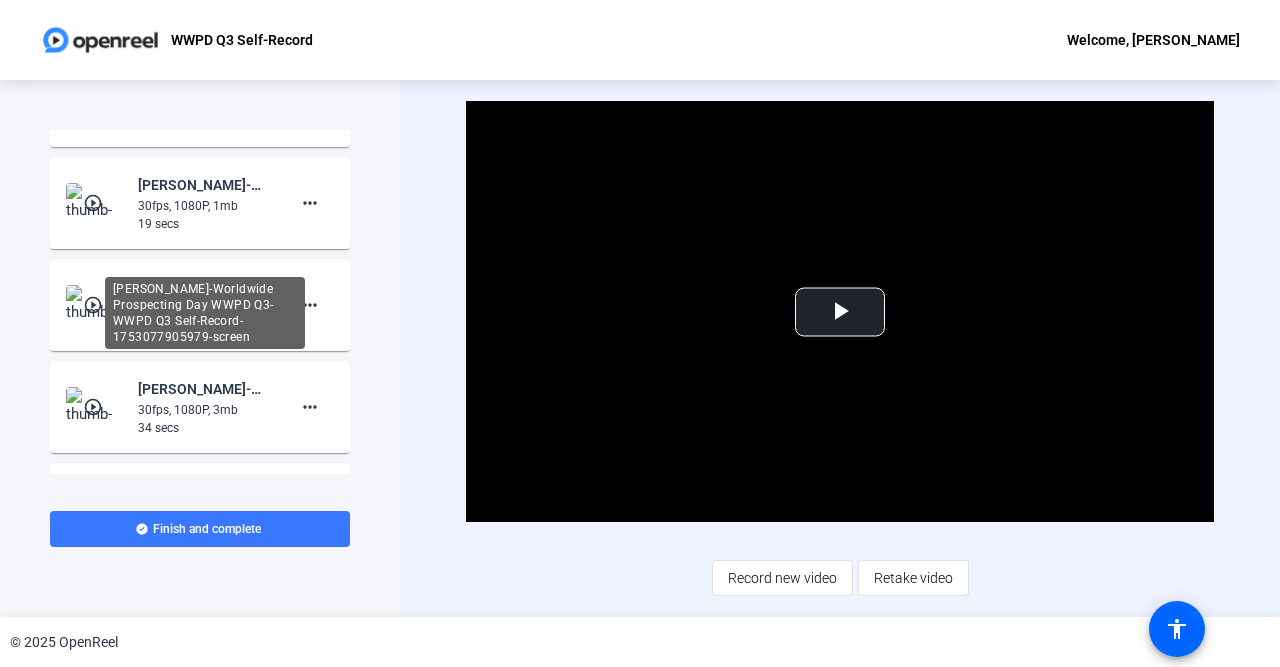 scroll, scrollTop: 67, scrollLeft: 0, axis: vertical 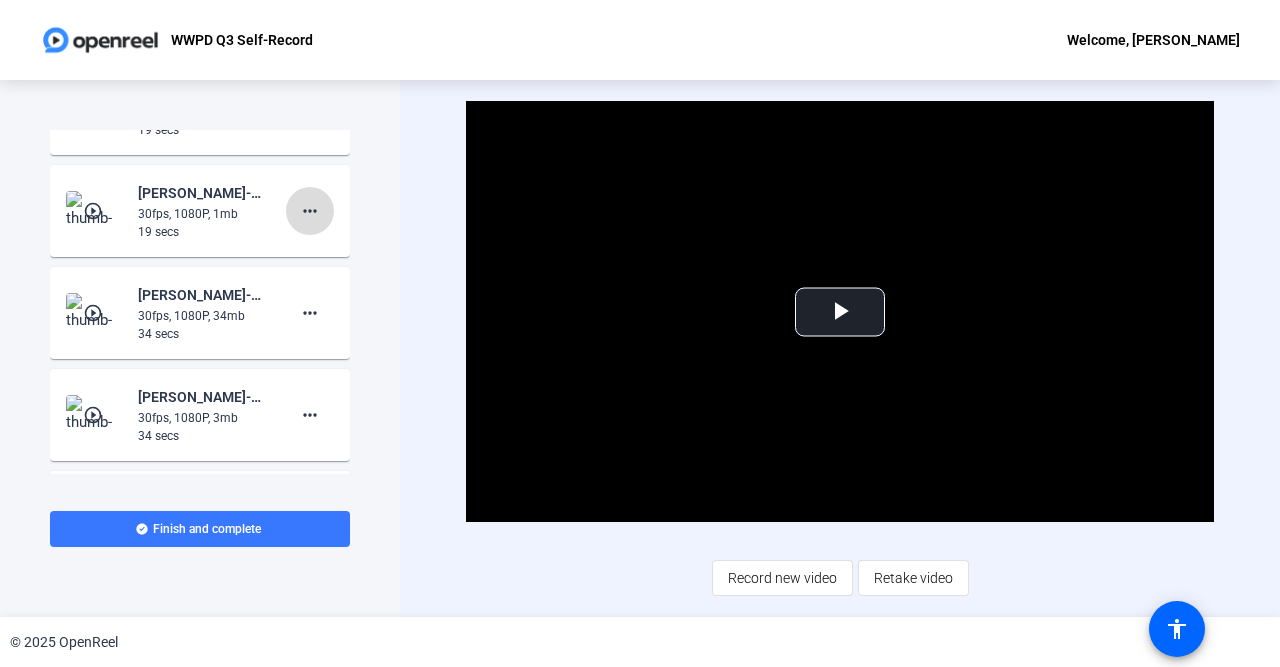 click on "more_horiz" 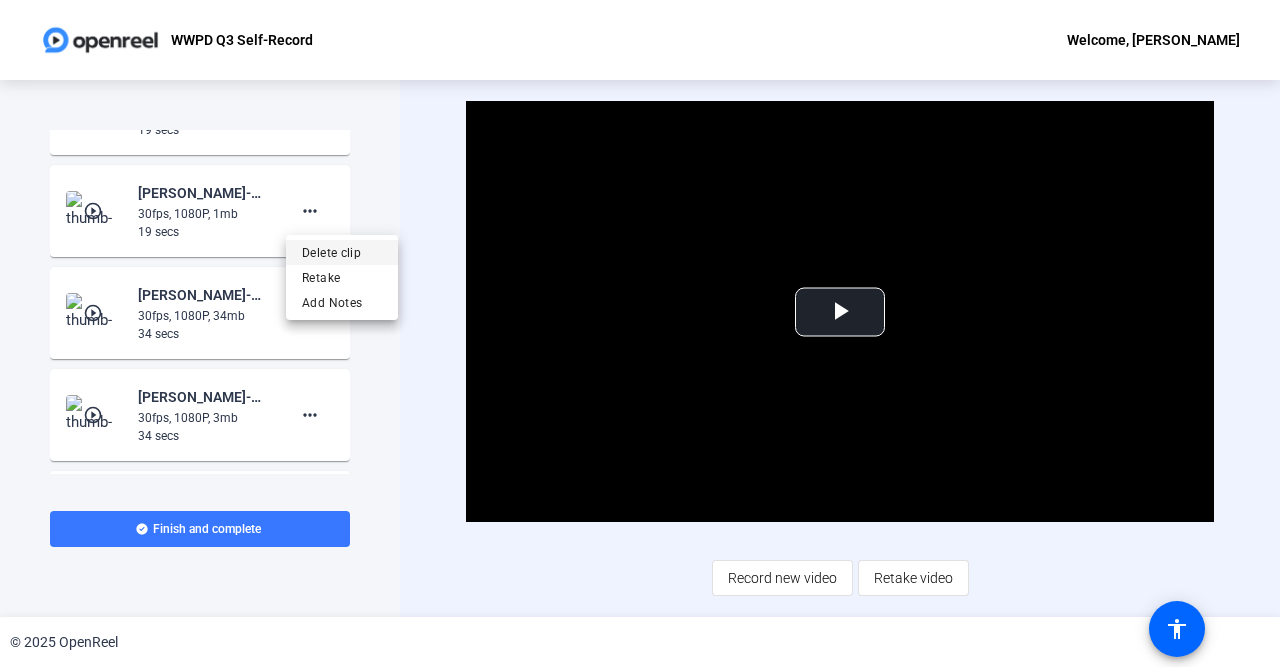 click on "Delete clip" at bounding box center (342, 252) 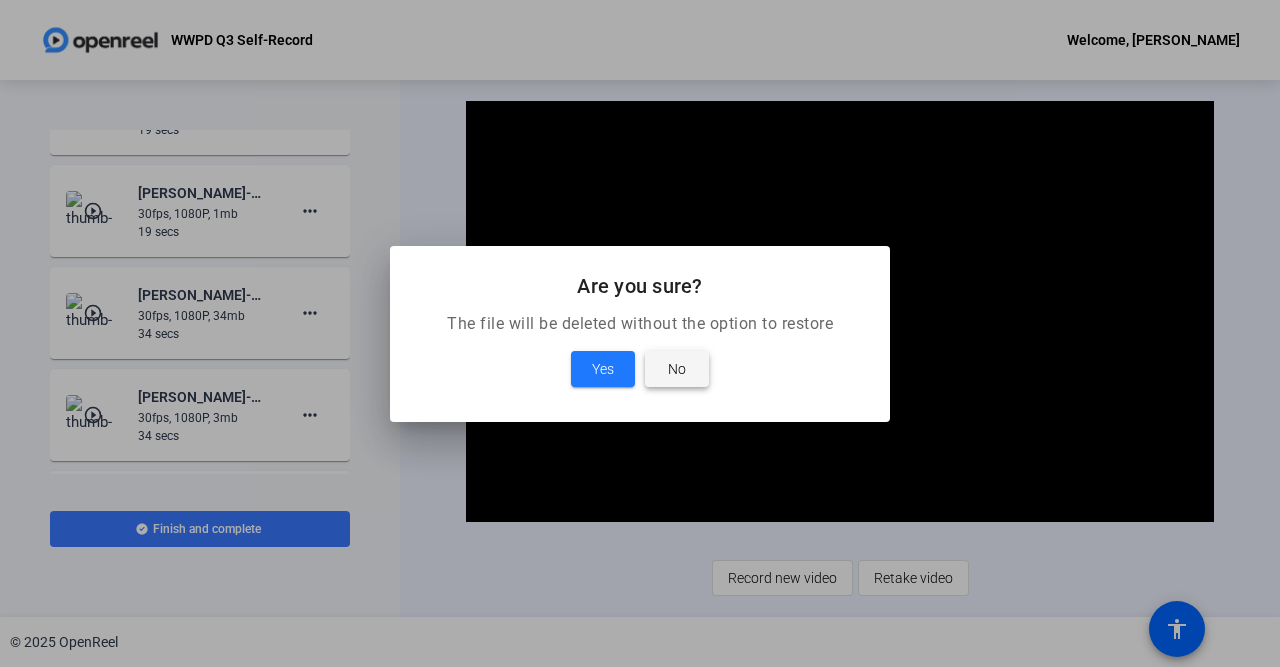 click on "No" at bounding box center [677, 369] 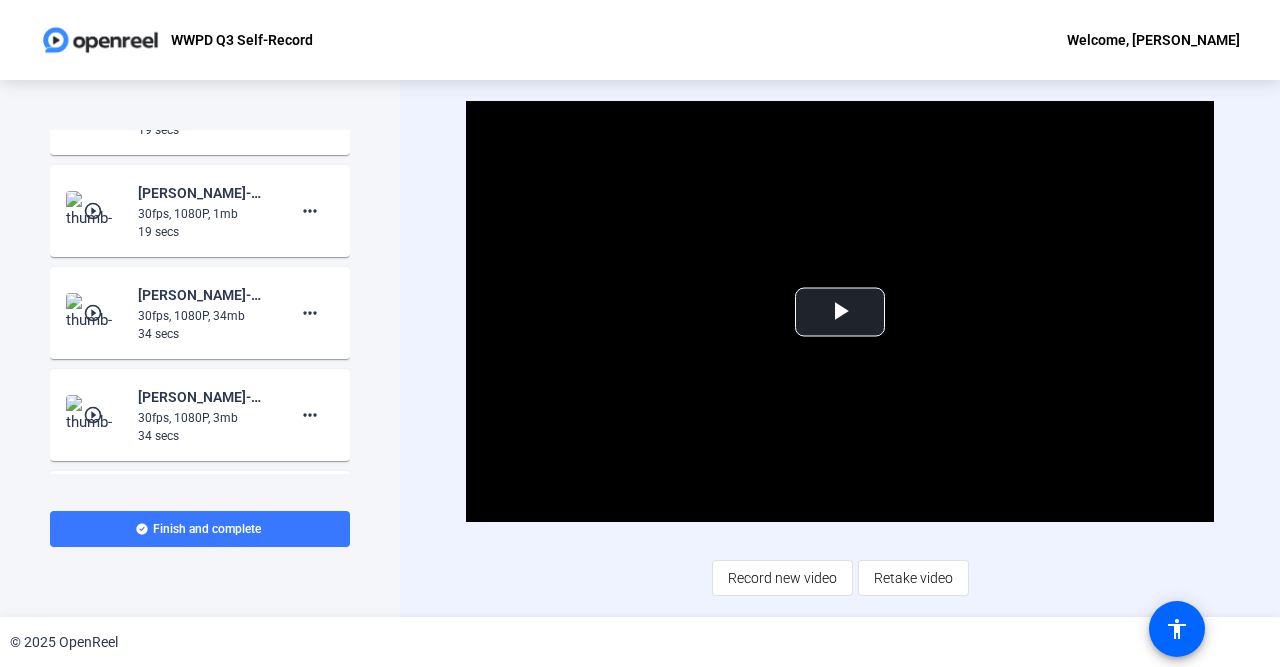 scroll, scrollTop: 0, scrollLeft: 0, axis: both 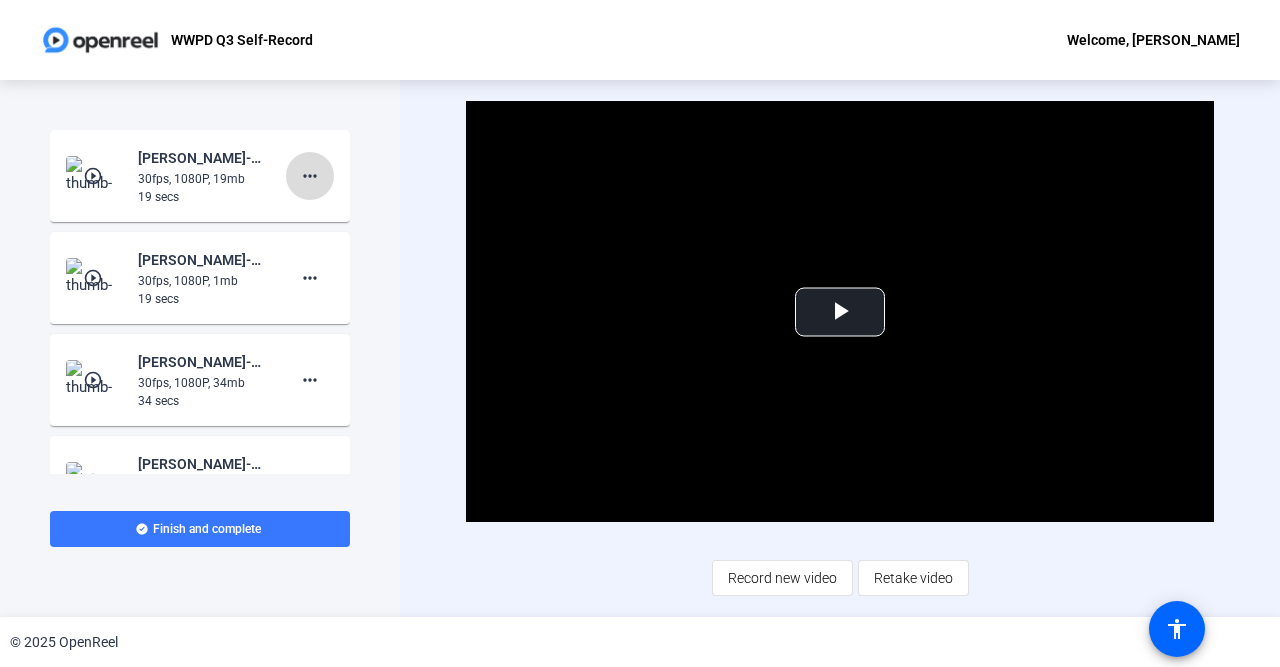 click on "more_horiz" 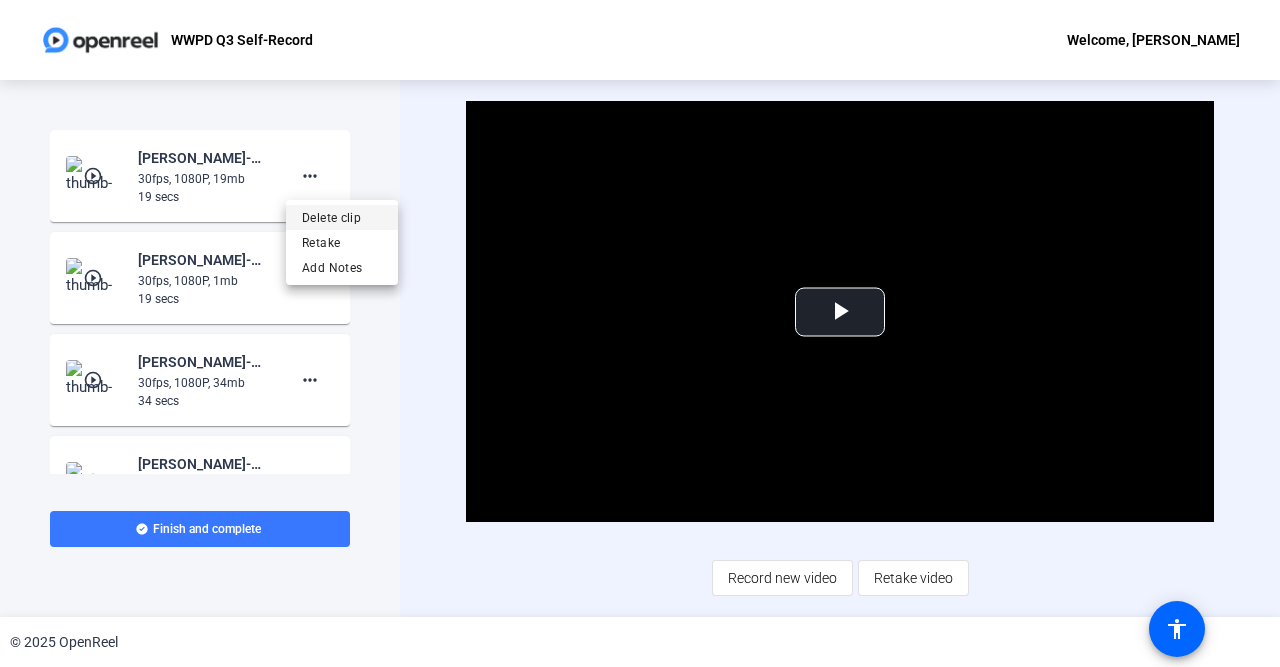 click on "Delete clip" at bounding box center (342, 218) 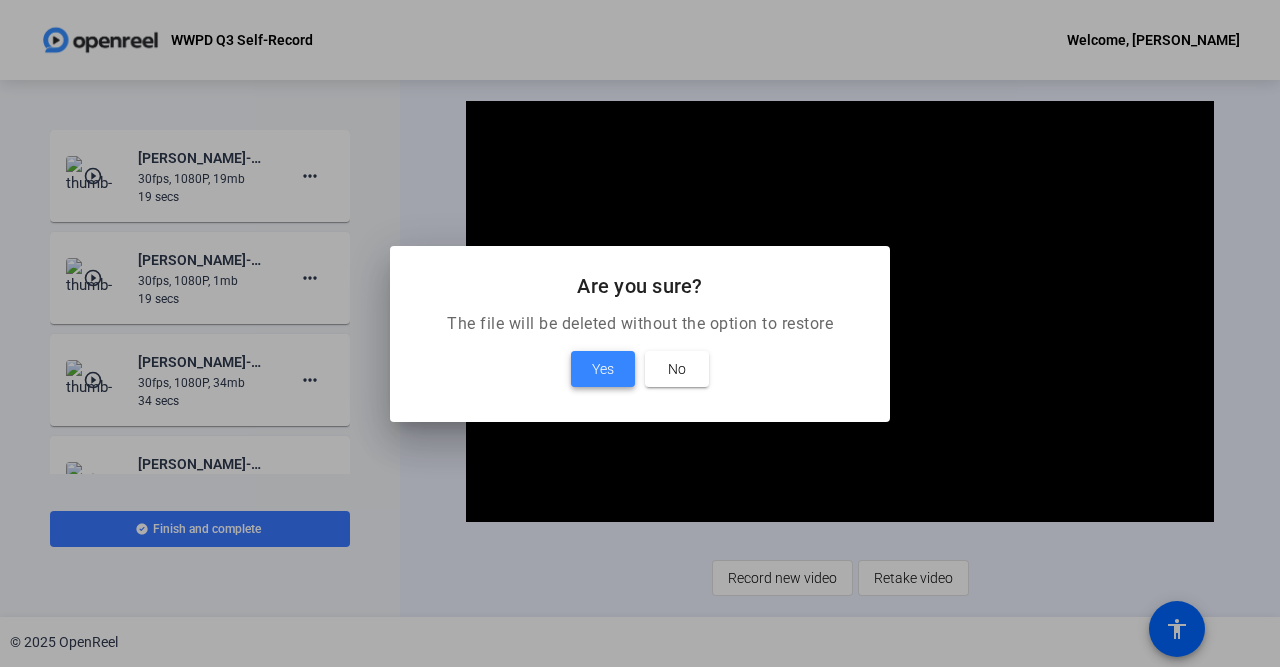 click at bounding box center (603, 369) 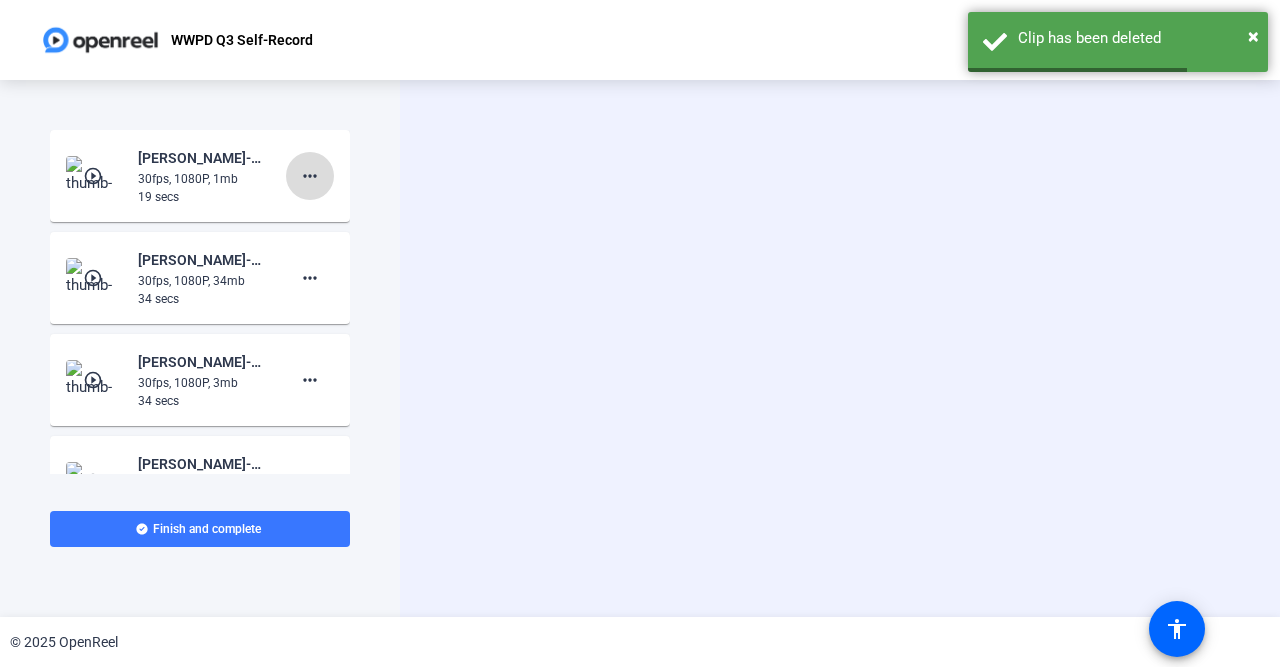 click on "more_horiz" 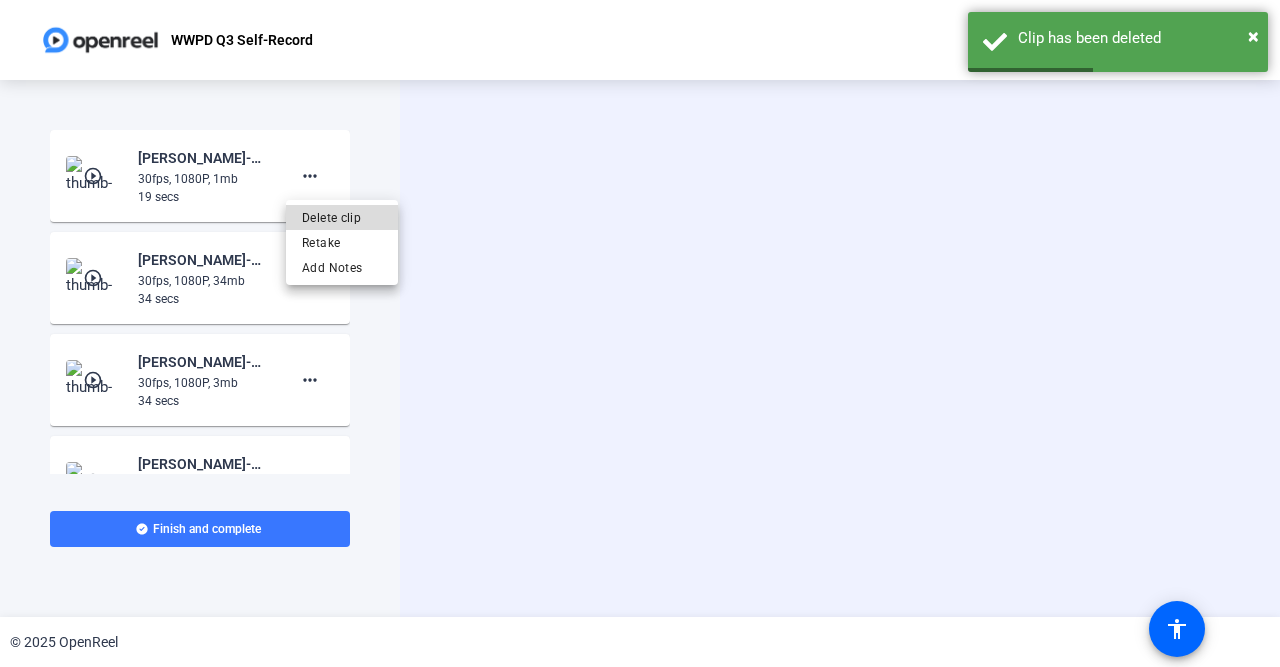 click on "Delete clip" at bounding box center [342, 218] 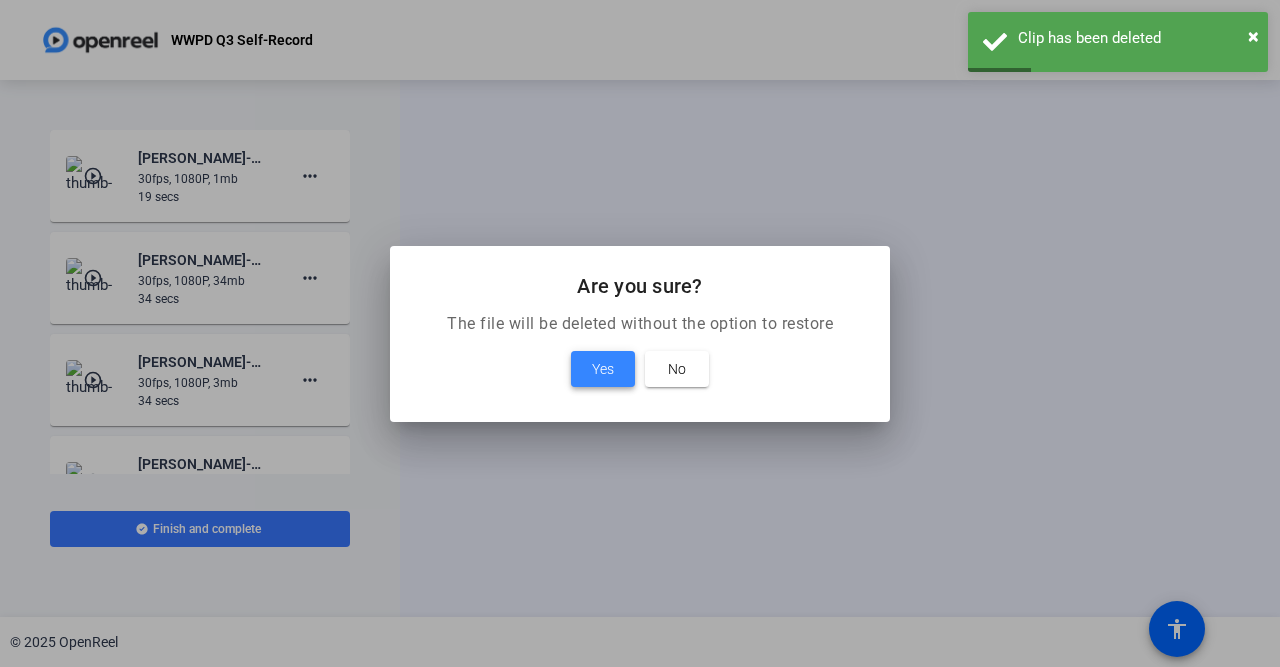 click on "Yes" at bounding box center (603, 369) 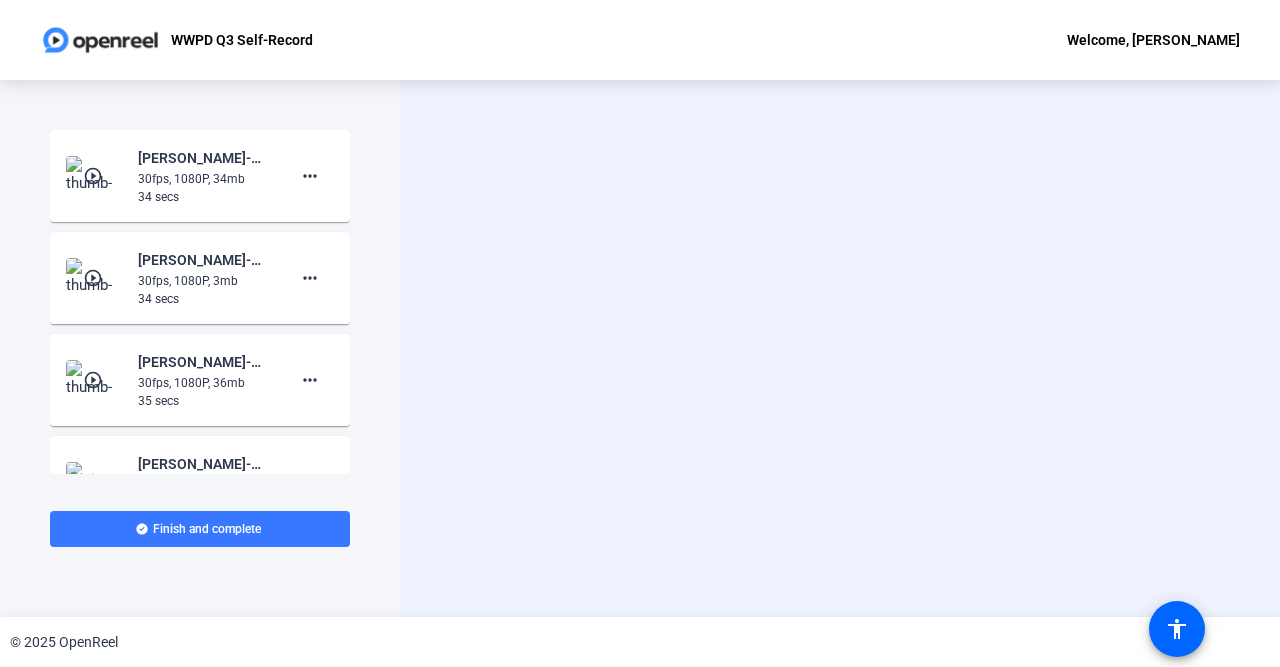click on "Start Recording  Screen And Camera" 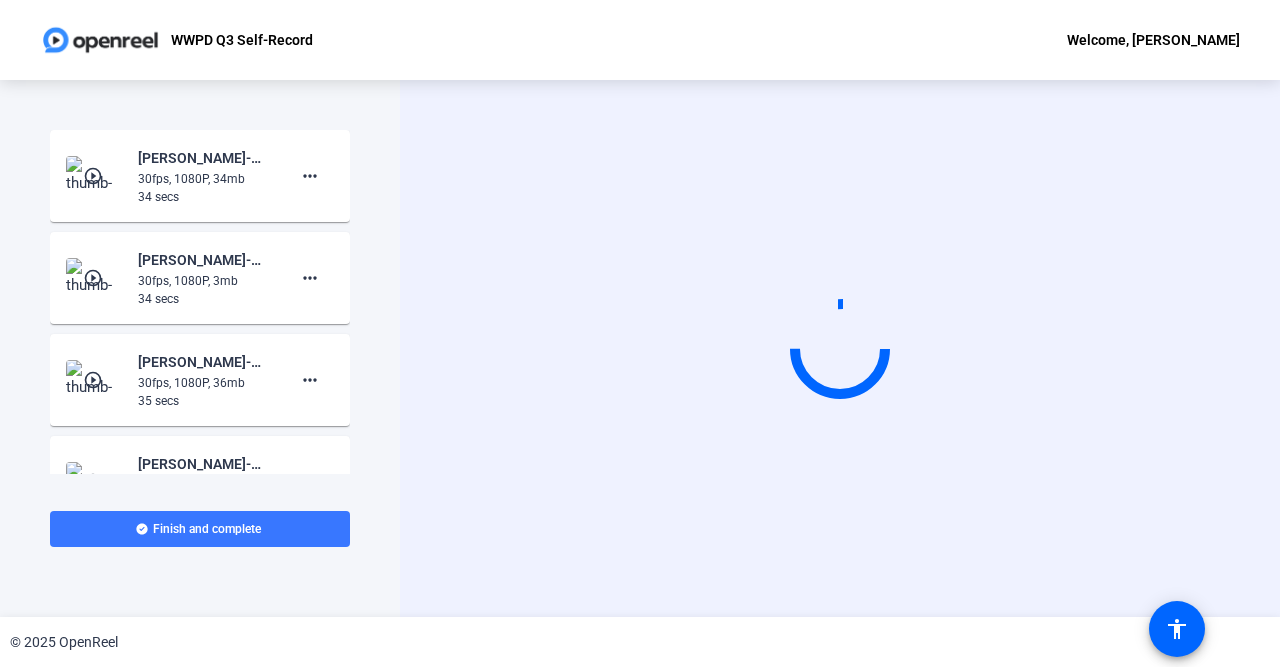 click on "Start Recording  Screen And Camera" 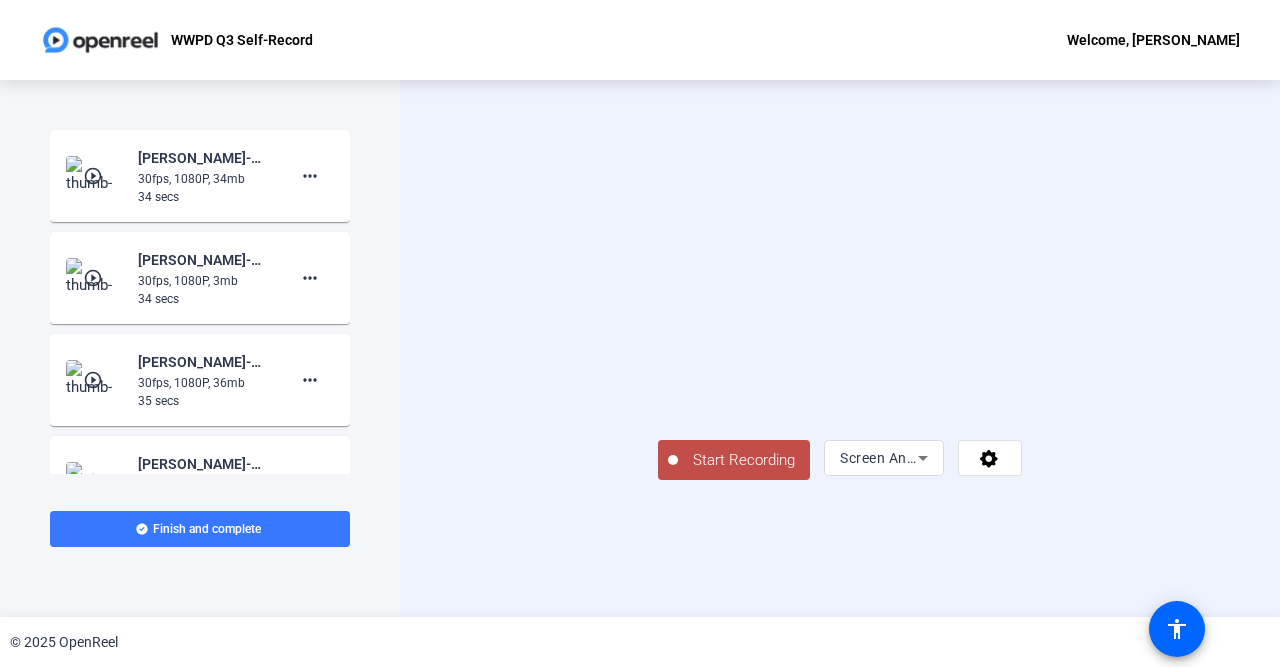 click on "Start Recording" 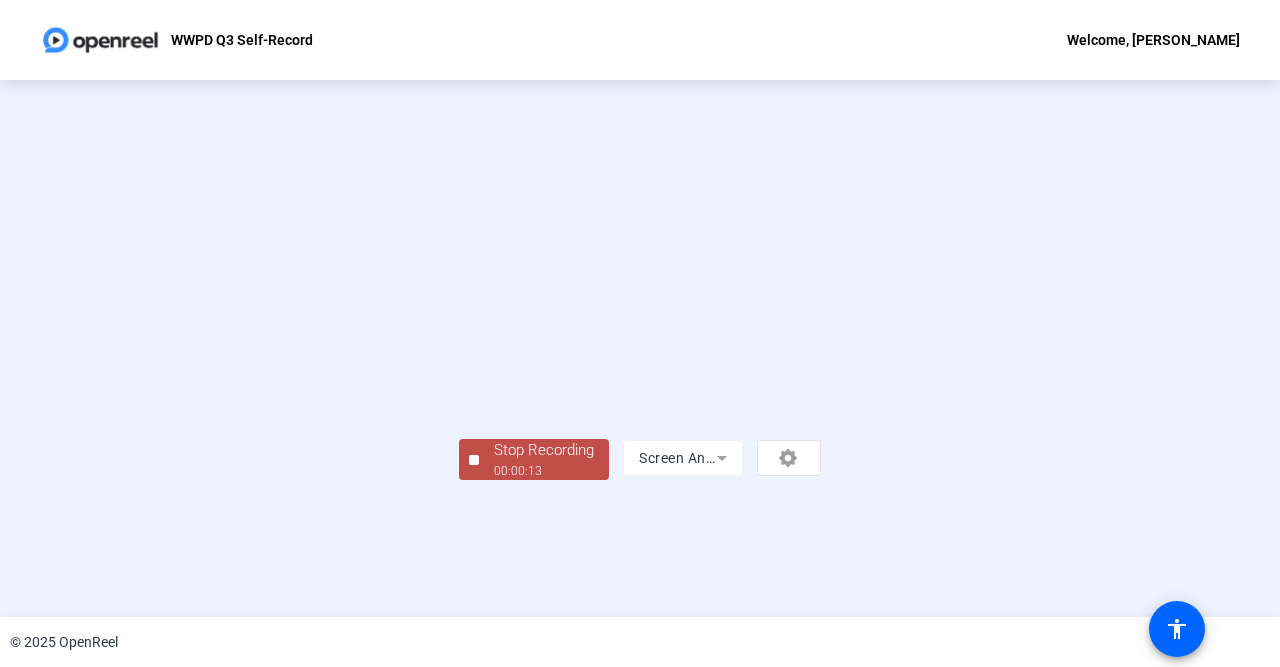 click on "Stop Recording  00:00:13  Screen And Camera" 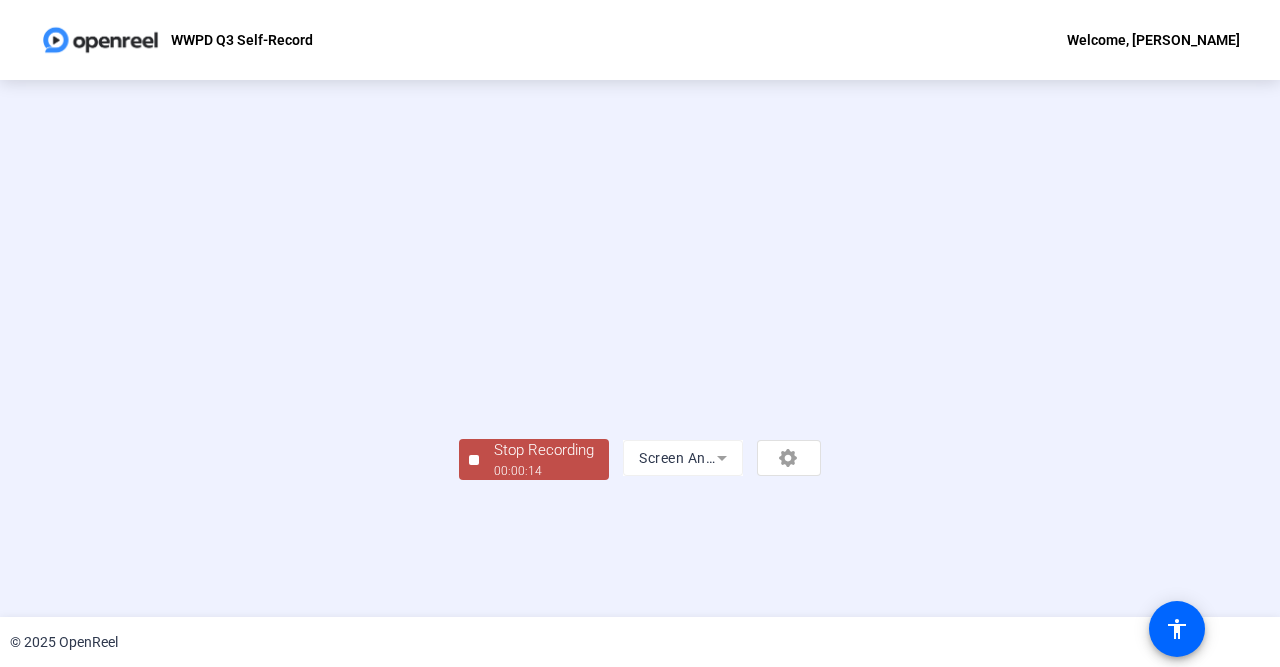 scroll, scrollTop: 85, scrollLeft: 0, axis: vertical 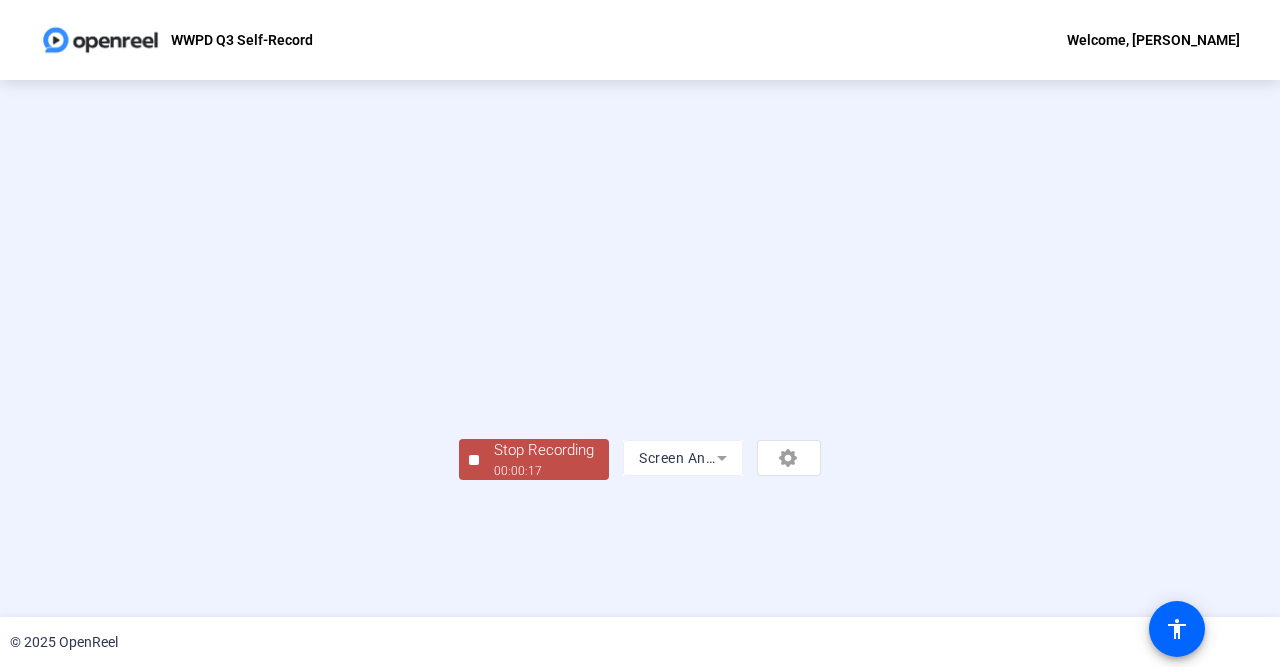 click on "Stop Recording  00:00:17" 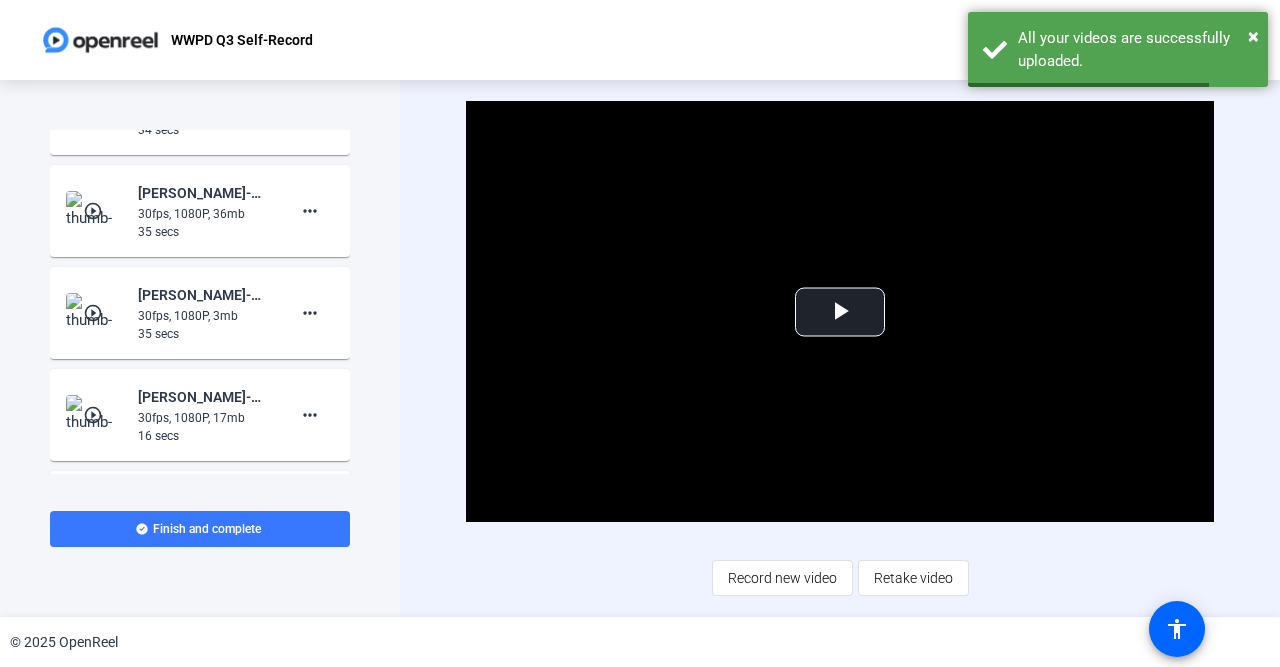 scroll, scrollTop: 0, scrollLeft: 0, axis: both 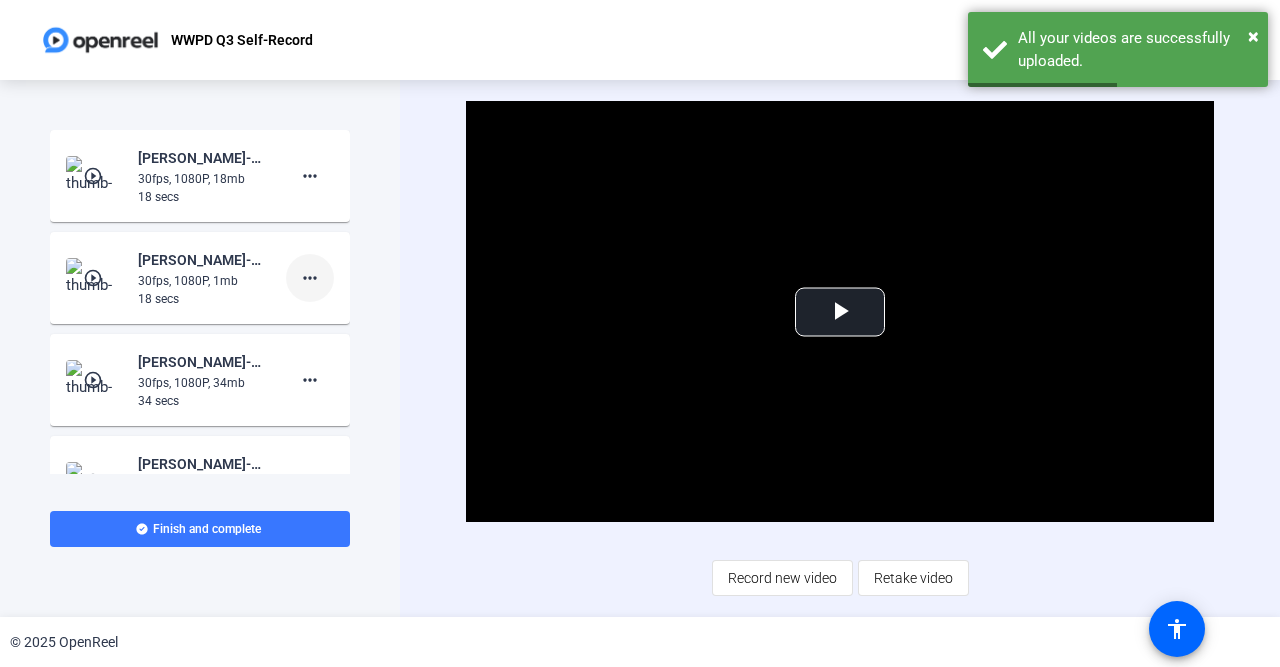 click on "more_horiz" 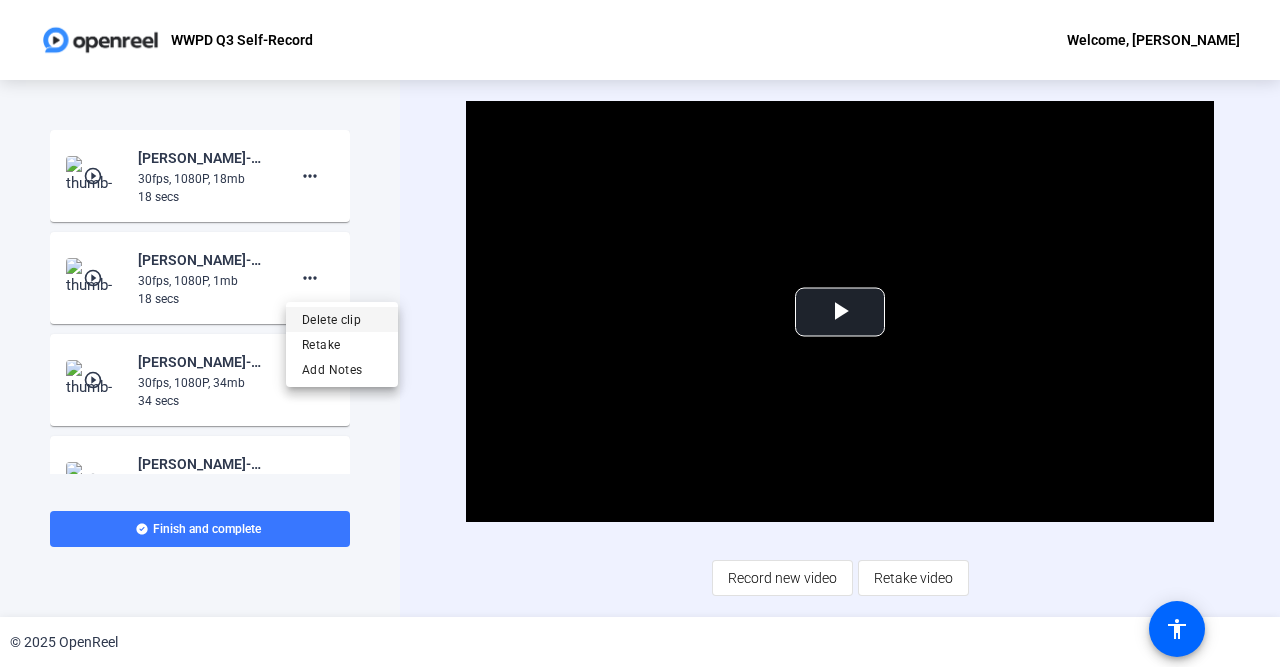 click on "Delete clip" at bounding box center (342, 320) 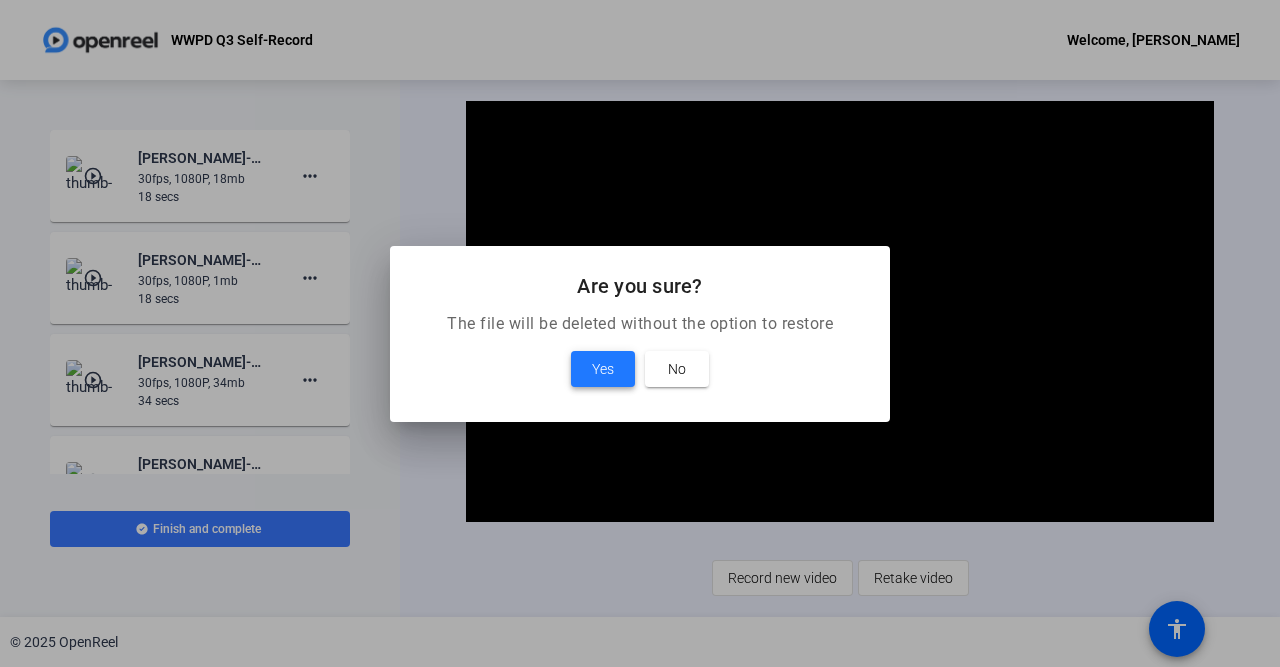click on "Yes" at bounding box center (603, 369) 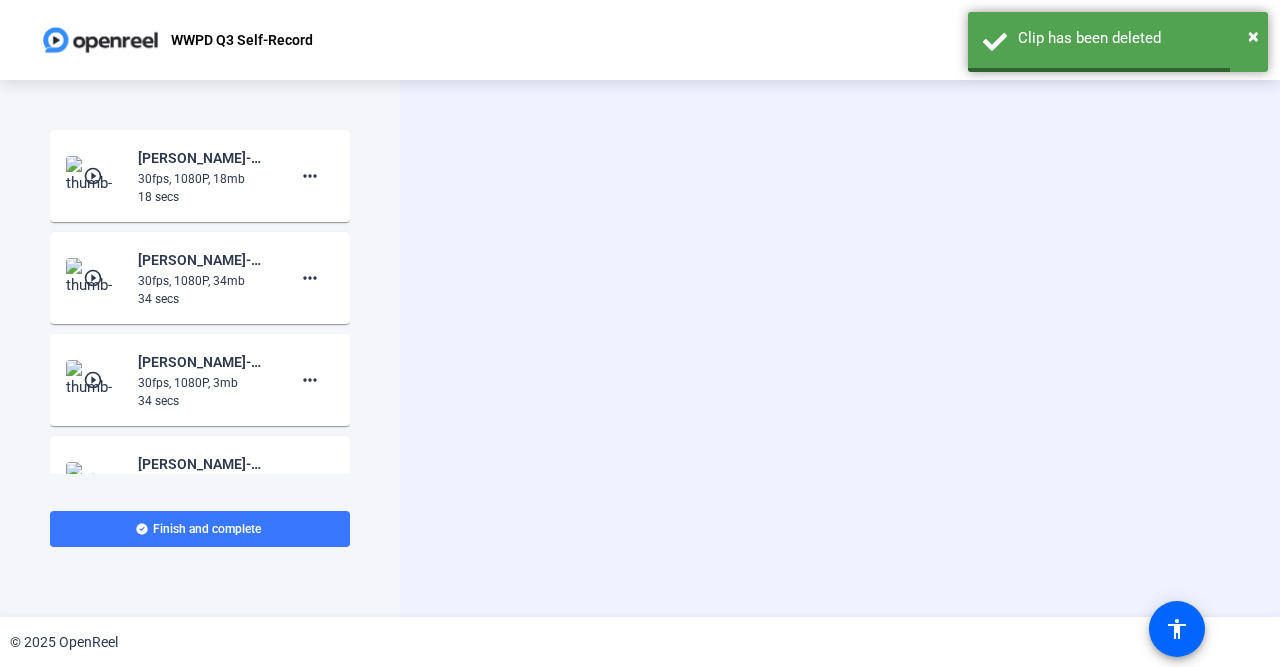 click on "30fps, 1080P, 18mb" 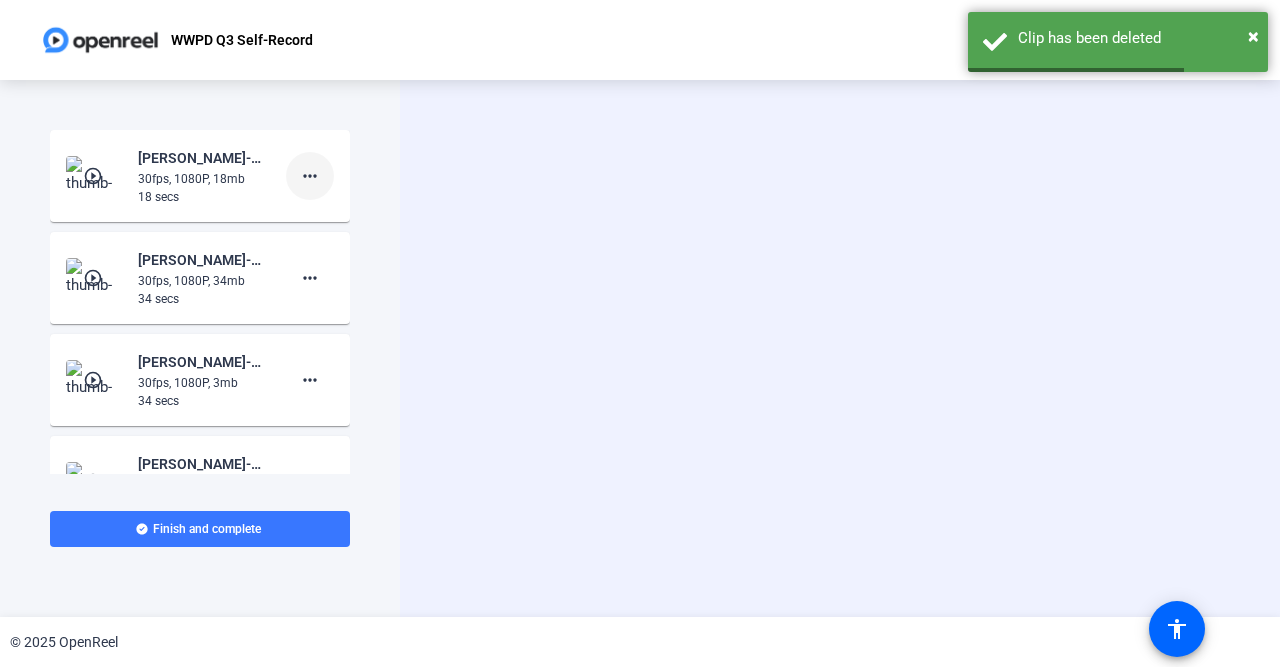 click on "more_horiz" 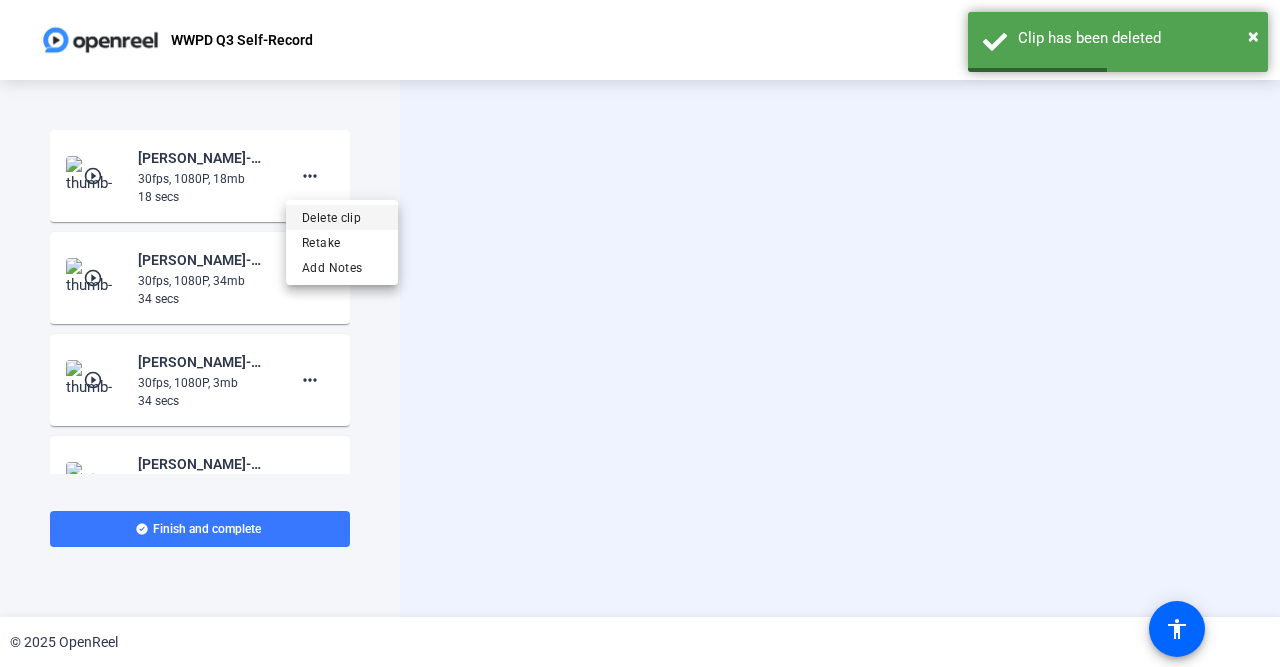click on "Delete clip" at bounding box center [342, 218] 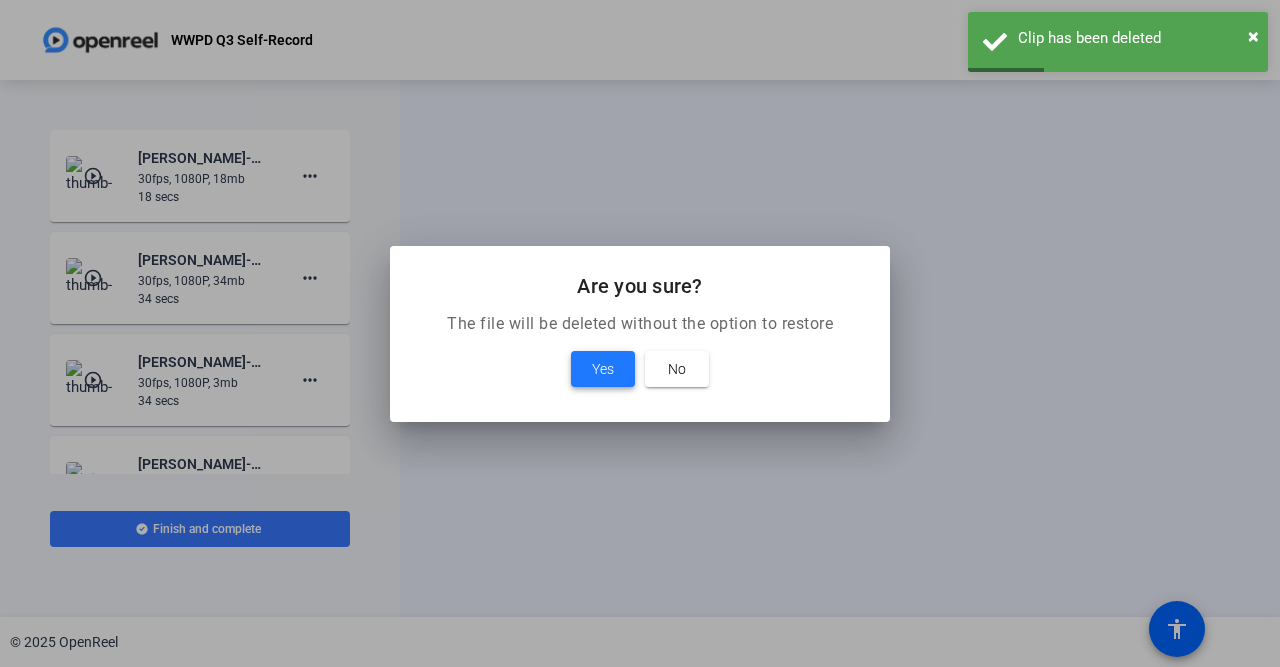 click at bounding box center (603, 369) 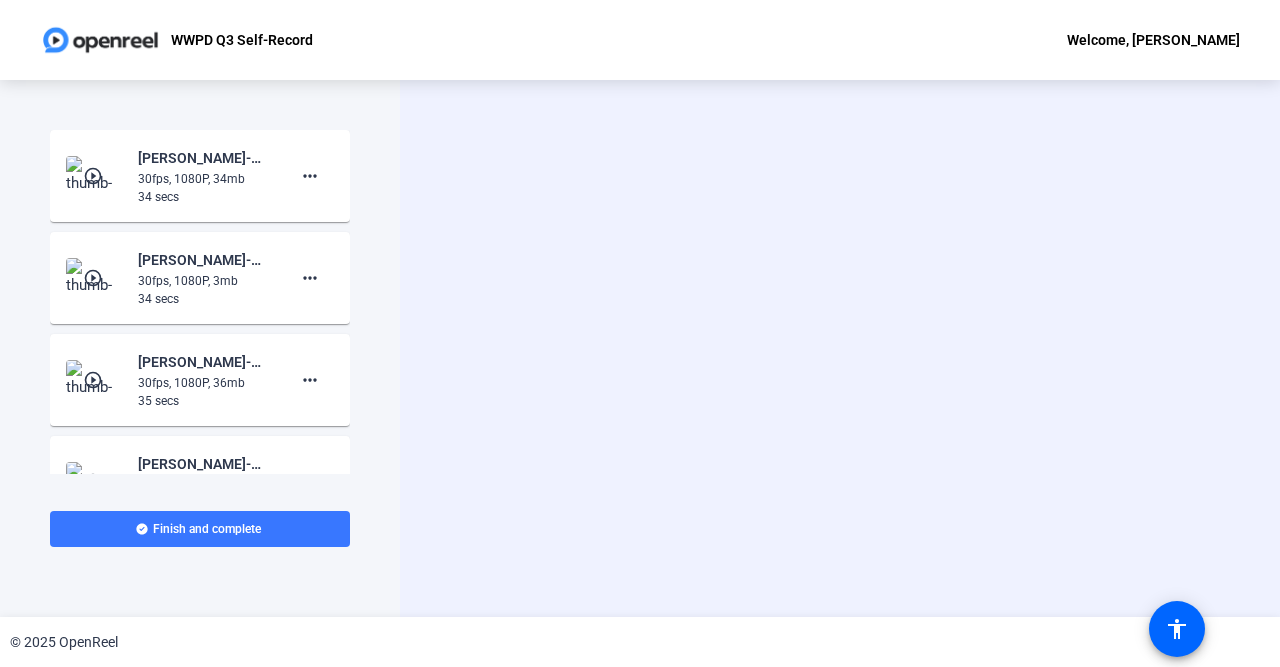 click on "Start Recording  Screen And Camera" 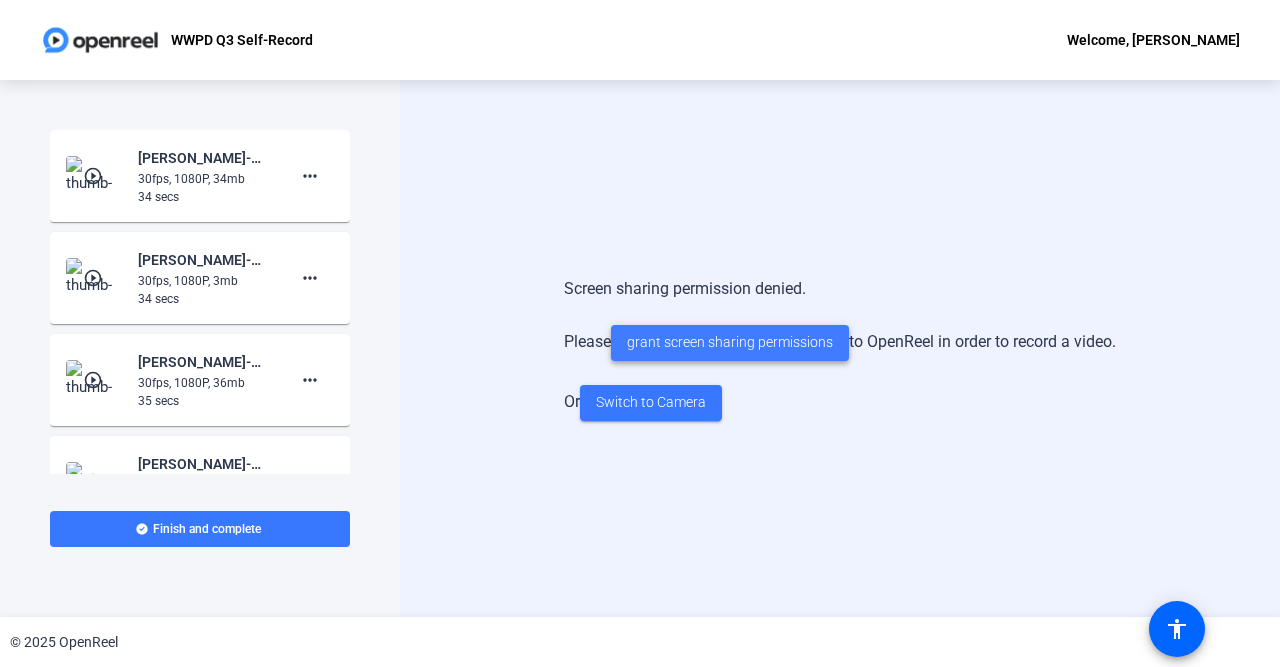 click on "grant screen sharing permissions" 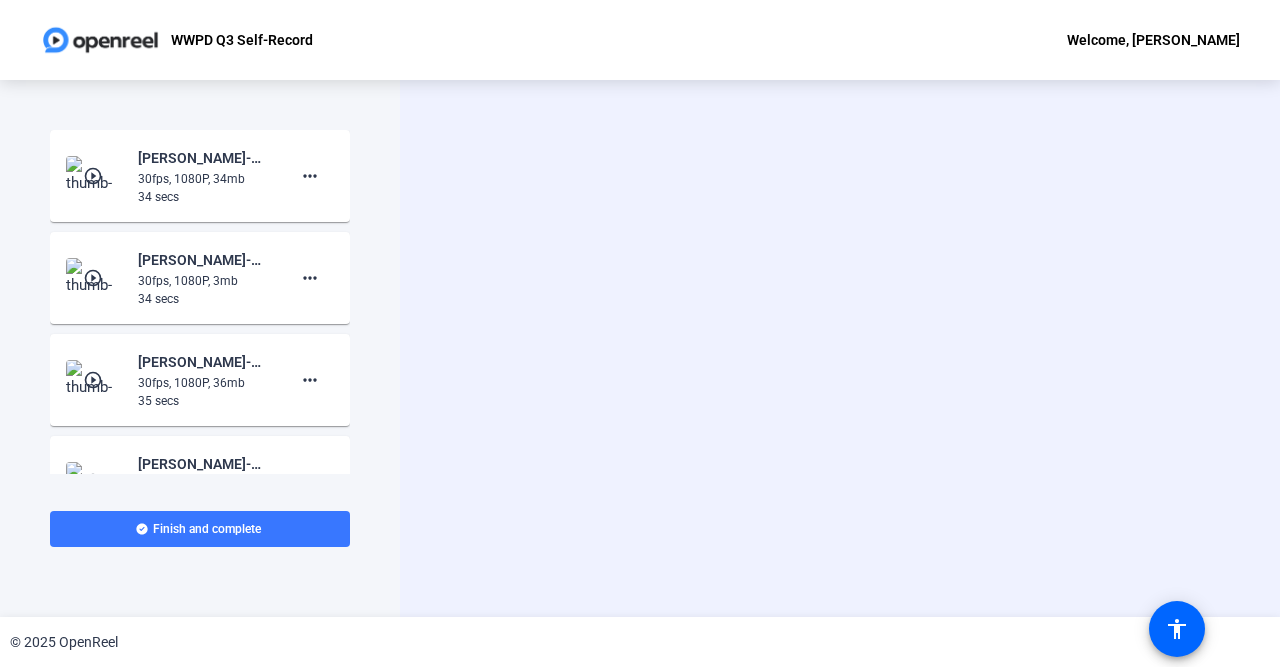 click on "Start Recording  Screen" 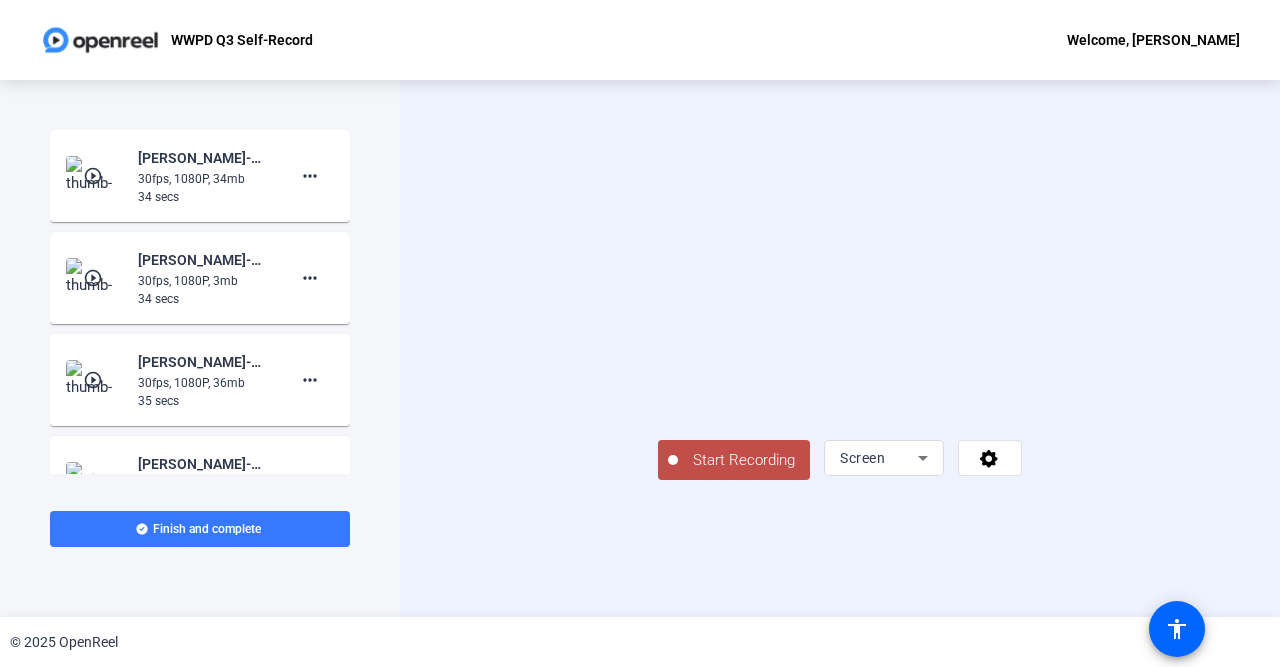 click 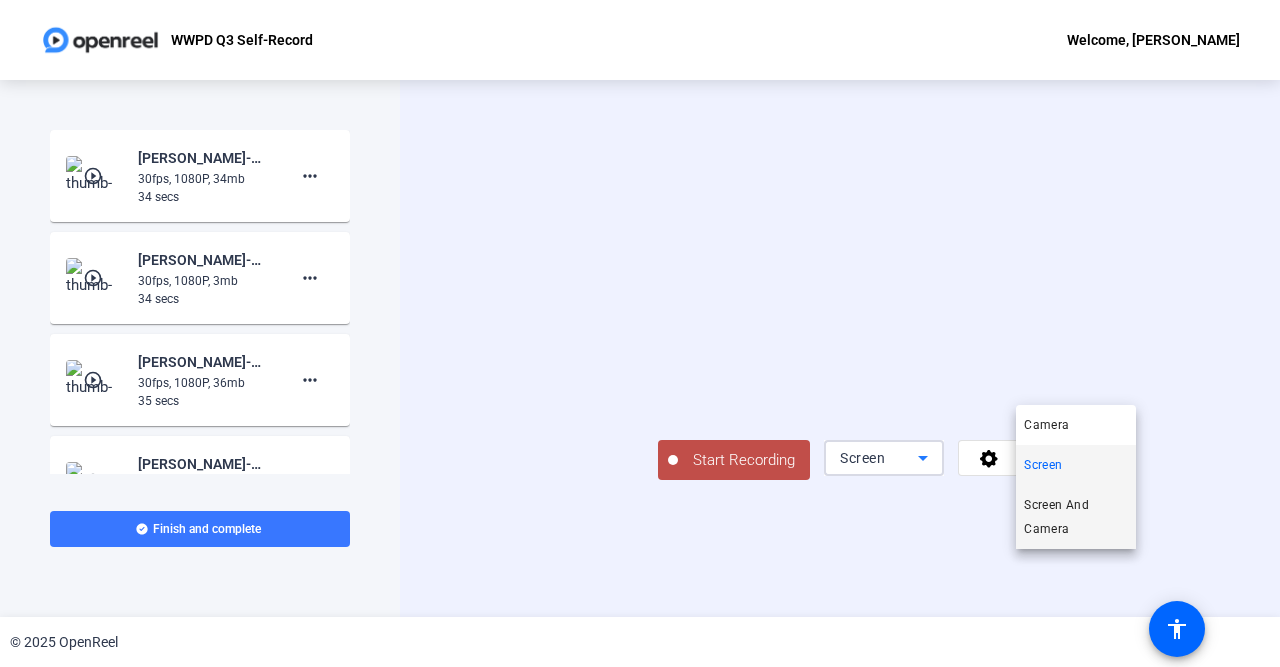 click on "Screen And Camera" at bounding box center (1076, 517) 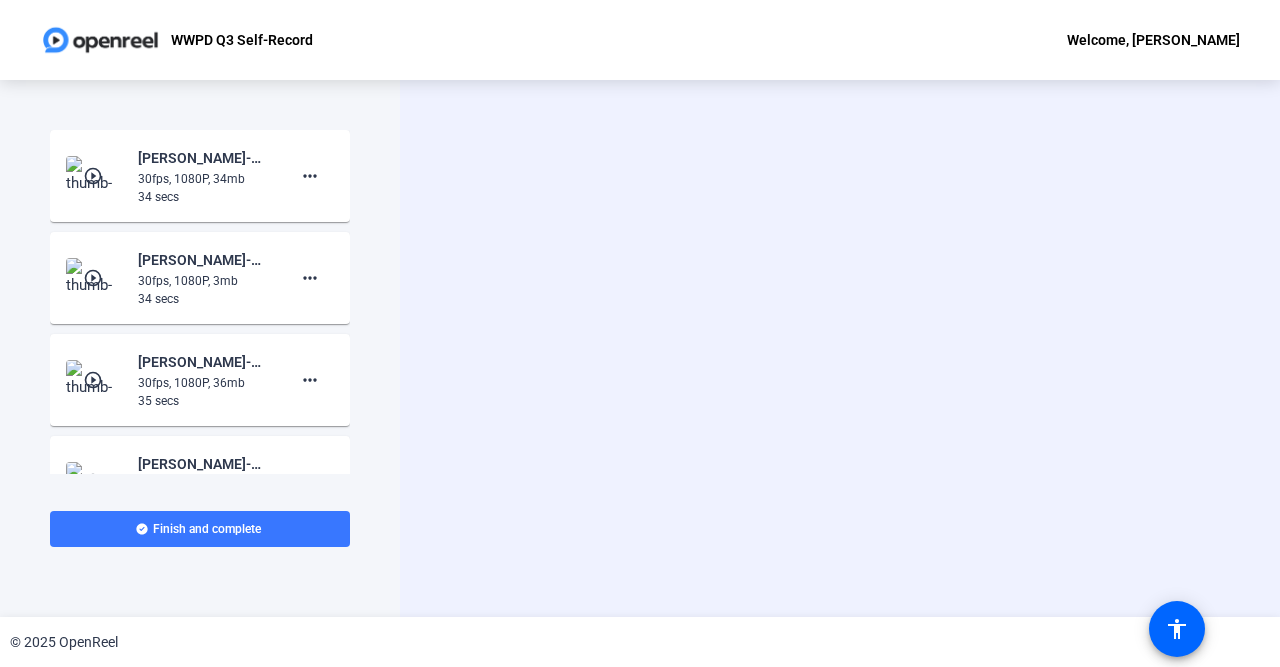 click on "Start Recording  Screen And Camera" 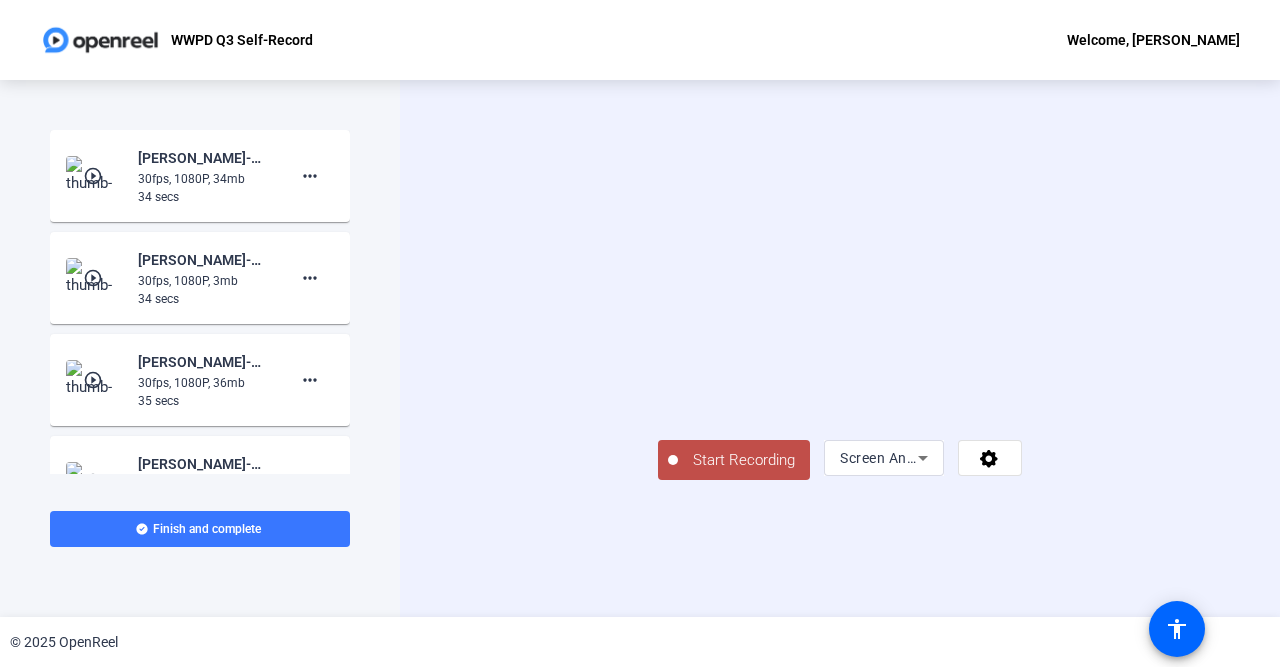 click on "Start Recording" 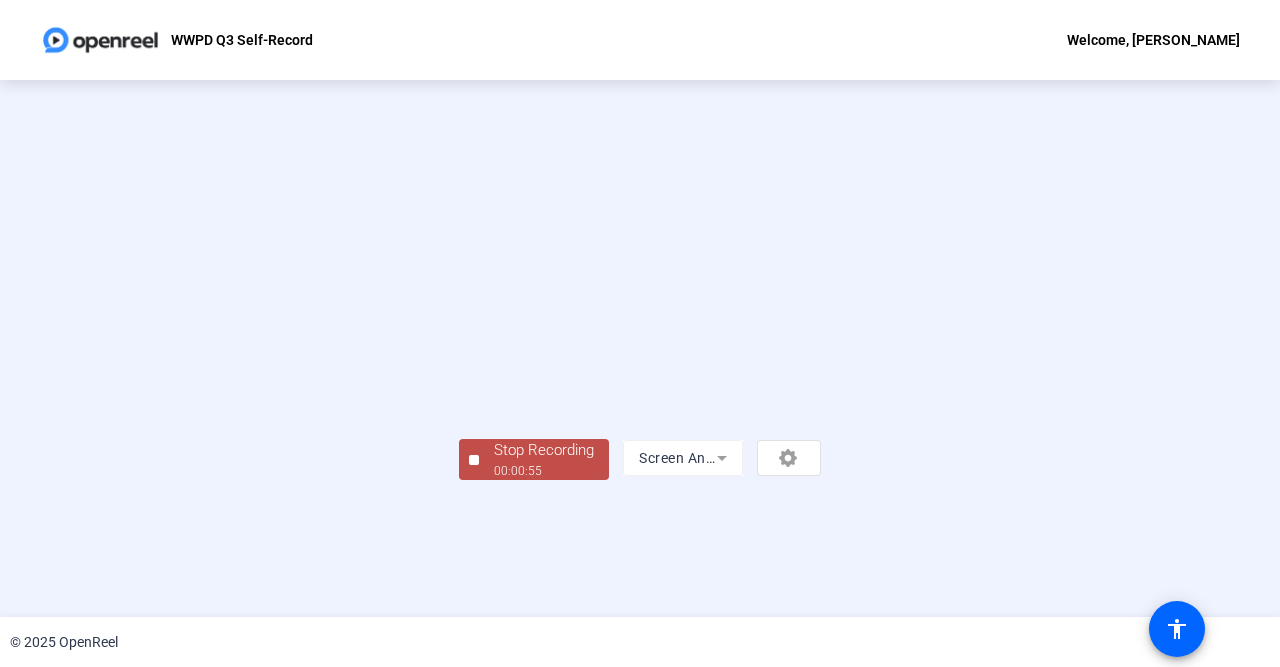 click at bounding box center [640, 318] 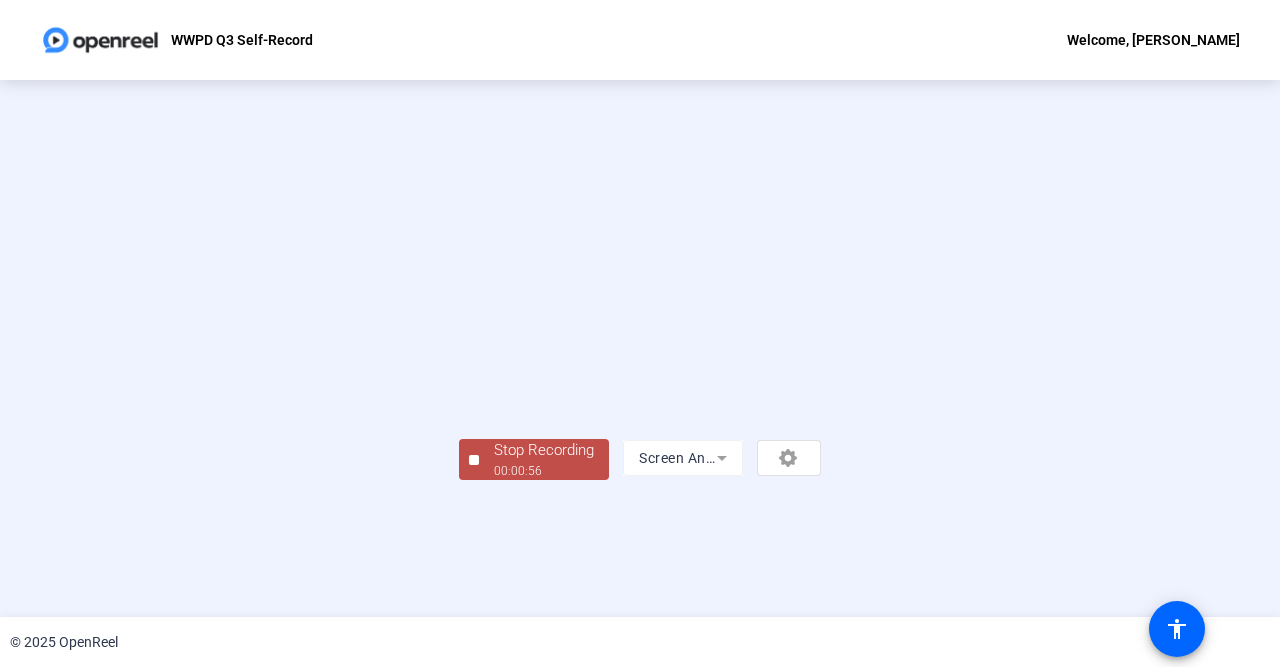 scroll, scrollTop: 85, scrollLeft: 0, axis: vertical 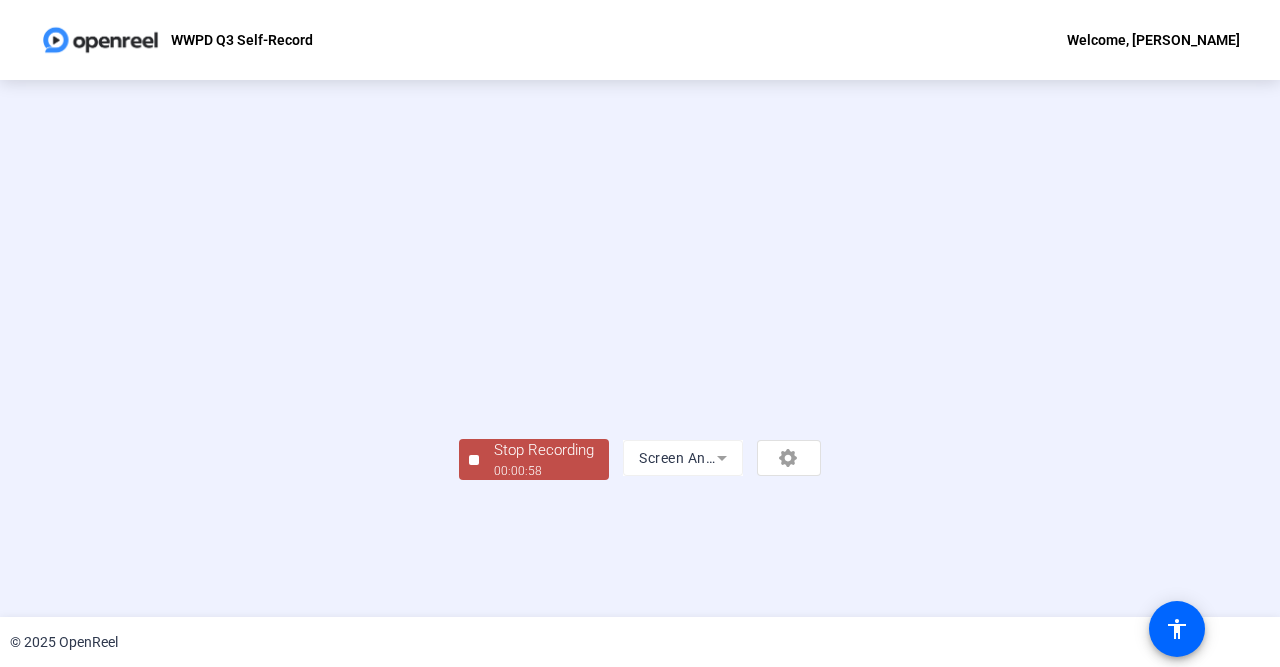 click on "Stop Recording  00:00:58" 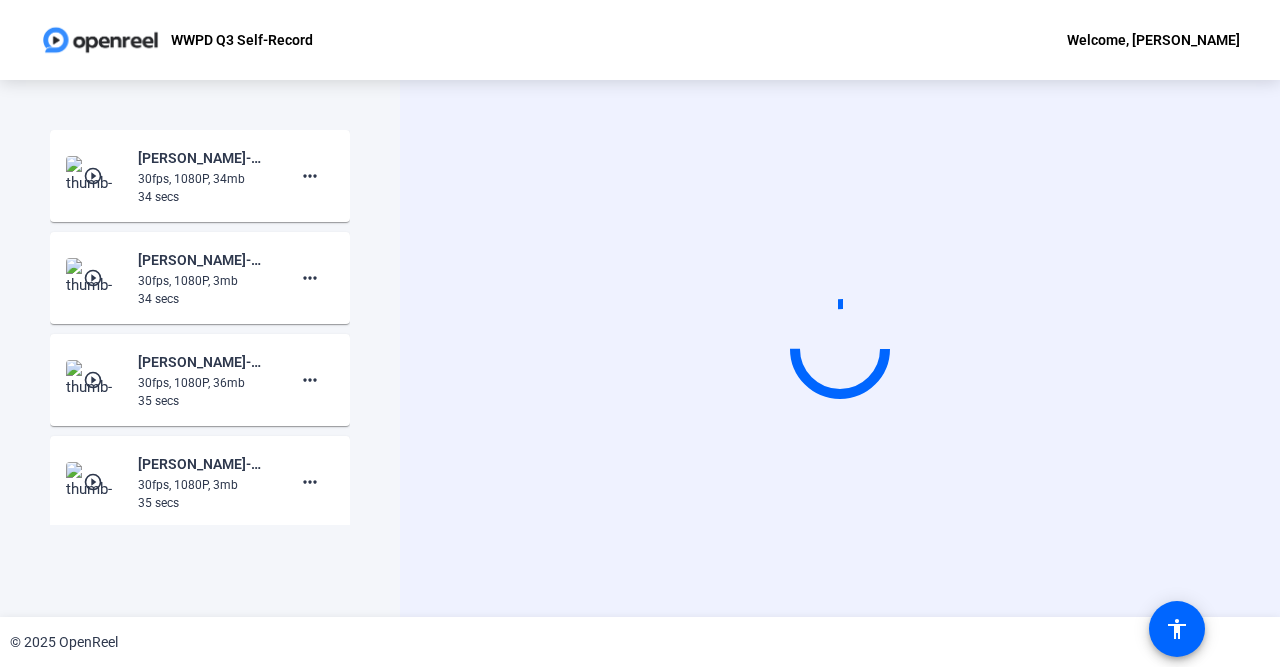 scroll, scrollTop: 0, scrollLeft: 0, axis: both 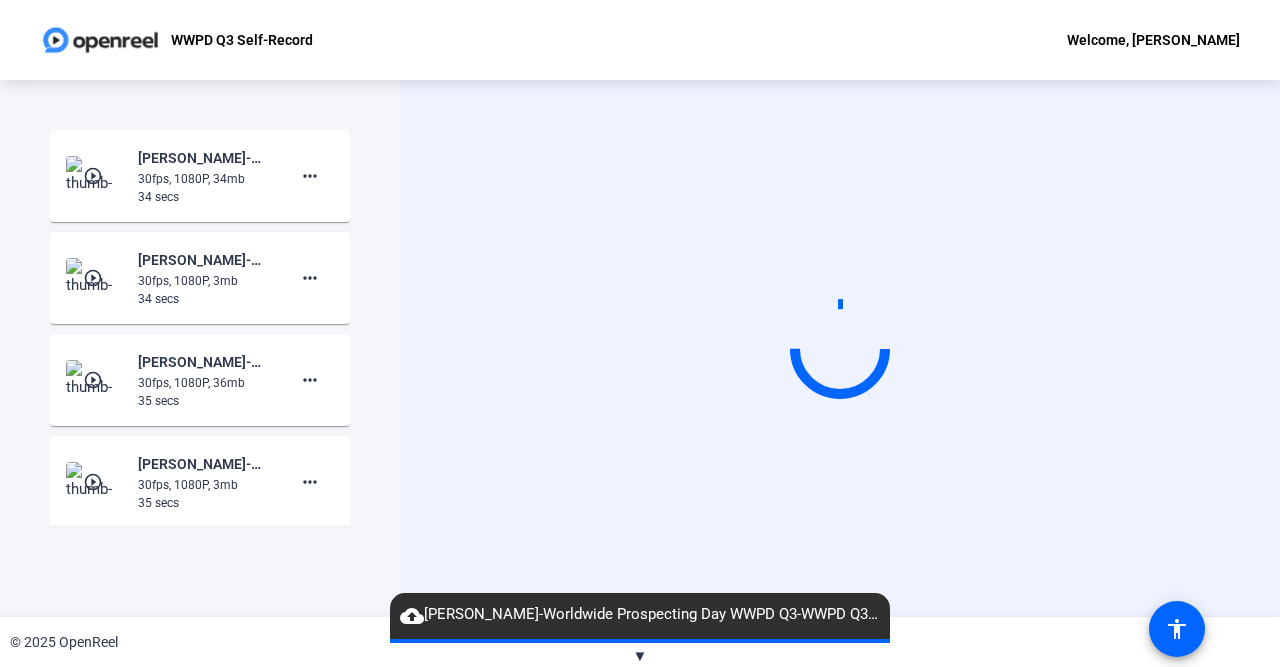 click on "Start Recording" 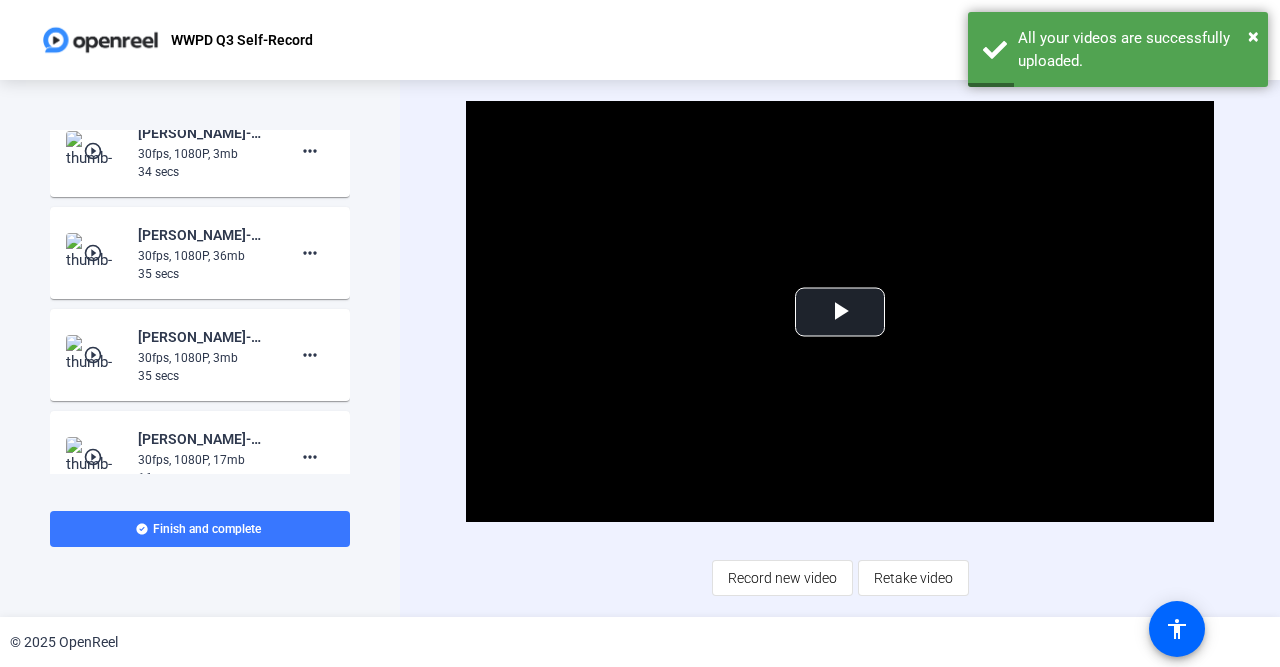 scroll, scrollTop: 0, scrollLeft: 0, axis: both 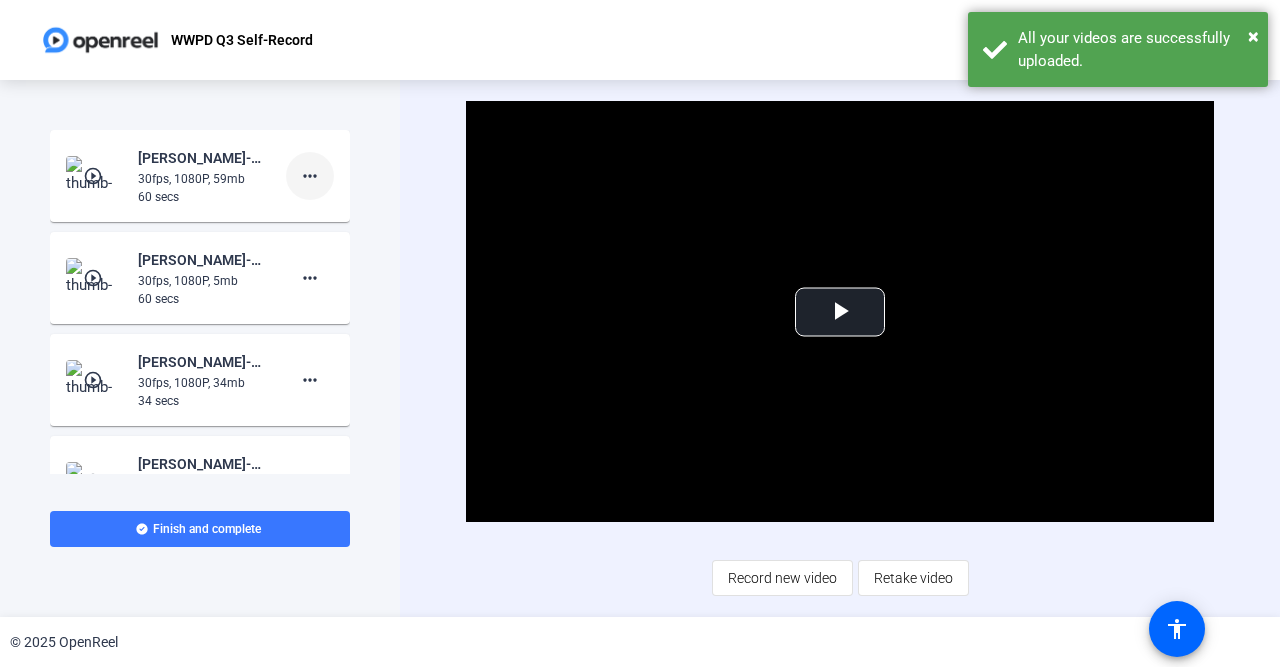 click on "more_horiz" 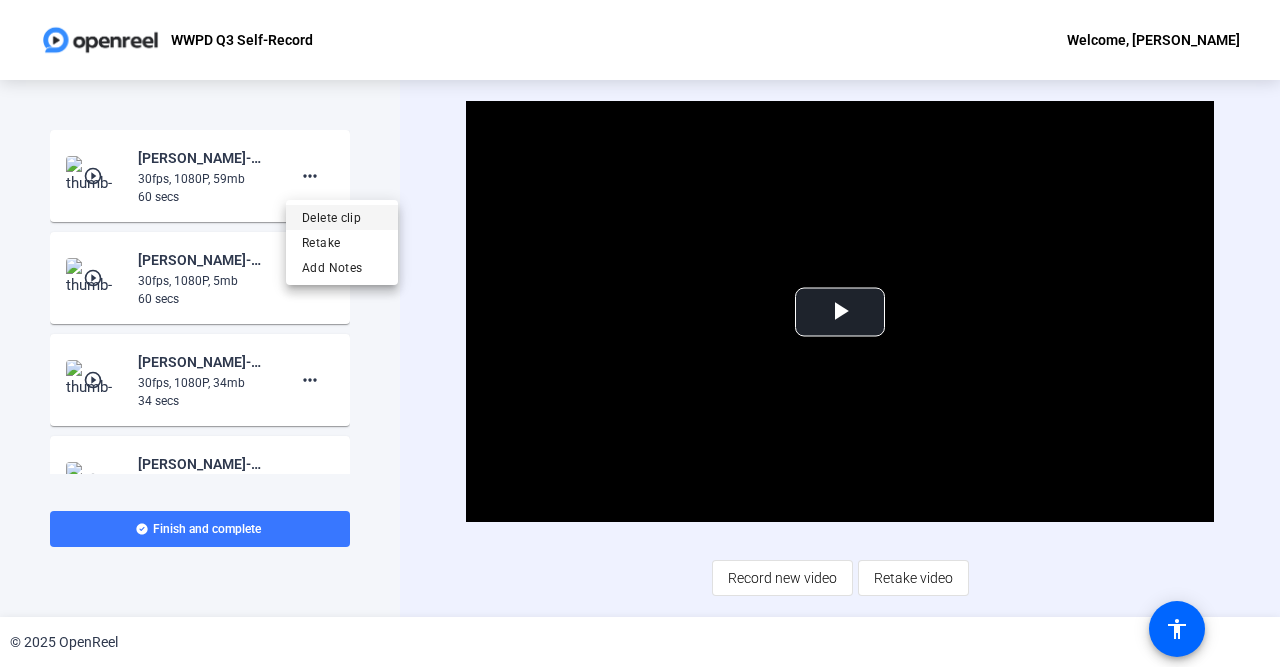 click on "Delete clip" at bounding box center (342, 218) 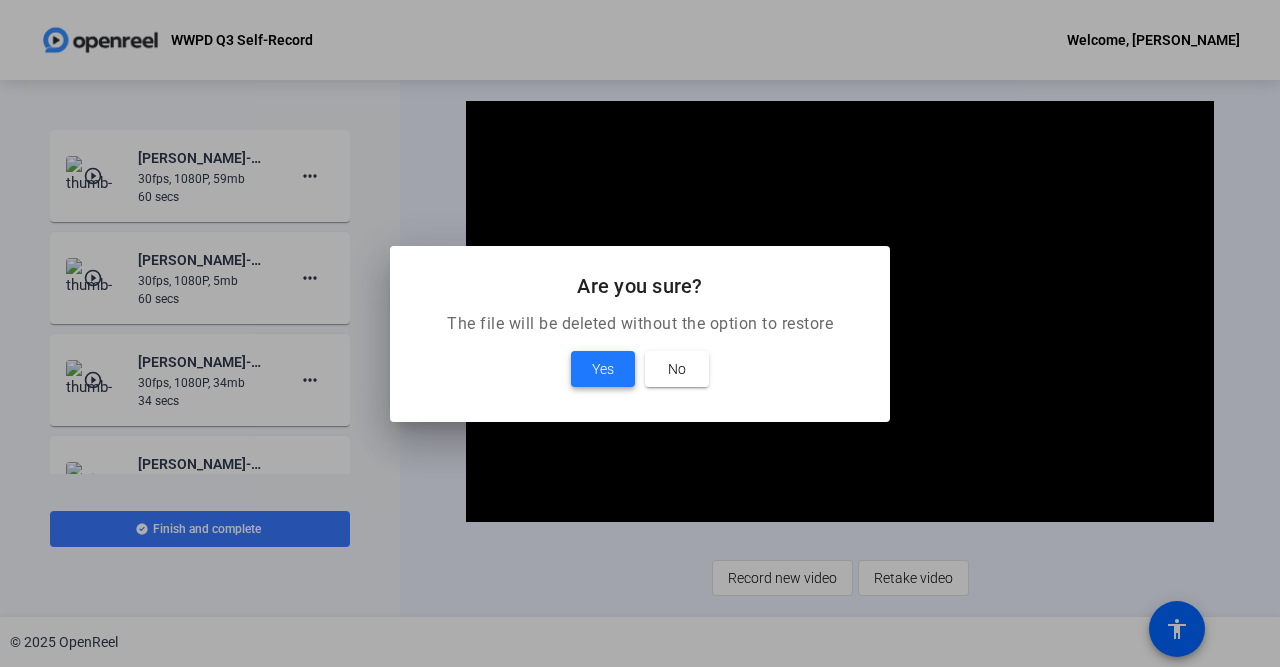 click on "Yes" at bounding box center [603, 369] 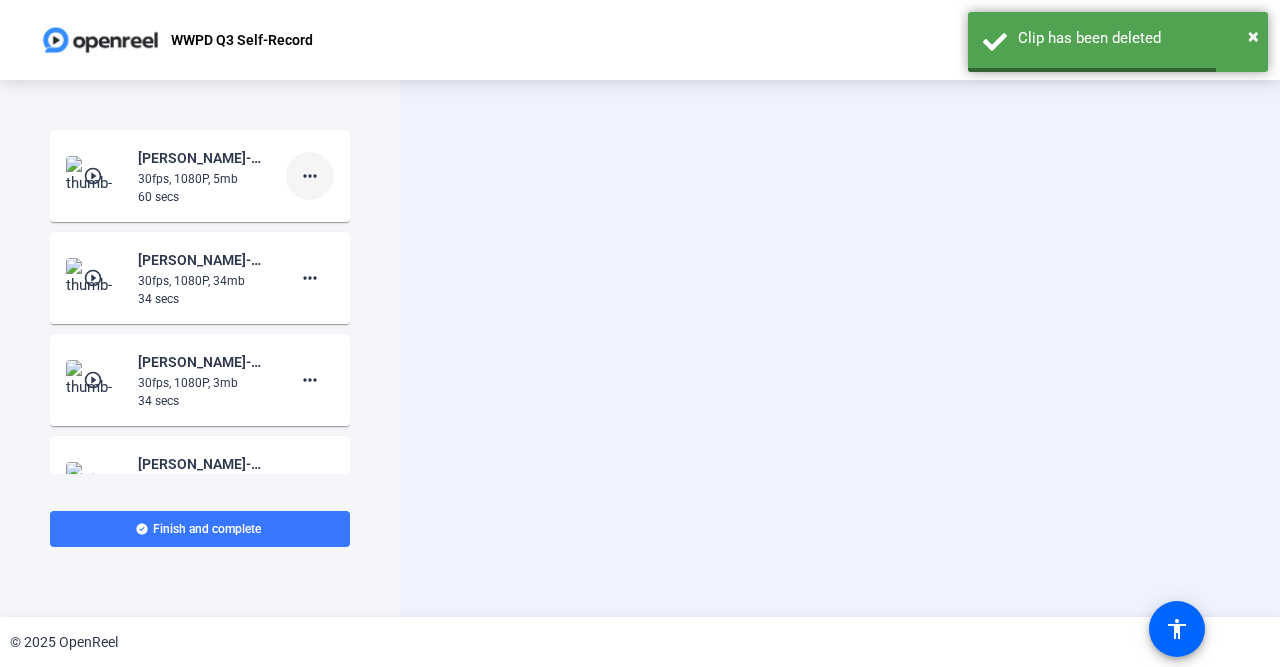 click on "more_horiz" 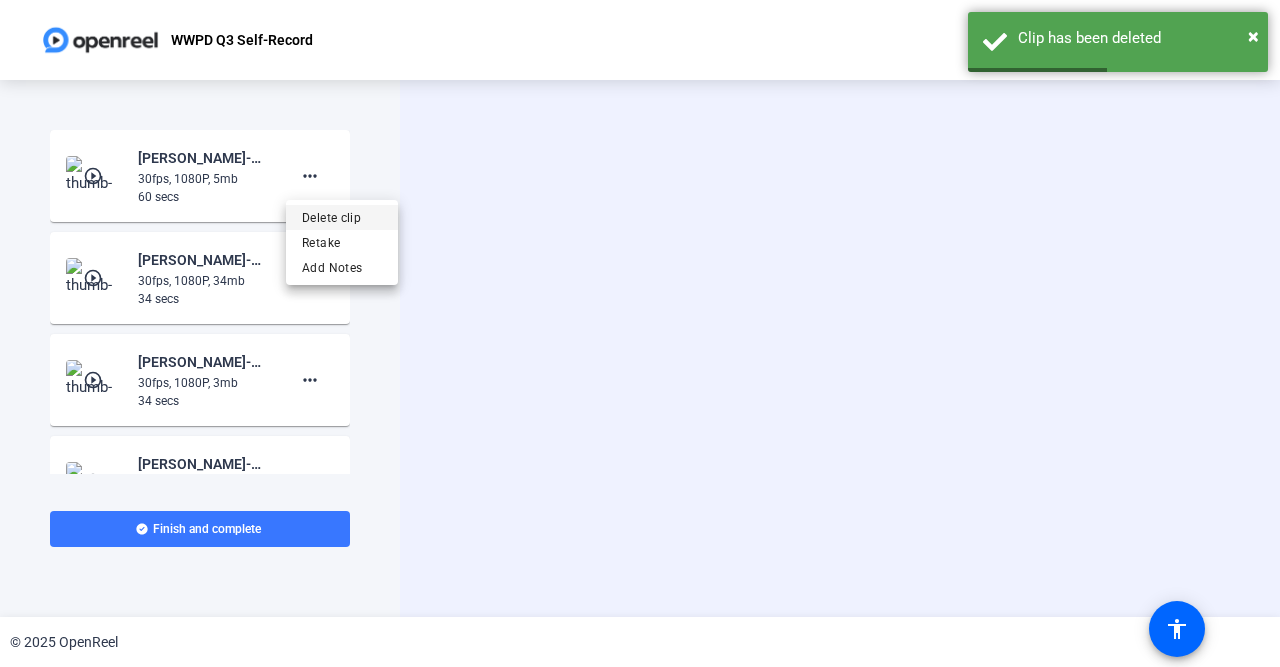 click on "Delete clip" at bounding box center [342, 218] 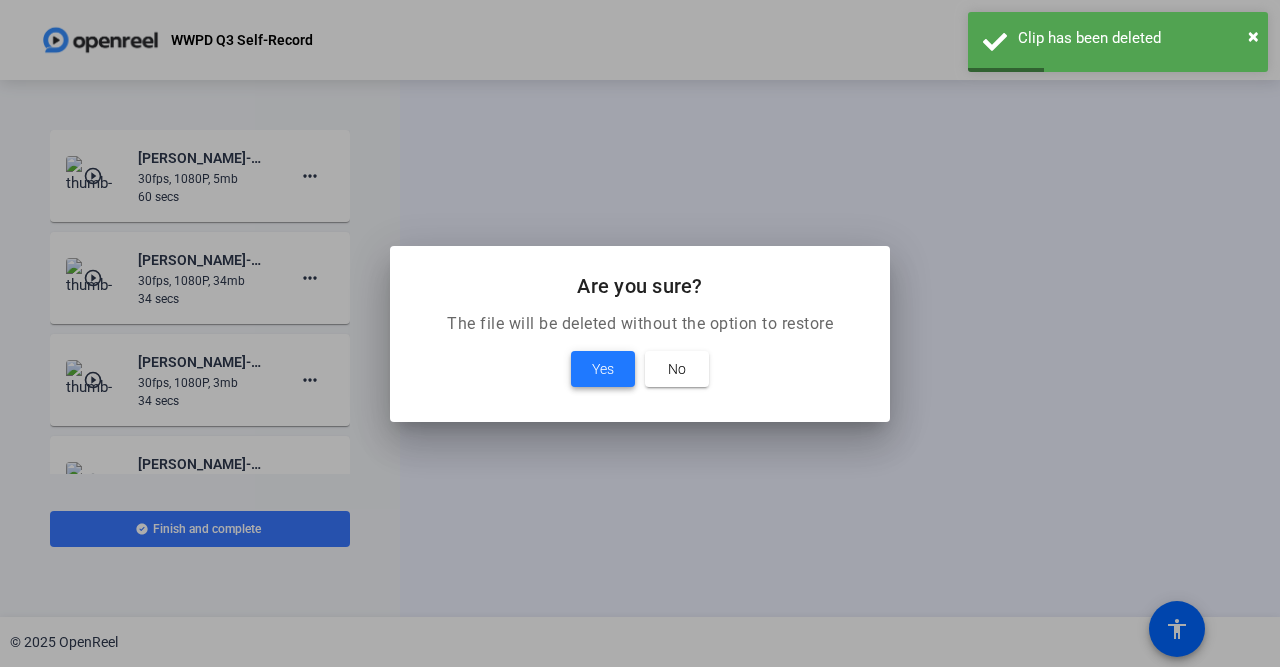 click on "Yes" at bounding box center [603, 369] 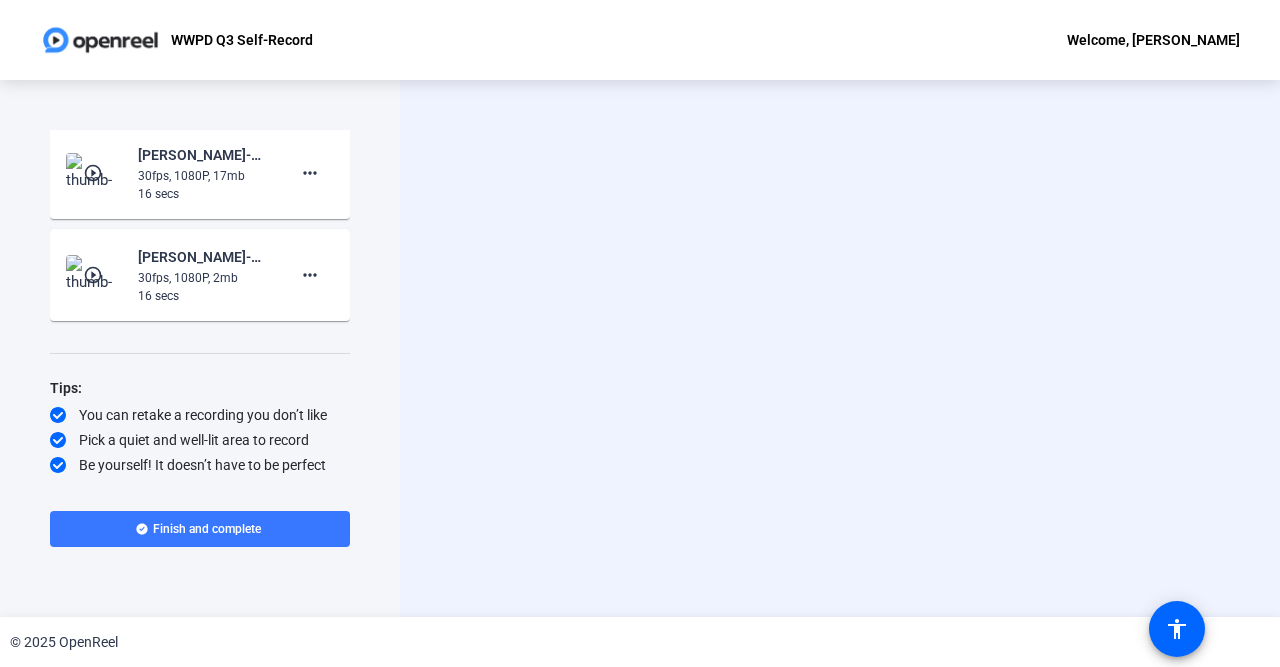 scroll, scrollTop: 0, scrollLeft: 0, axis: both 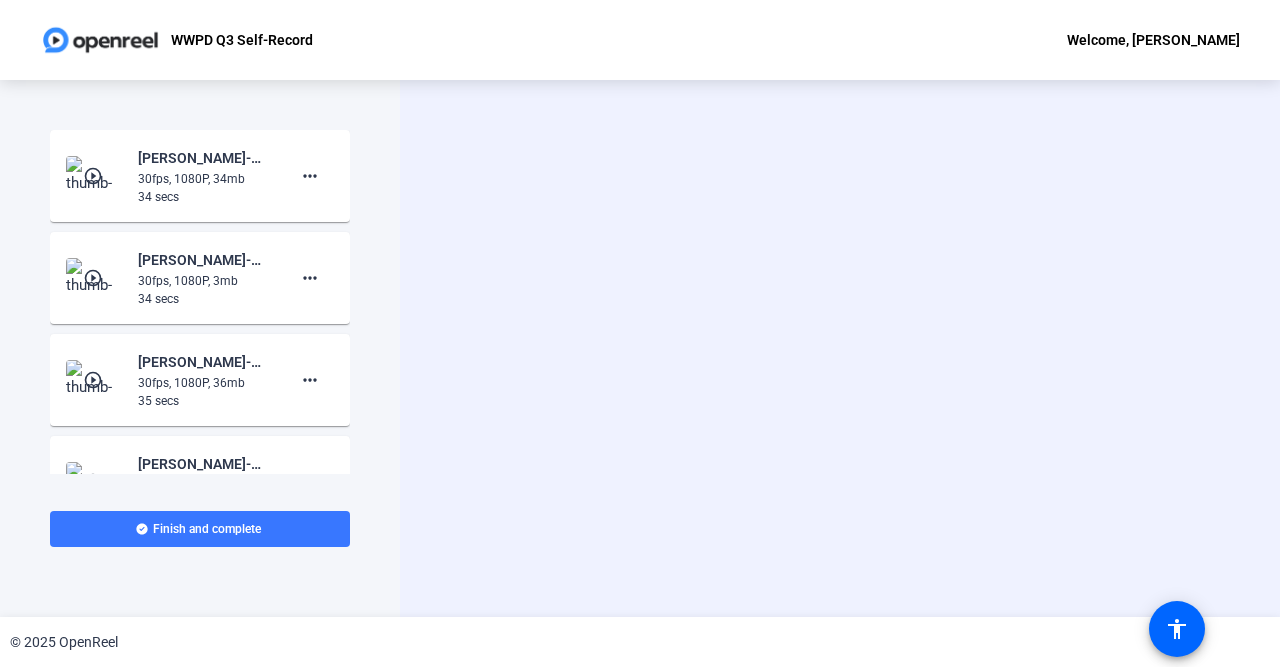 click on "Start Recording  Screen And Camera" 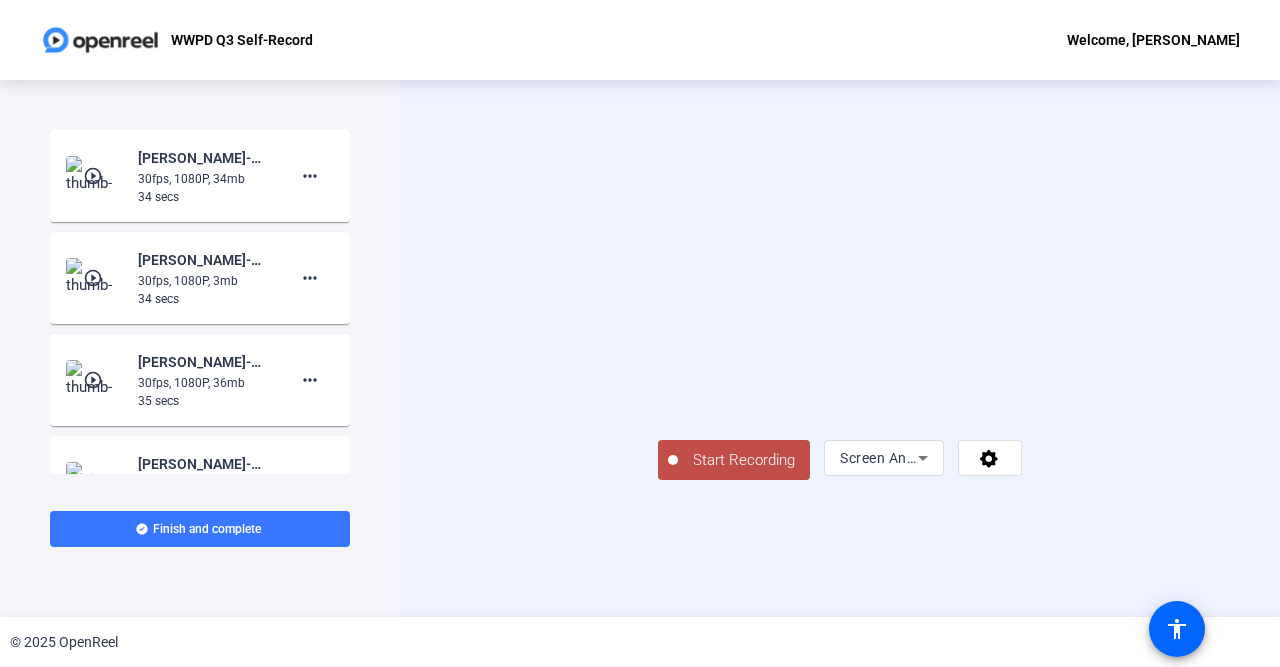 click on "Start Recording" 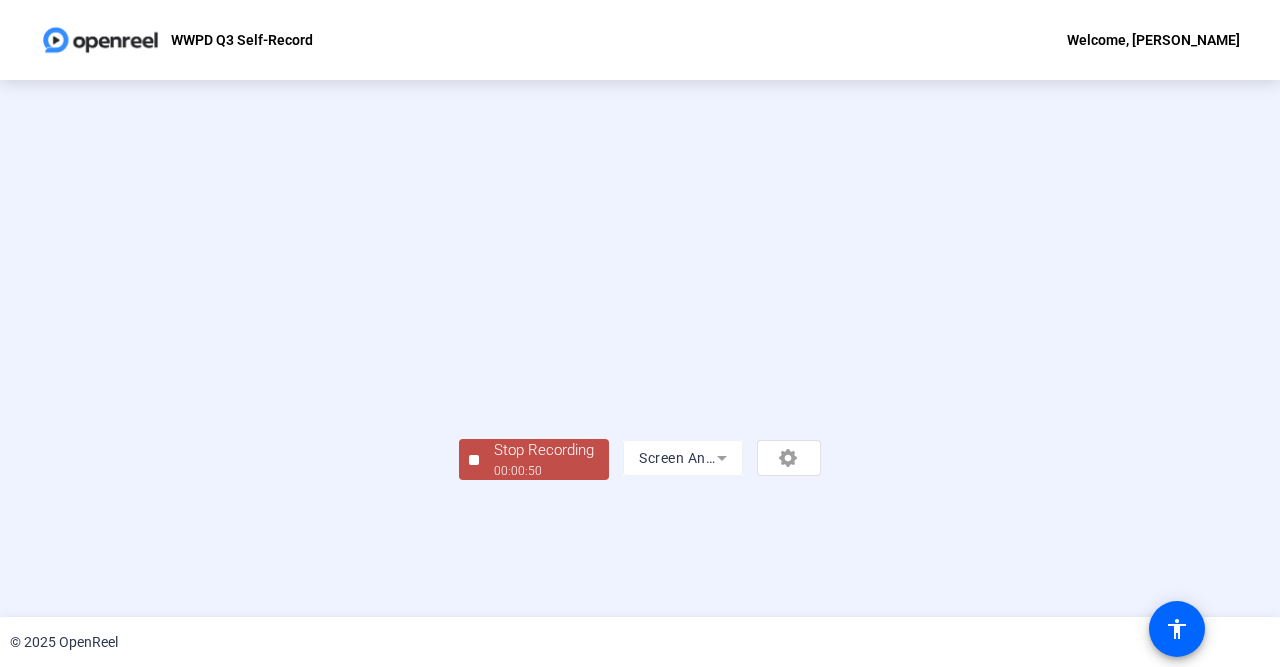 scroll, scrollTop: 85, scrollLeft: 0, axis: vertical 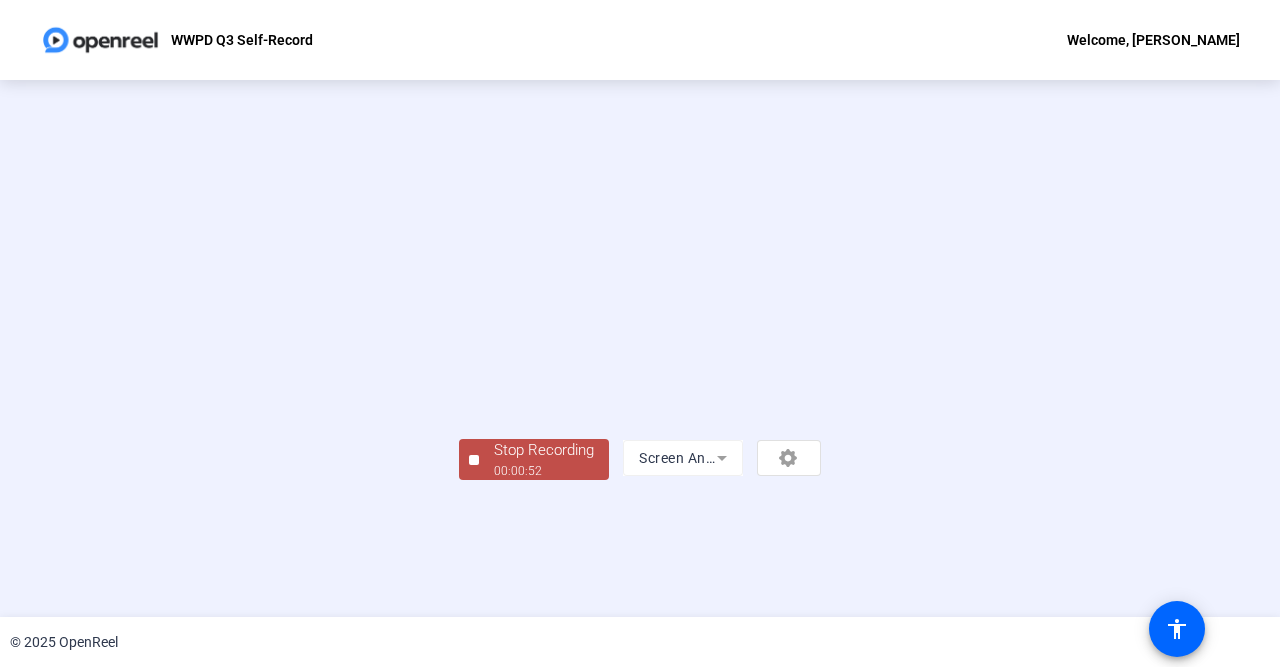 click on "Stop Recording" 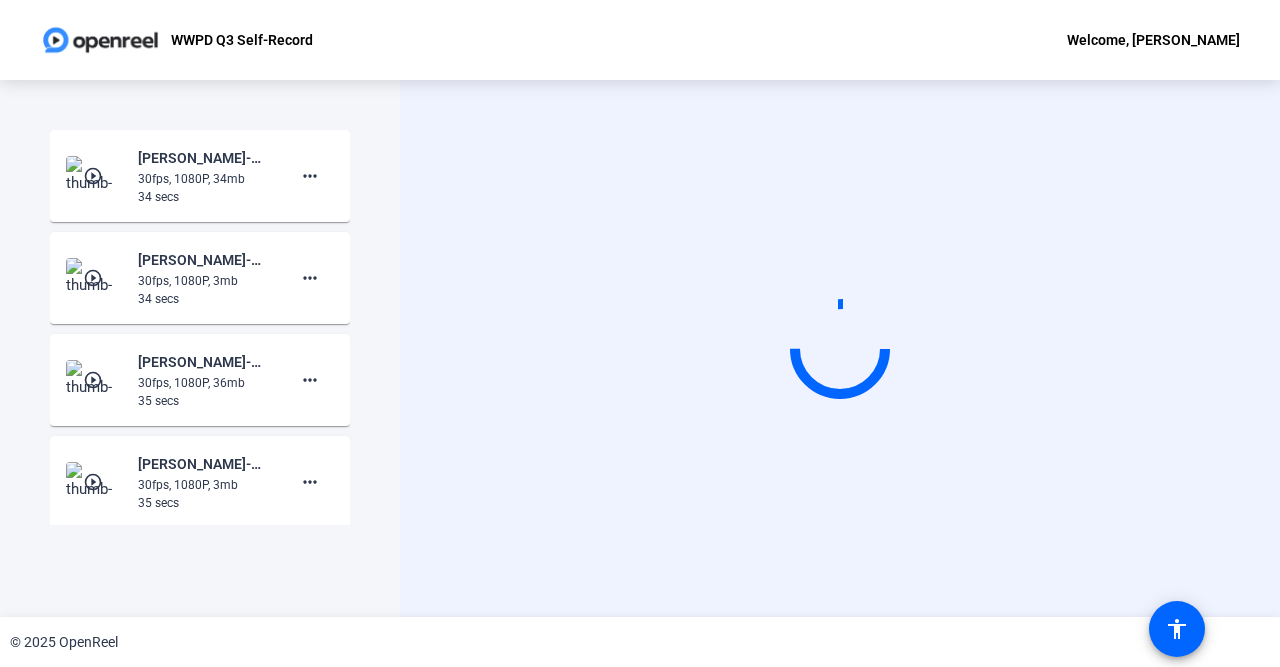 scroll, scrollTop: 0, scrollLeft: 0, axis: both 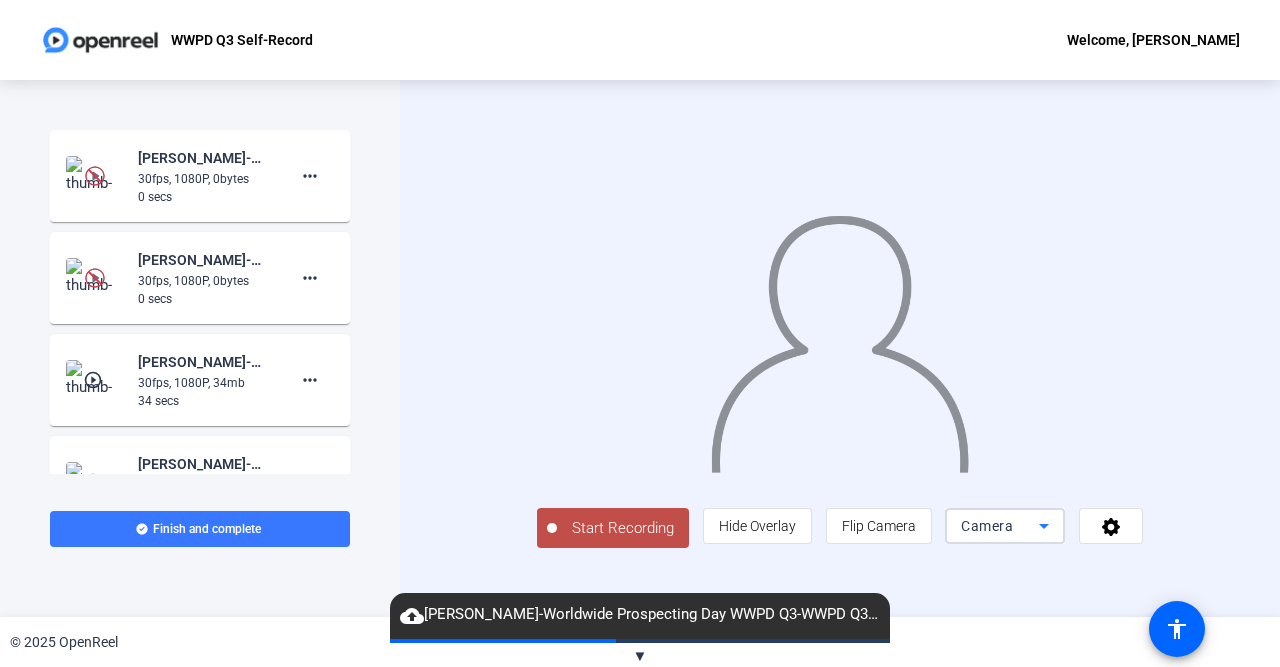 click on "Camera" at bounding box center (1000, 526) 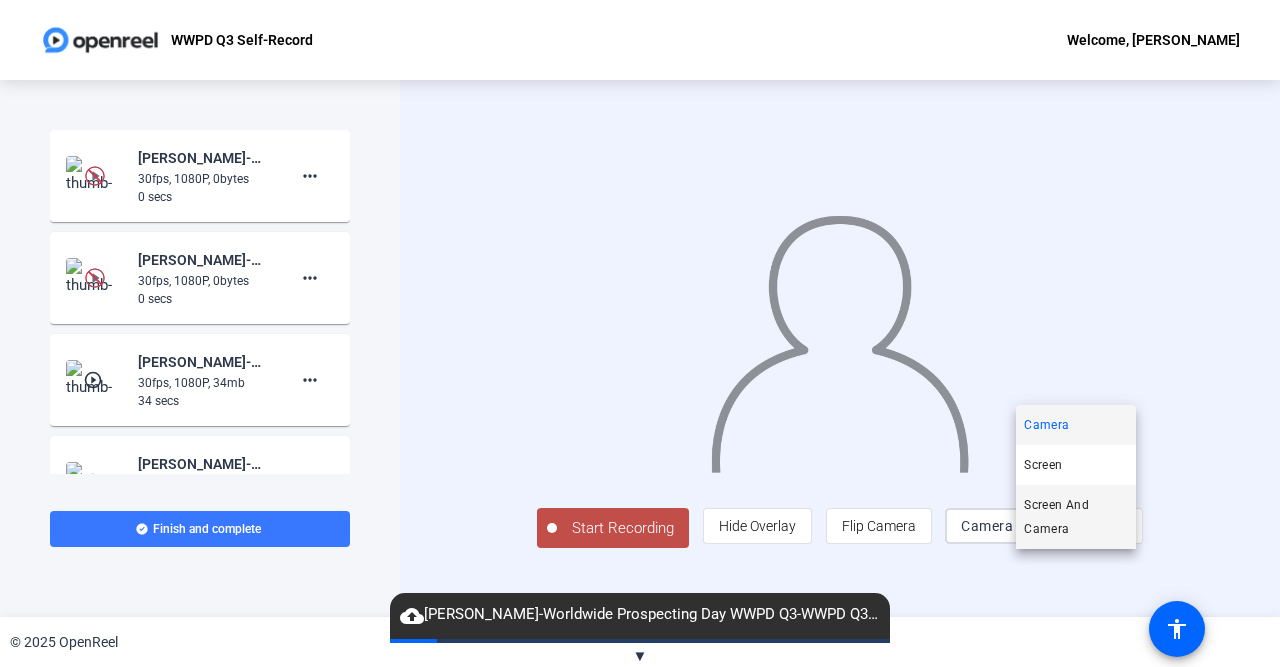 click on "Screen And Camera" at bounding box center (1076, 517) 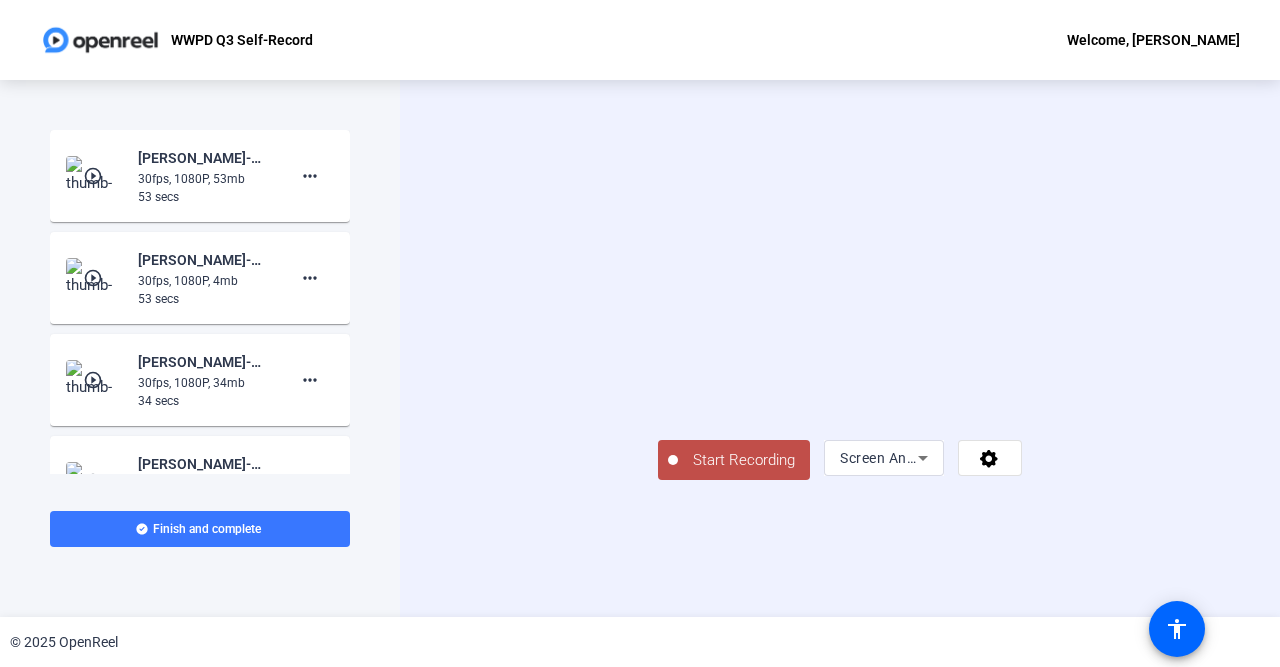 click on "Start Recording" 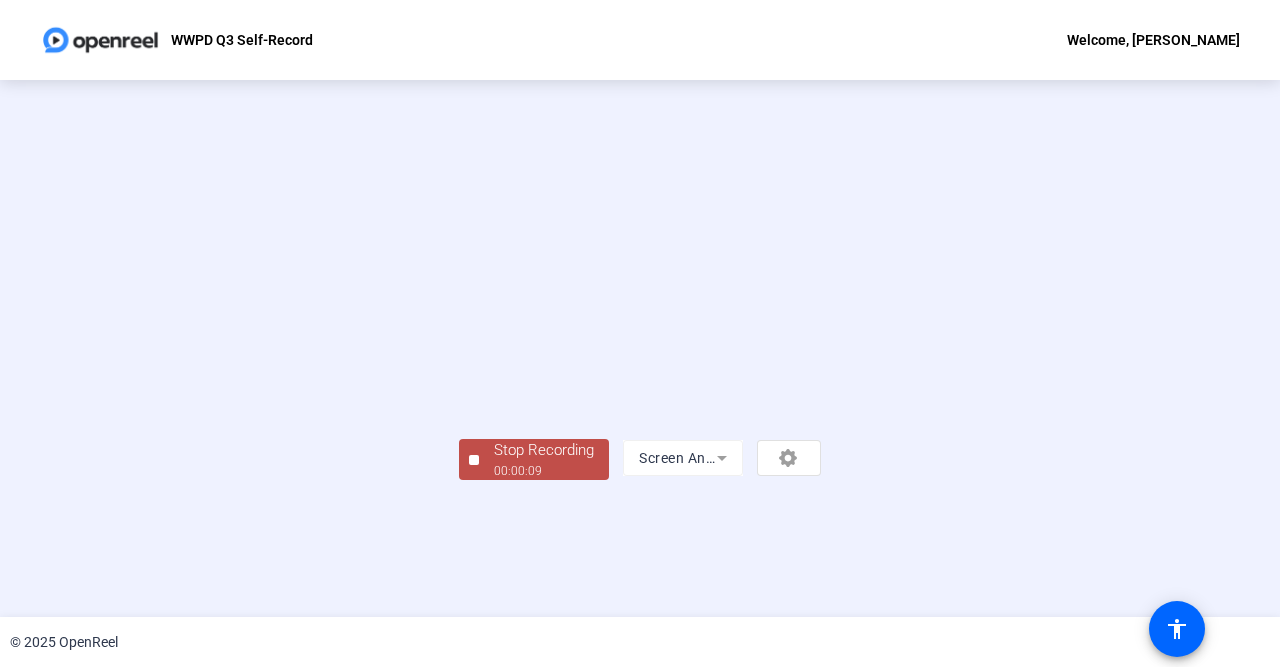 click at bounding box center [640, 318] 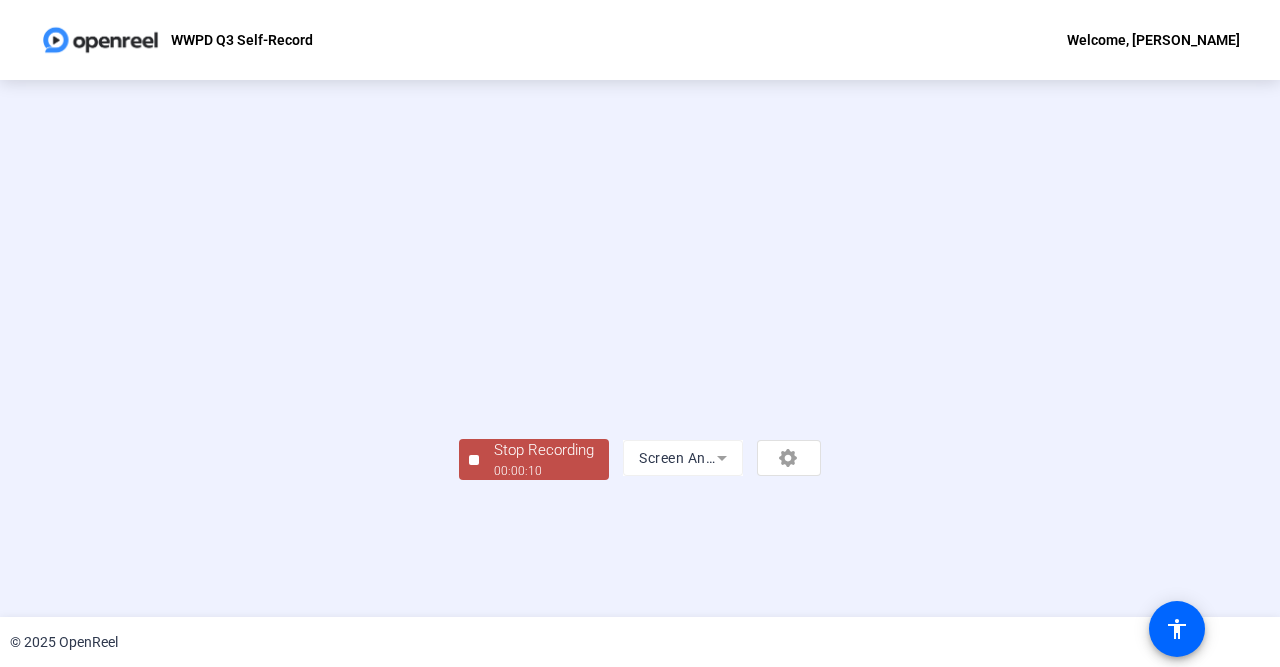 scroll, scrollTop: 85, scrollLeft: 0, axis: vertical 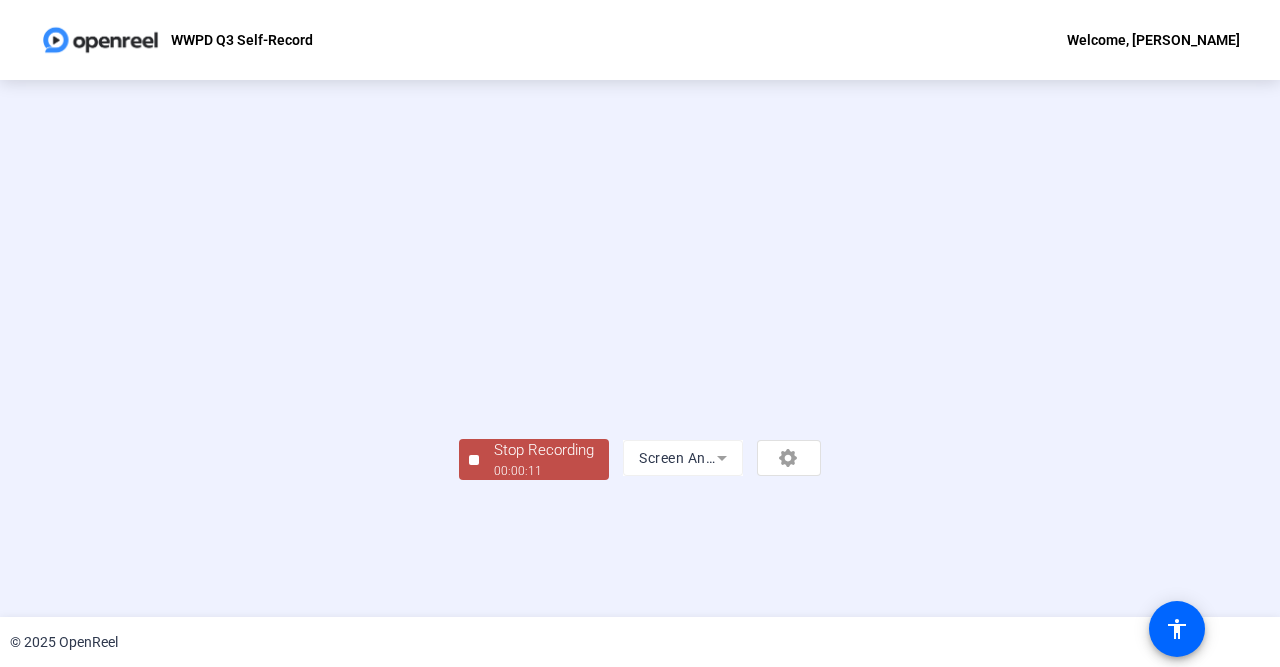 click on "Stop Recording" 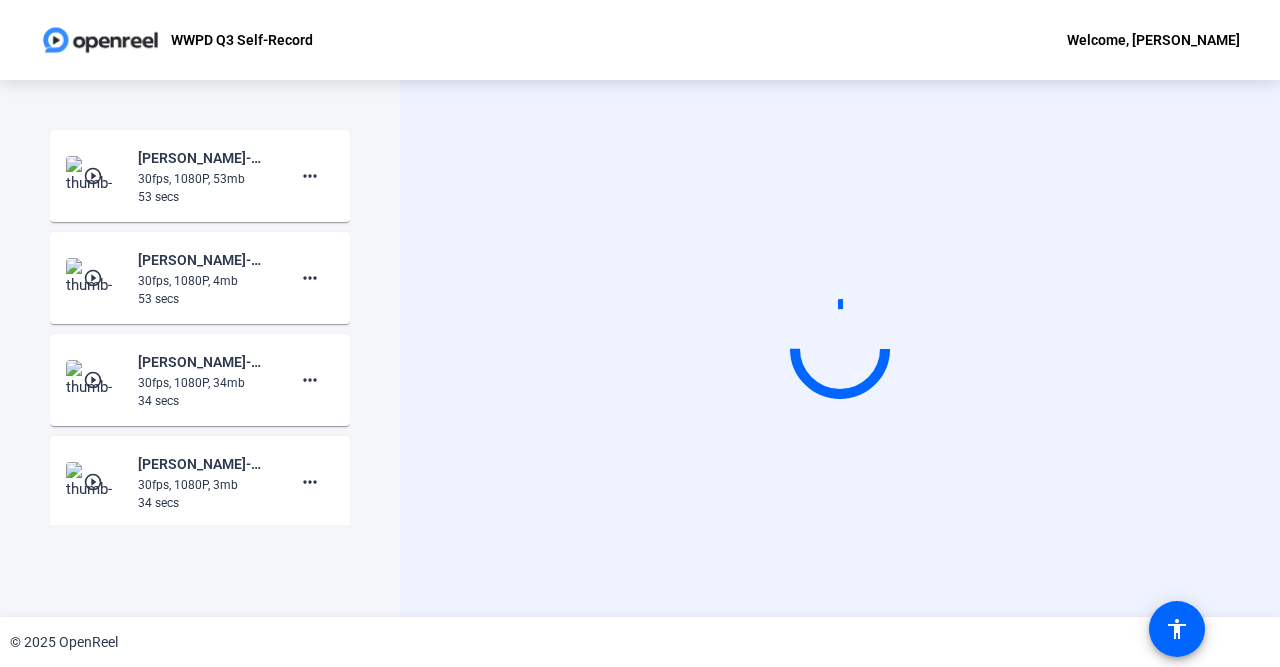 scroll, scrollTop: 0, scrollLeft: 0, axis: both 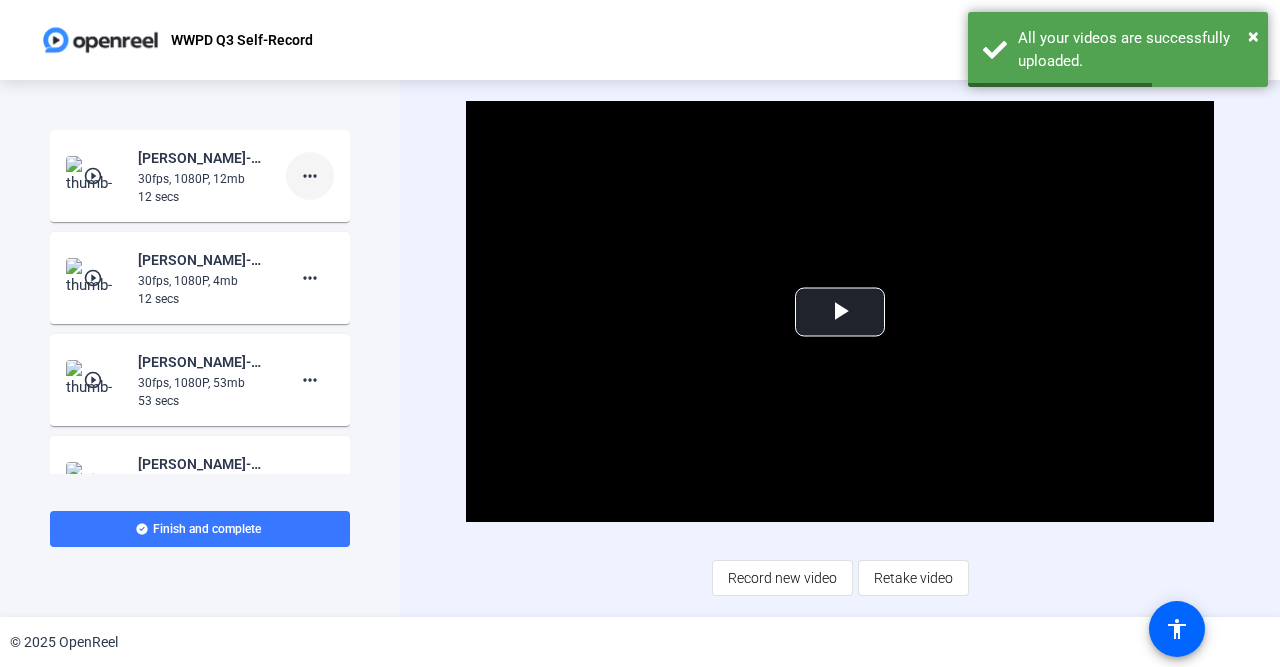 click on "more_horiz" 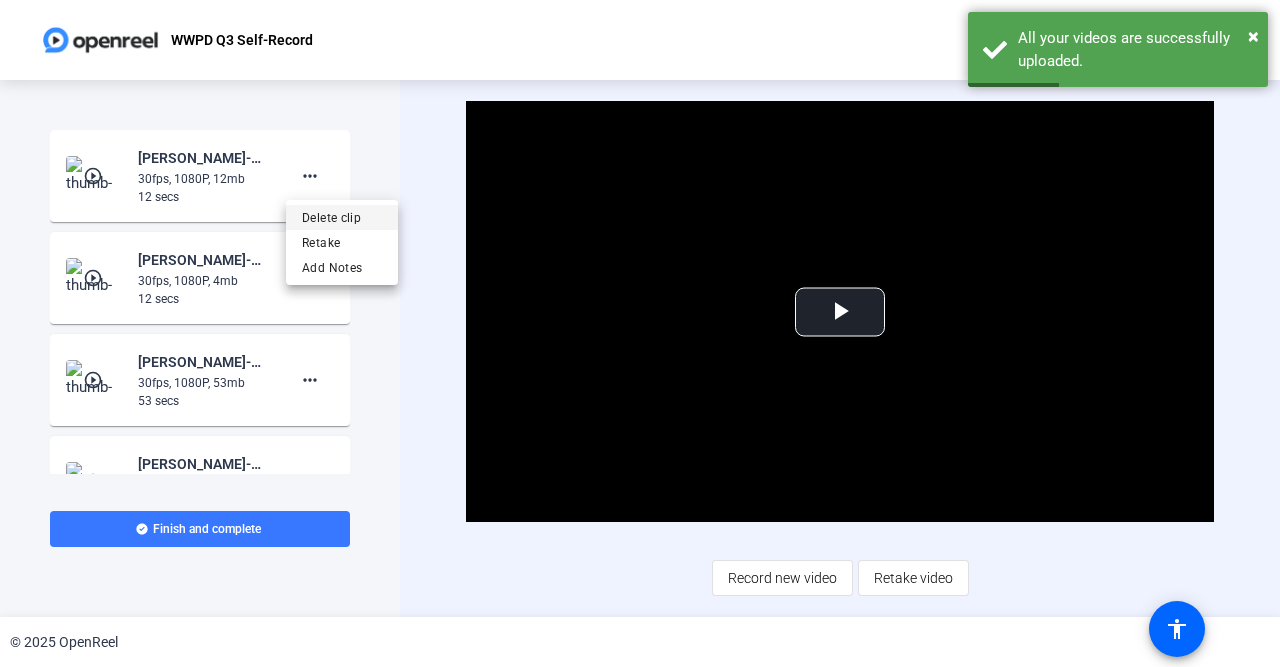 click on "Delete clip" at bounding box center (342, 218) 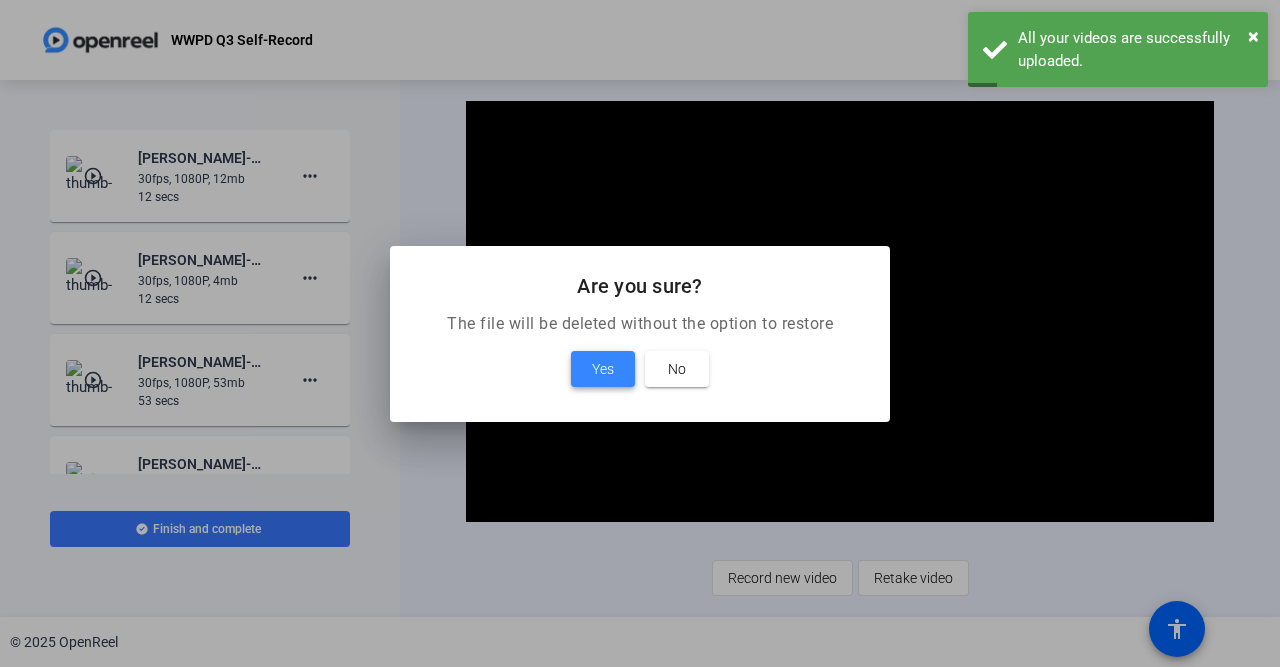 click on "Yes" at bounding box center [603, 369] 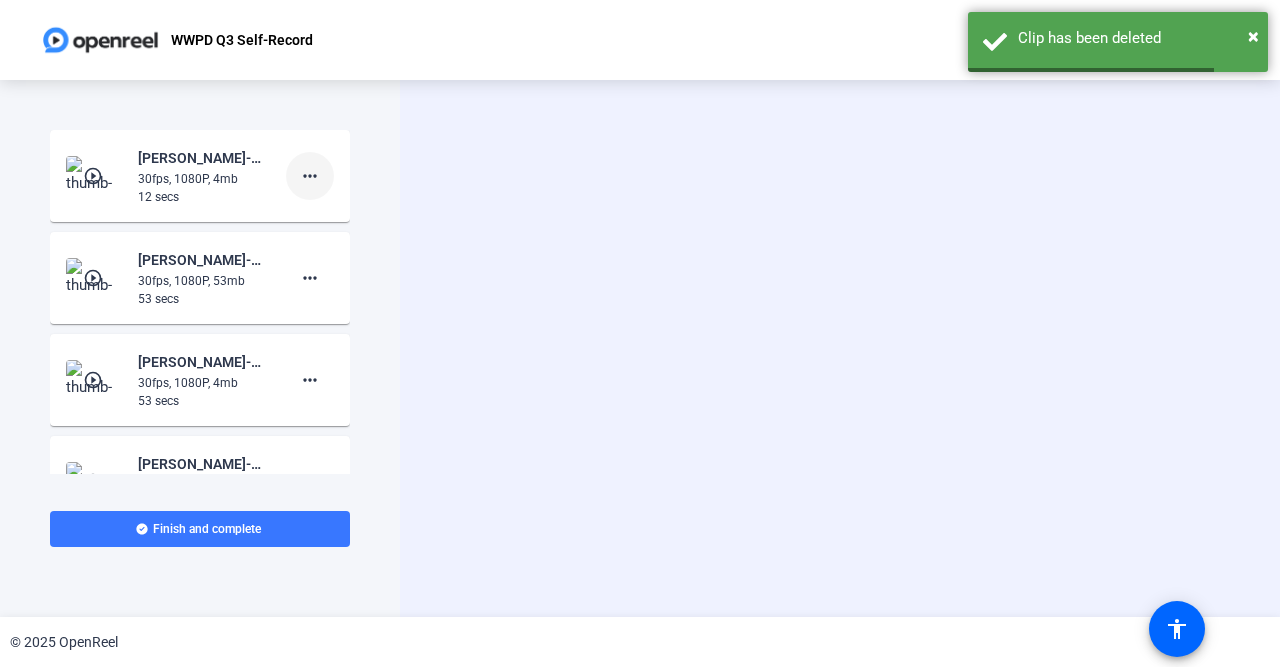 click on "more_horiz" 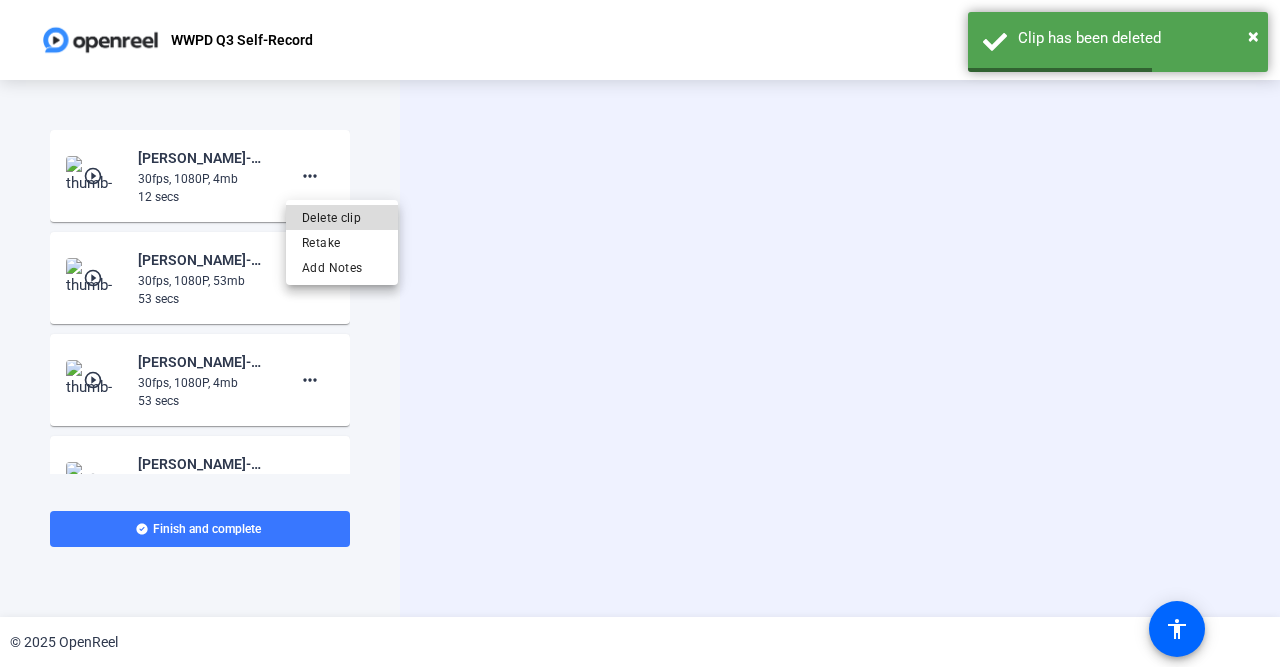 click on "Delete clip" at bounding box center (342, 218) 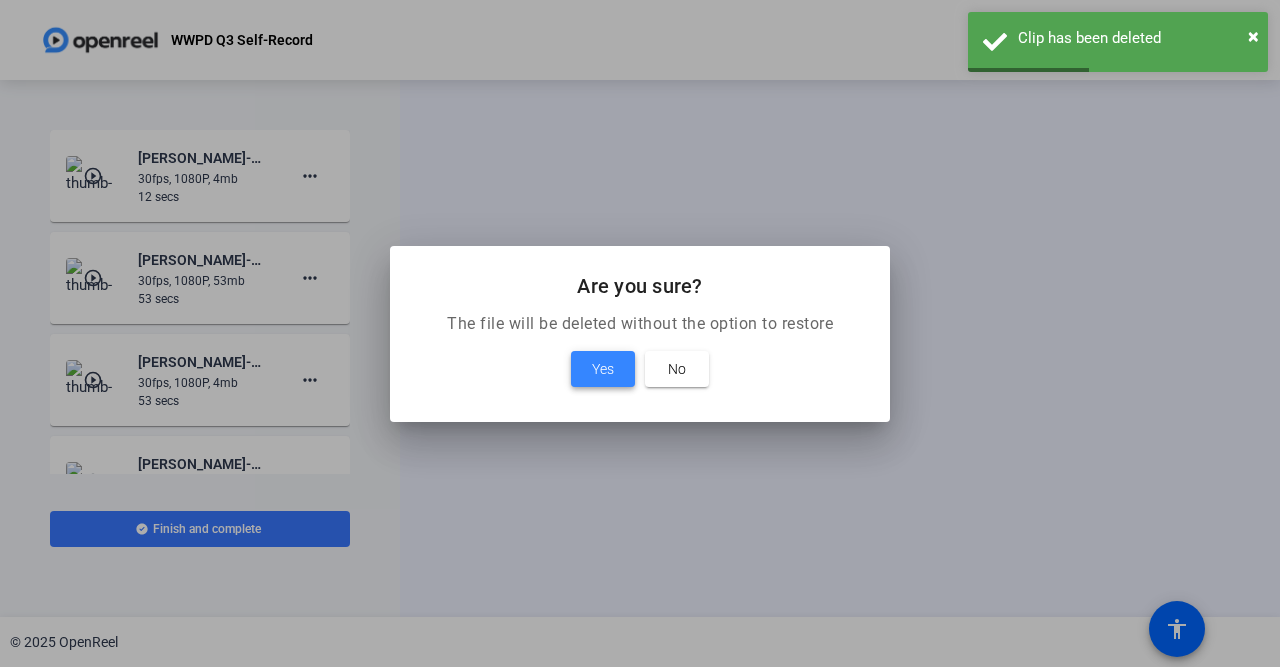 click on "Yes" at bounding box center [603, 369] 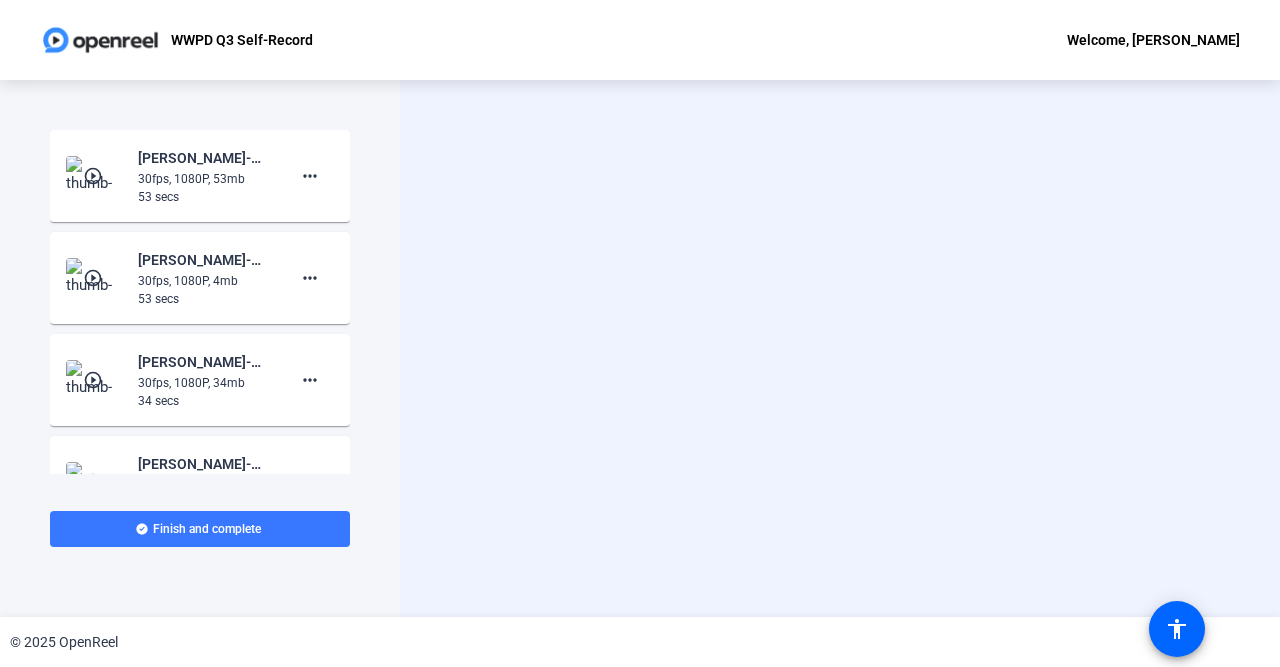 click on "Start Recording  Screen And Camera" 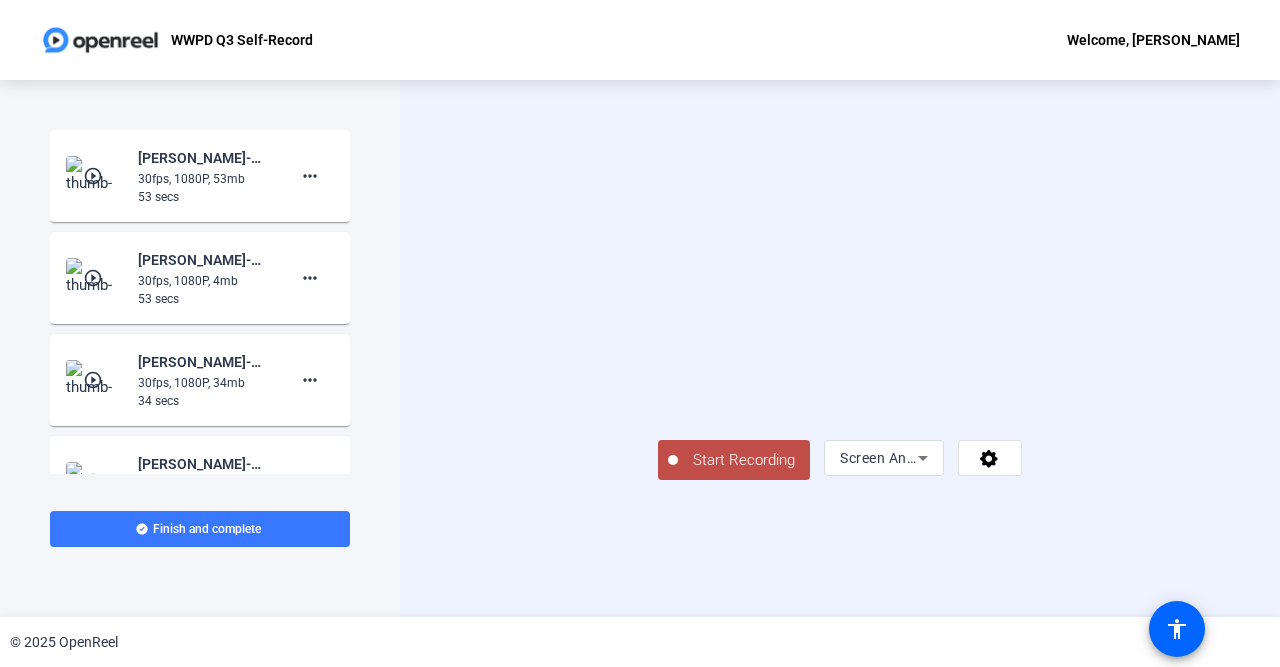 click on "Start Recording" 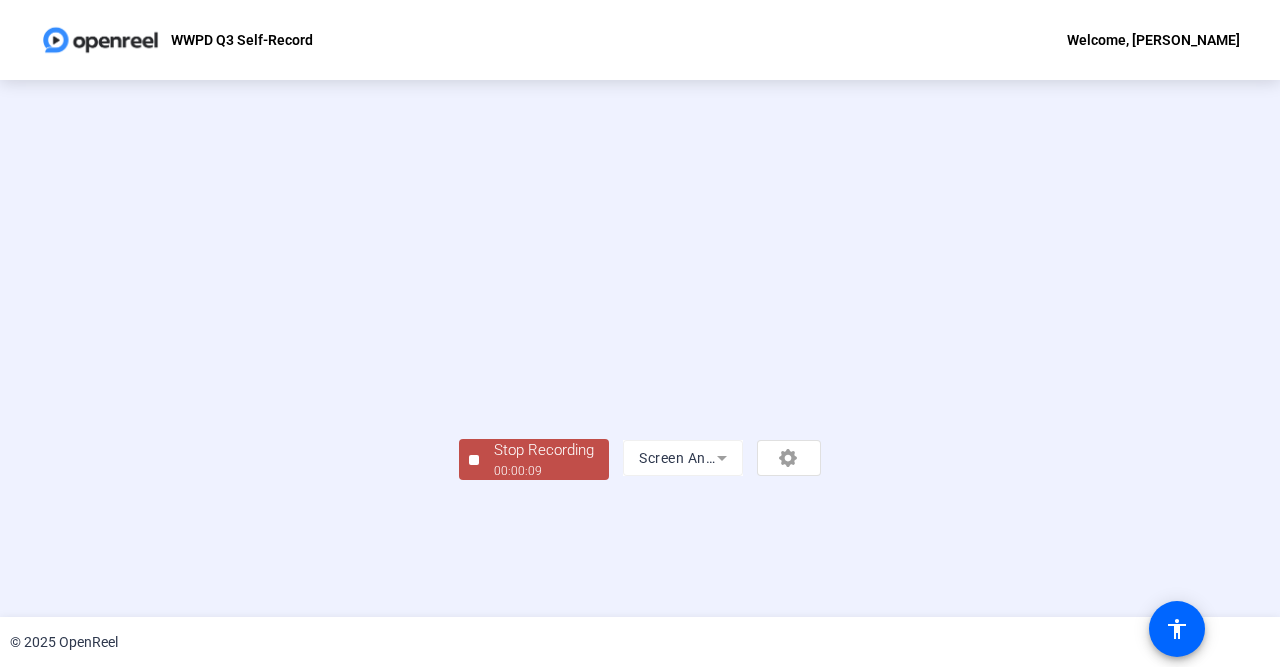 scroll, scrollTop: 85, scrollLeft: 0, axis: vertical 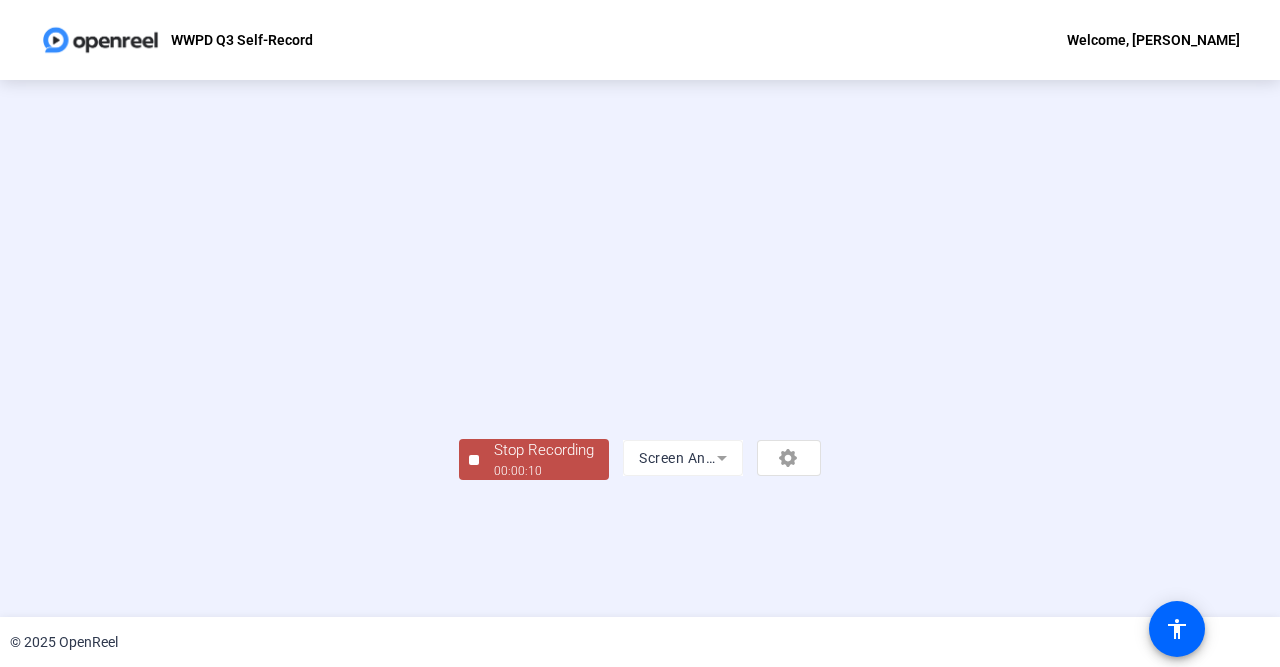 click on "Stop Recording" 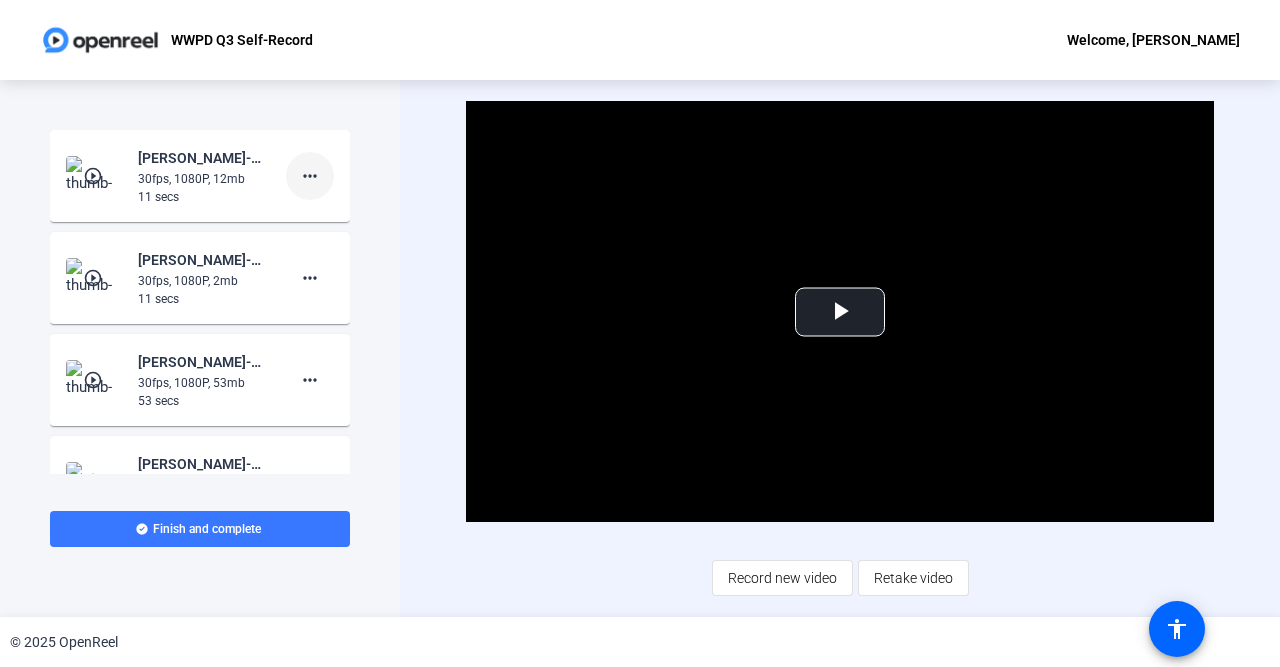 click on "more_horiz" 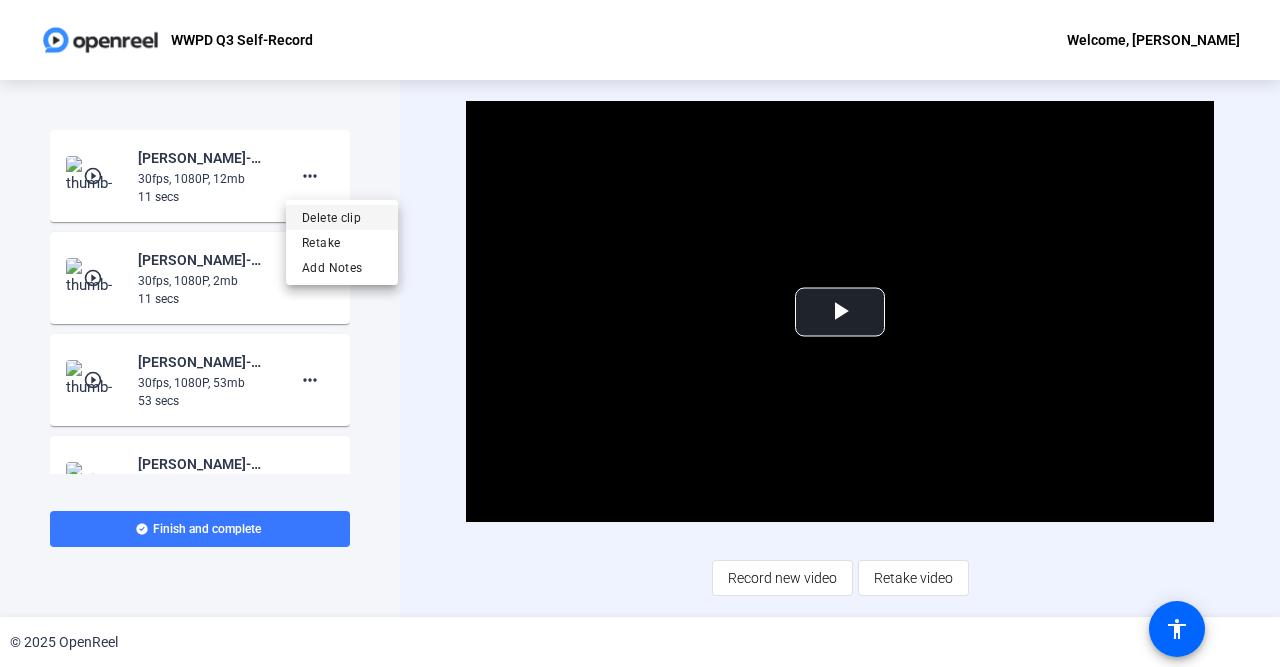 click on "Delete clip" at bounding box center (342, 218) 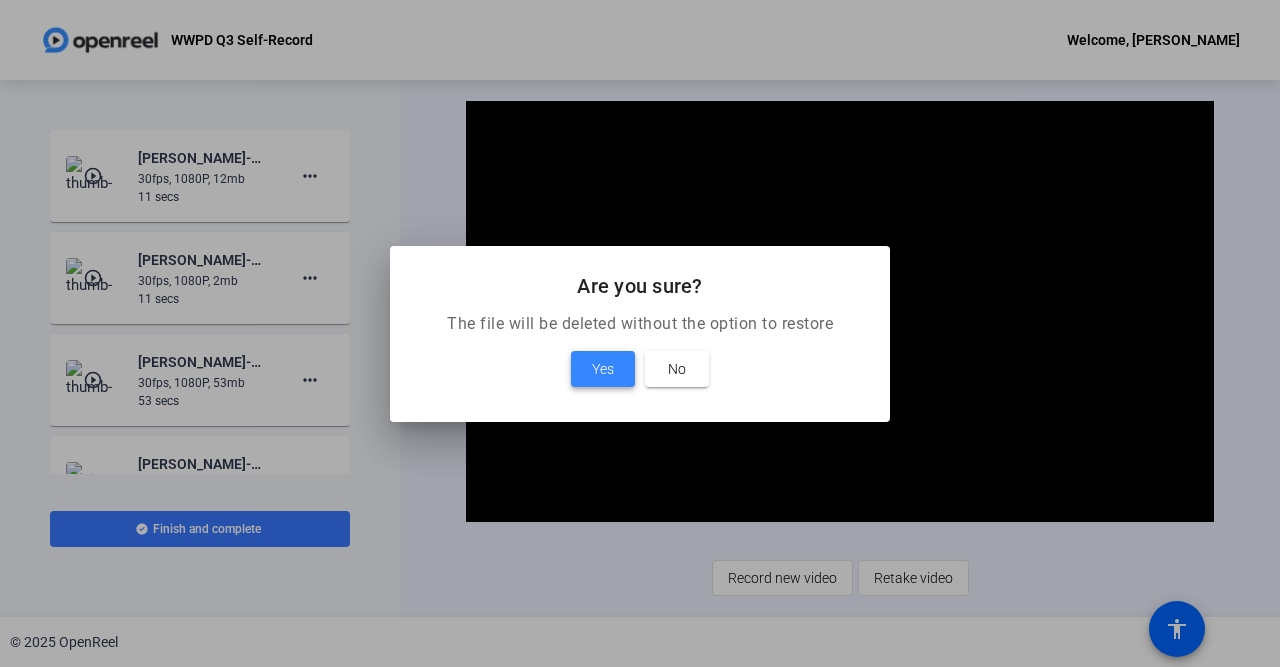 click on "Yes" at bounding box center [603, 369] 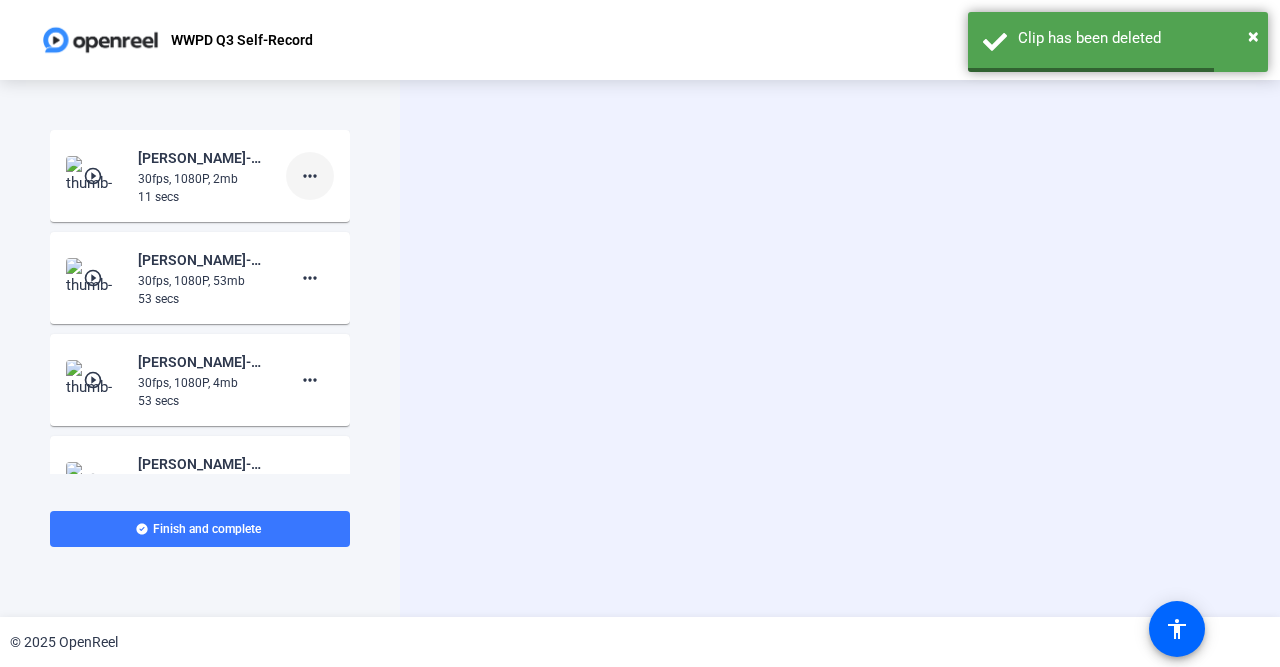 click on "more_horiz" 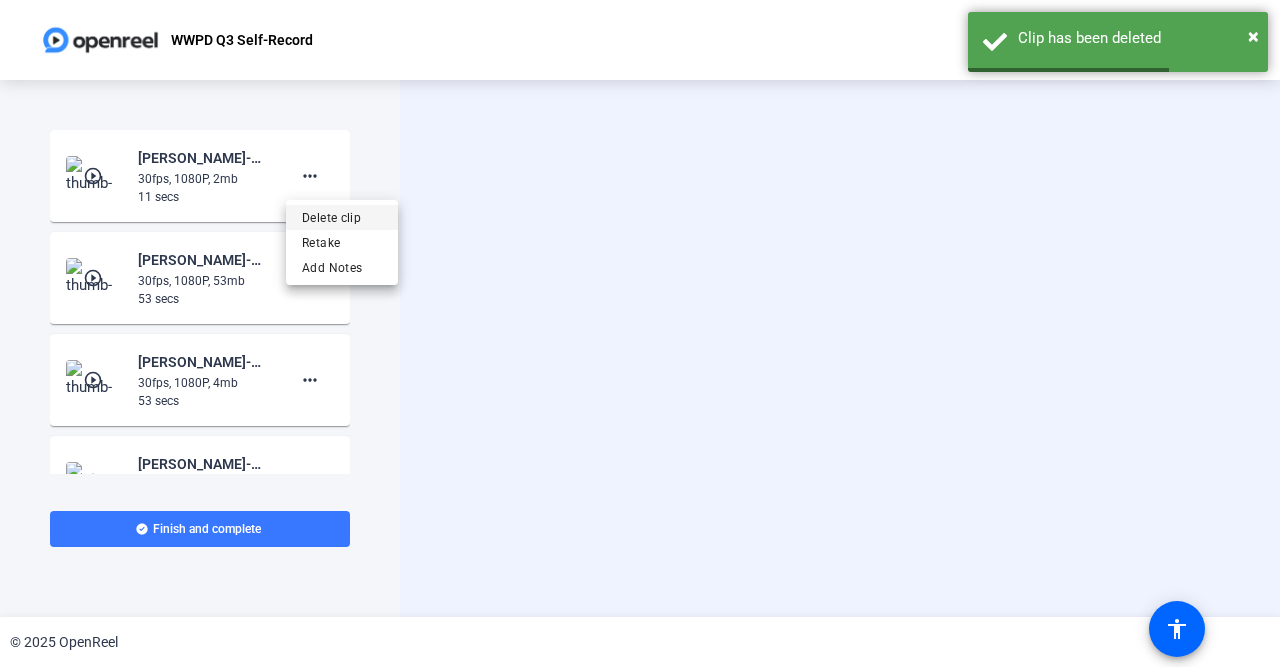 click on "Delete clip" at bounding box center (342, 218) 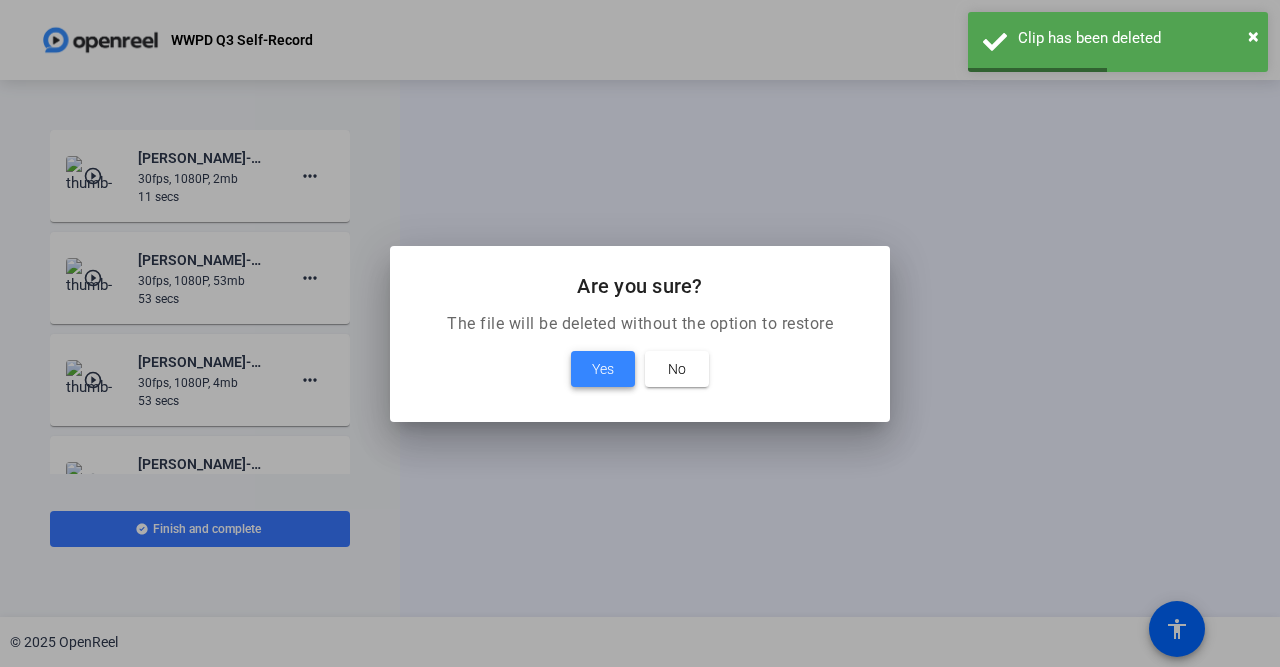 click on "Yes" at bounding box center [603, 369] 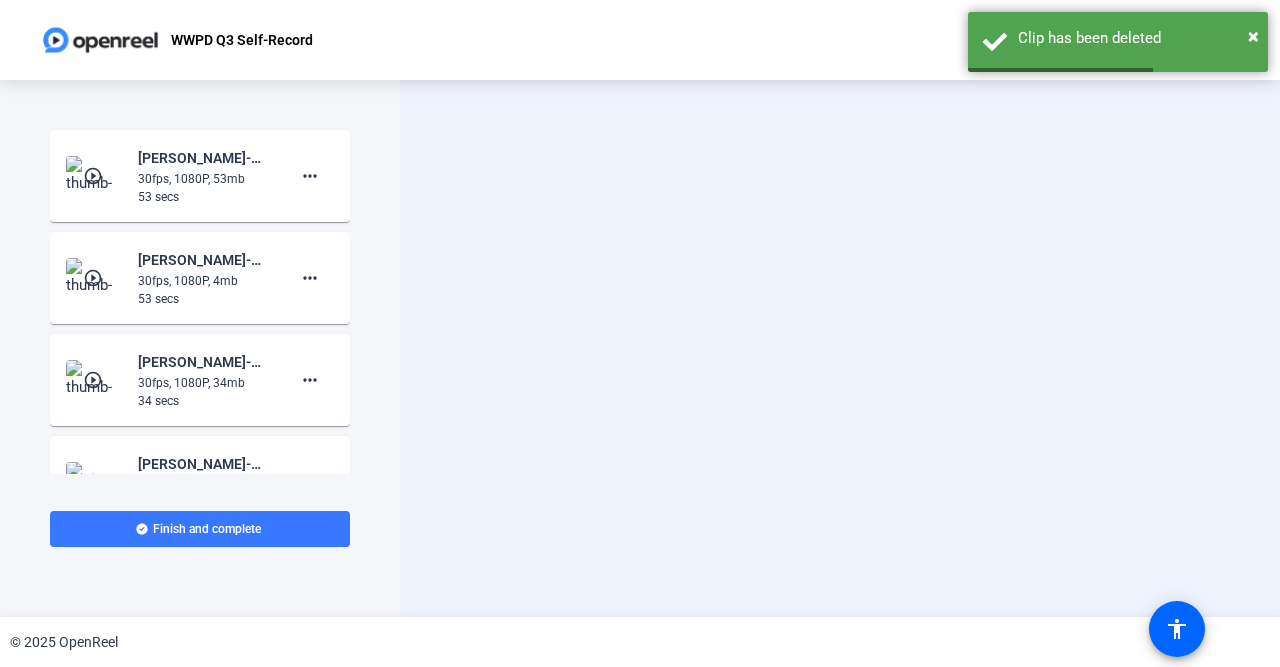 click on "Start Recording  Screen And Camera" 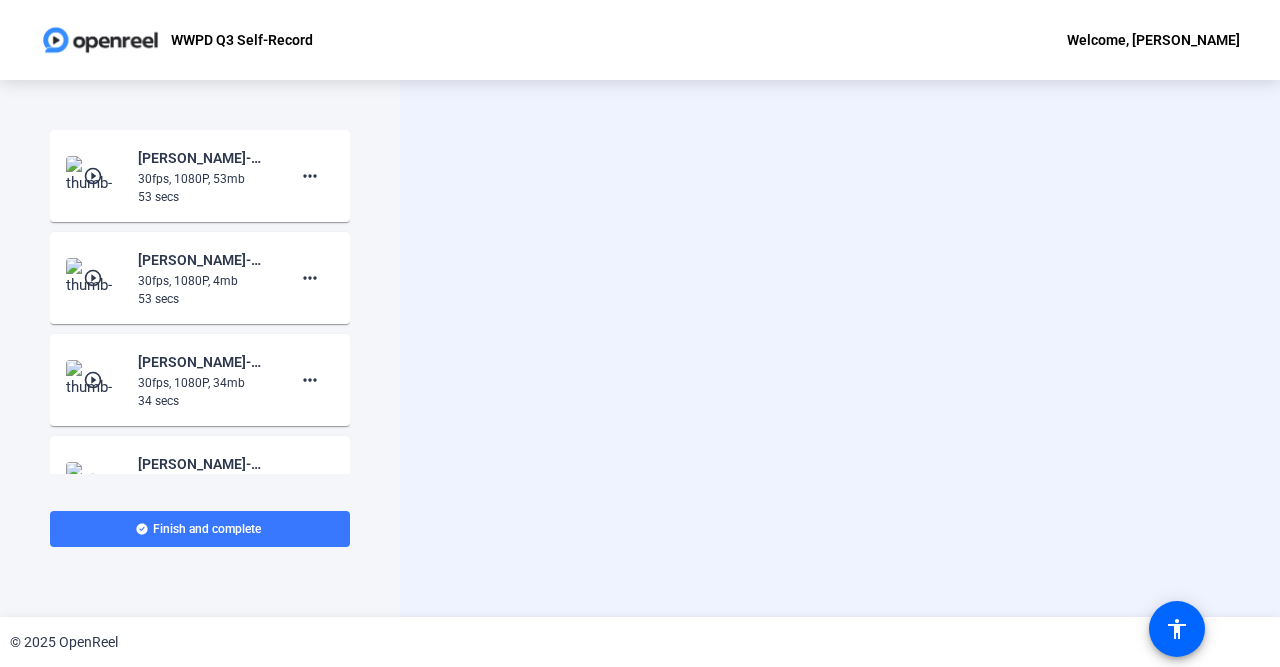 click on "Start Recording  Screen And Camera" 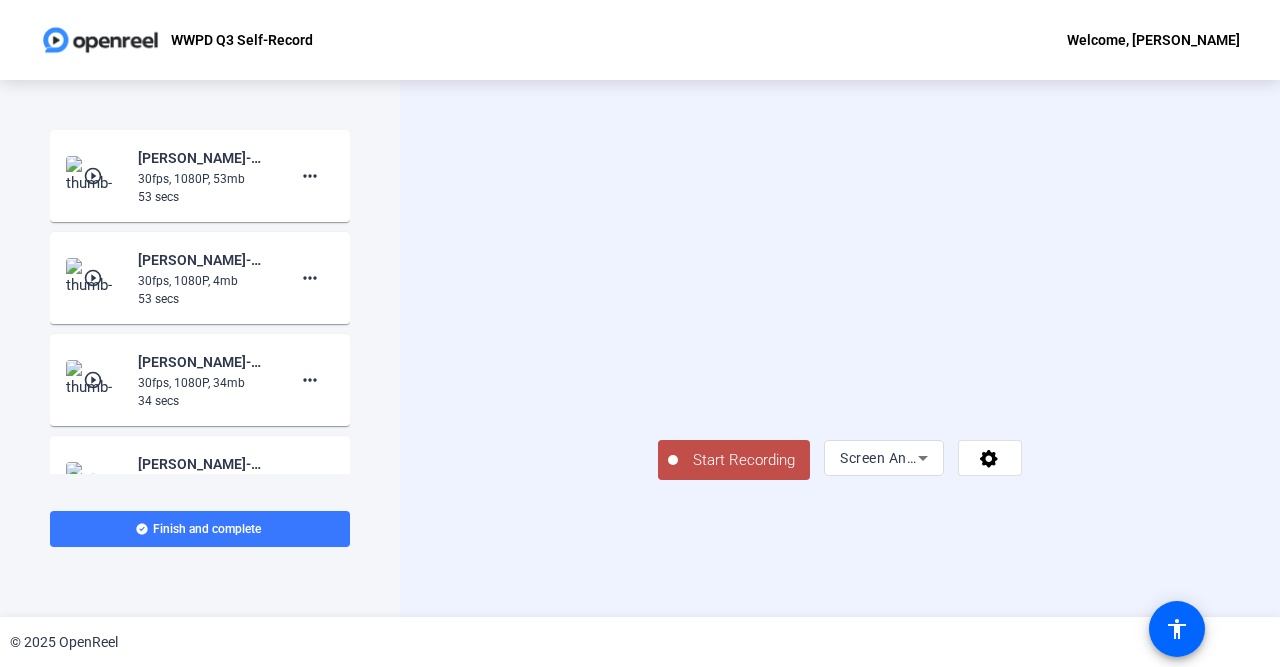 click on "Start Recording" 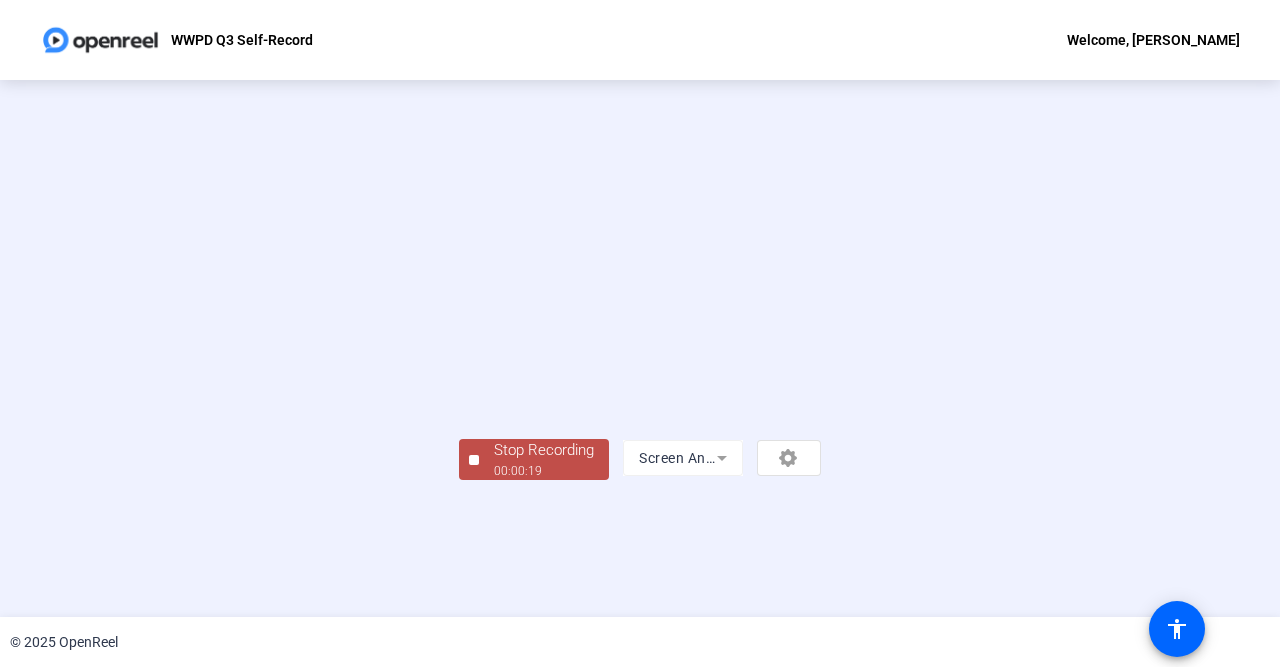 scroll, scrollTop: 85, scrollLeft: 0, axis: vertical 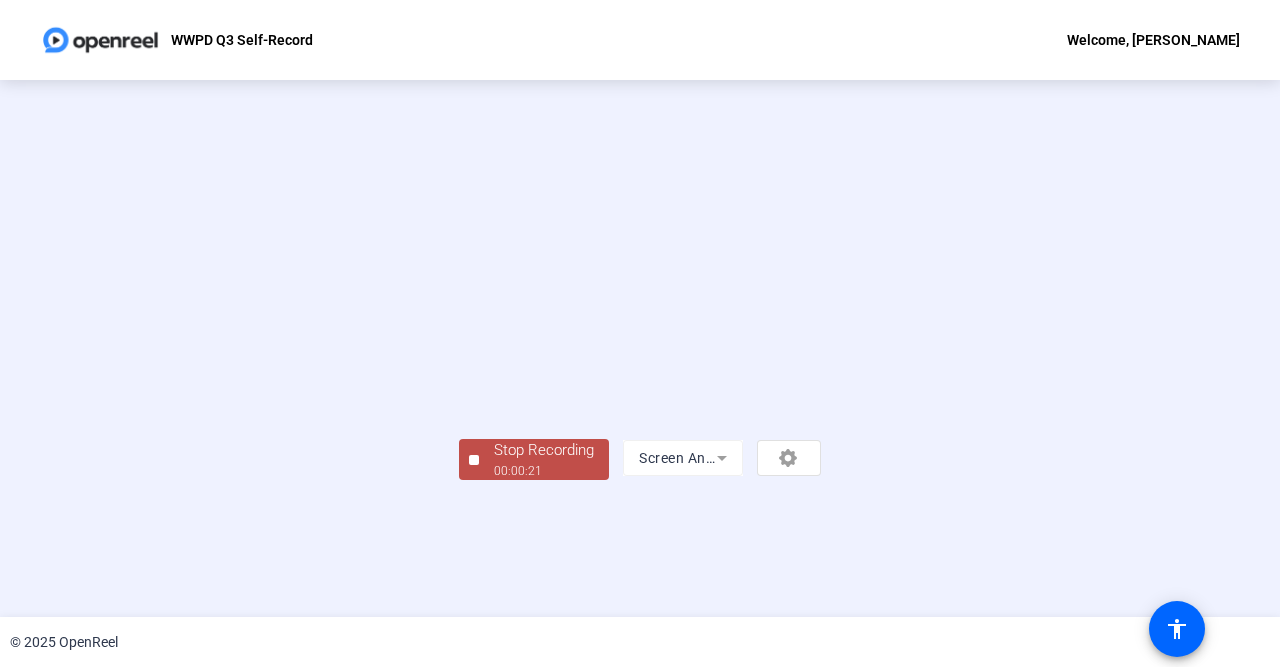 click on "Stop Recording" 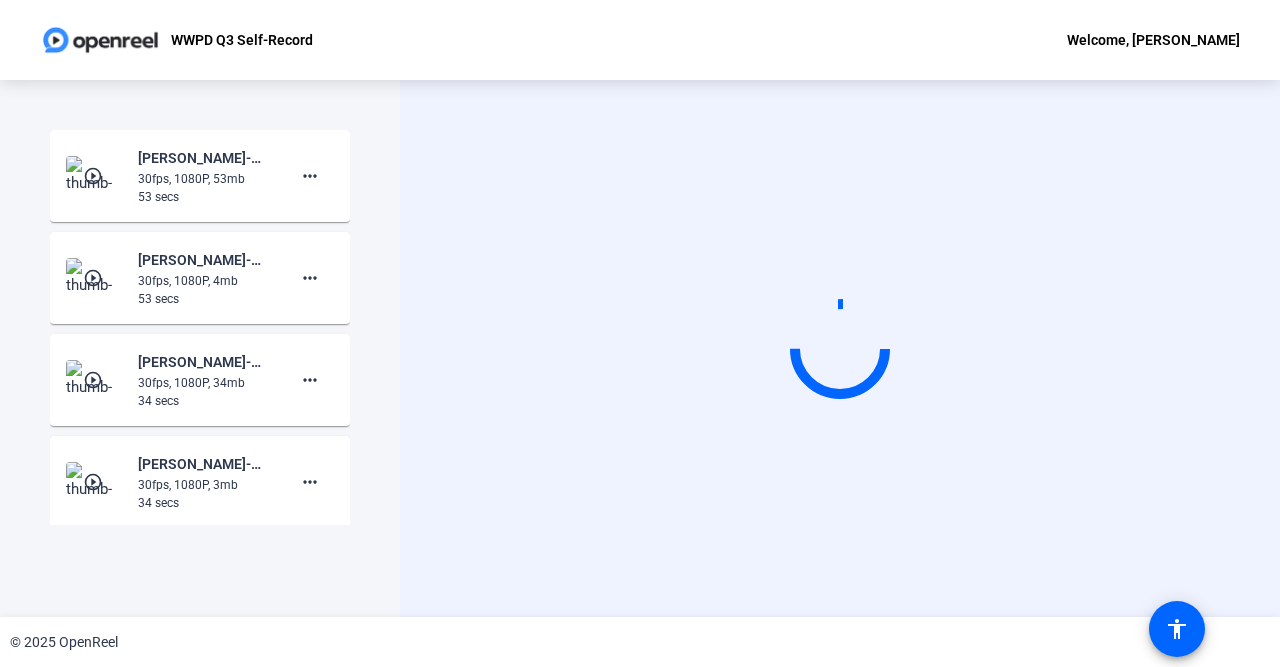 scroll, scrollTop: 0, scrollLeft: 0, axis: both 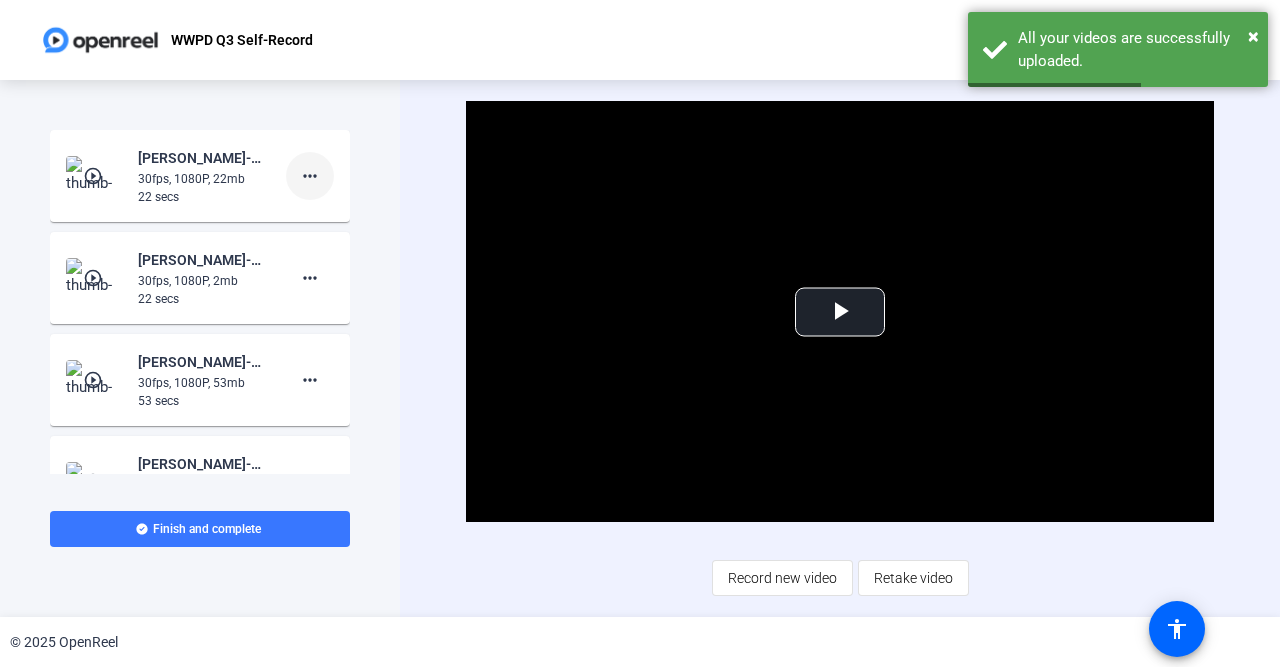 click on "more_horiz" 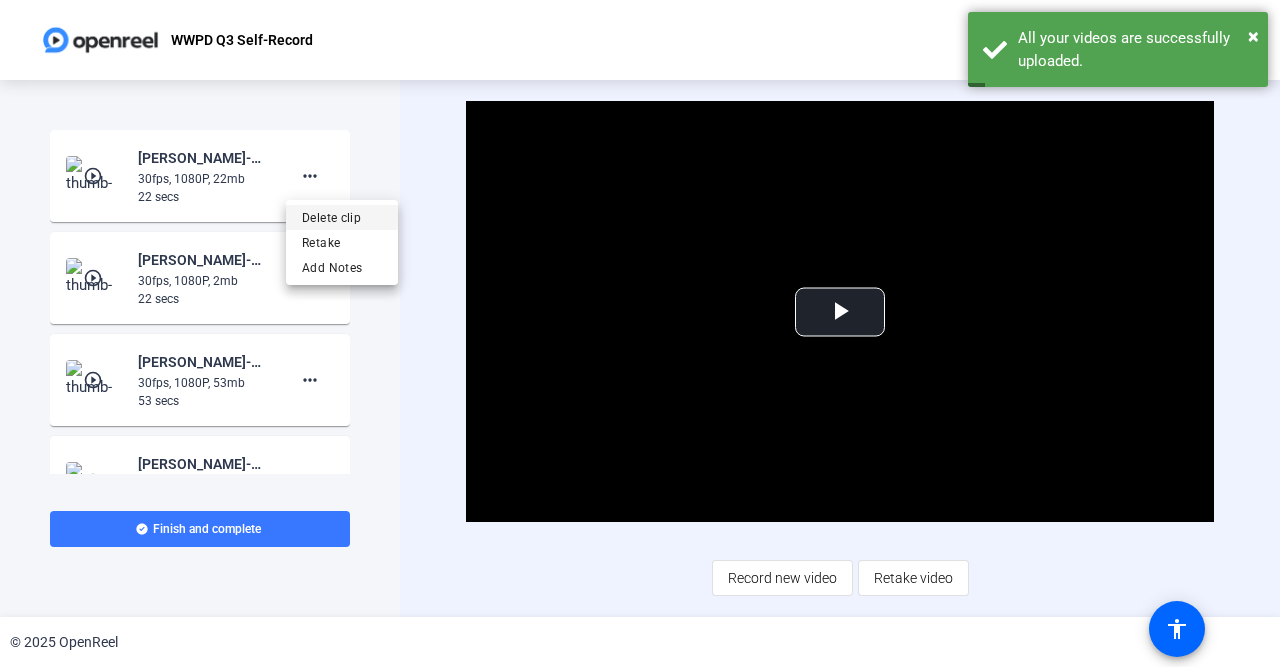 click on "Delete clip" at bounding box center (342, 218) 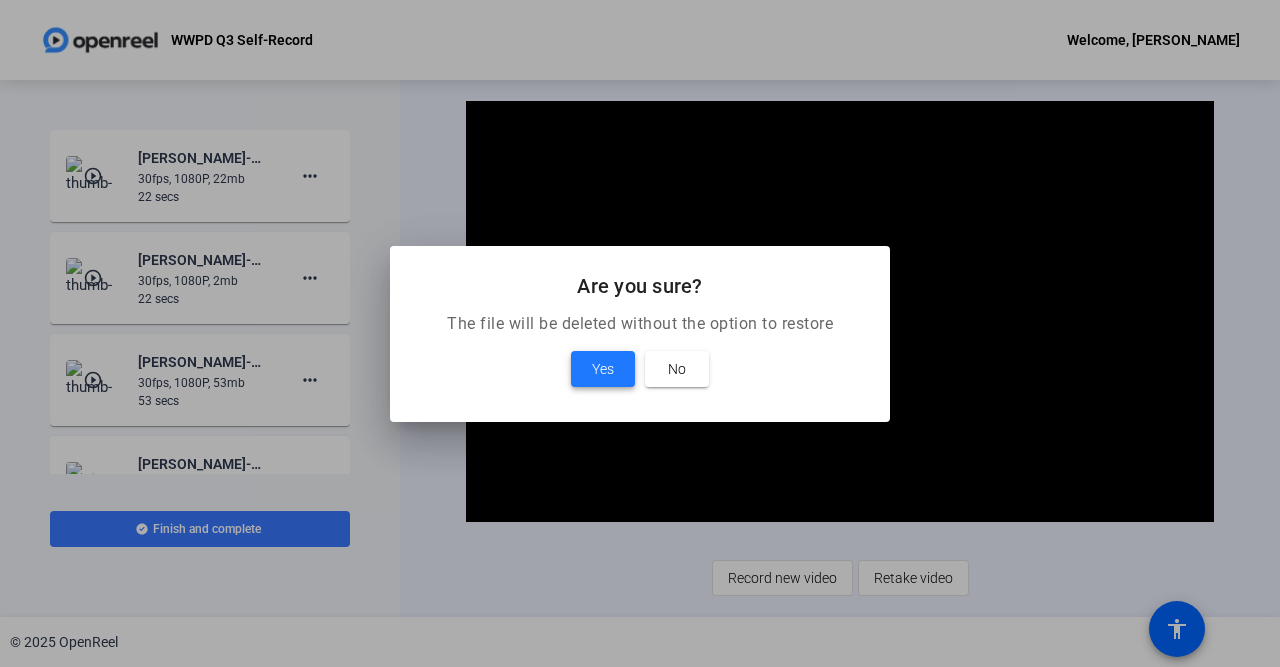 click at bounding box center (603, 369) 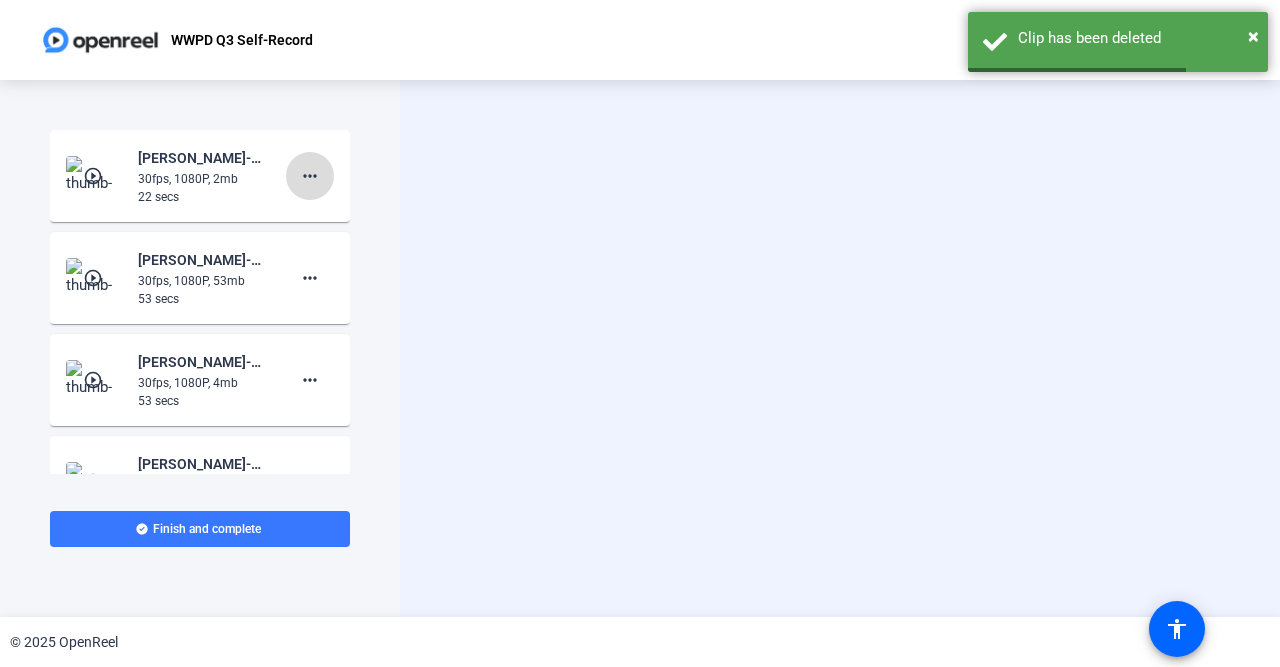 click on "more_horiz" 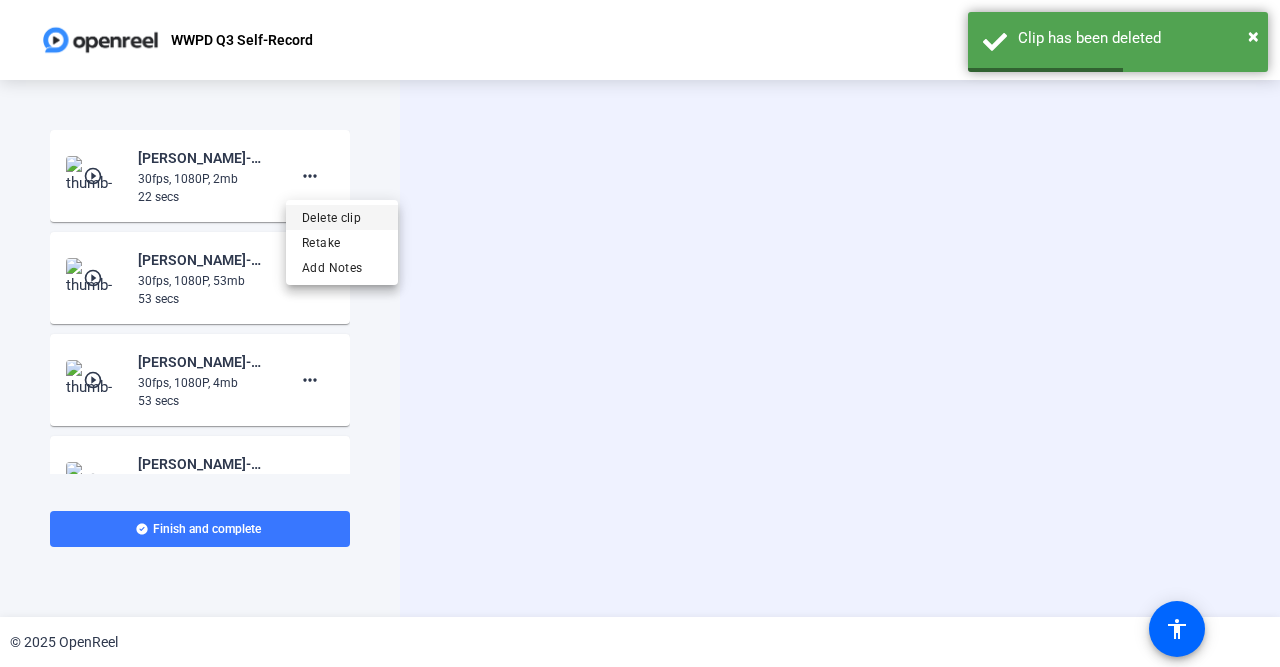 click on "Delete clip" at bounding box center (342, 218) 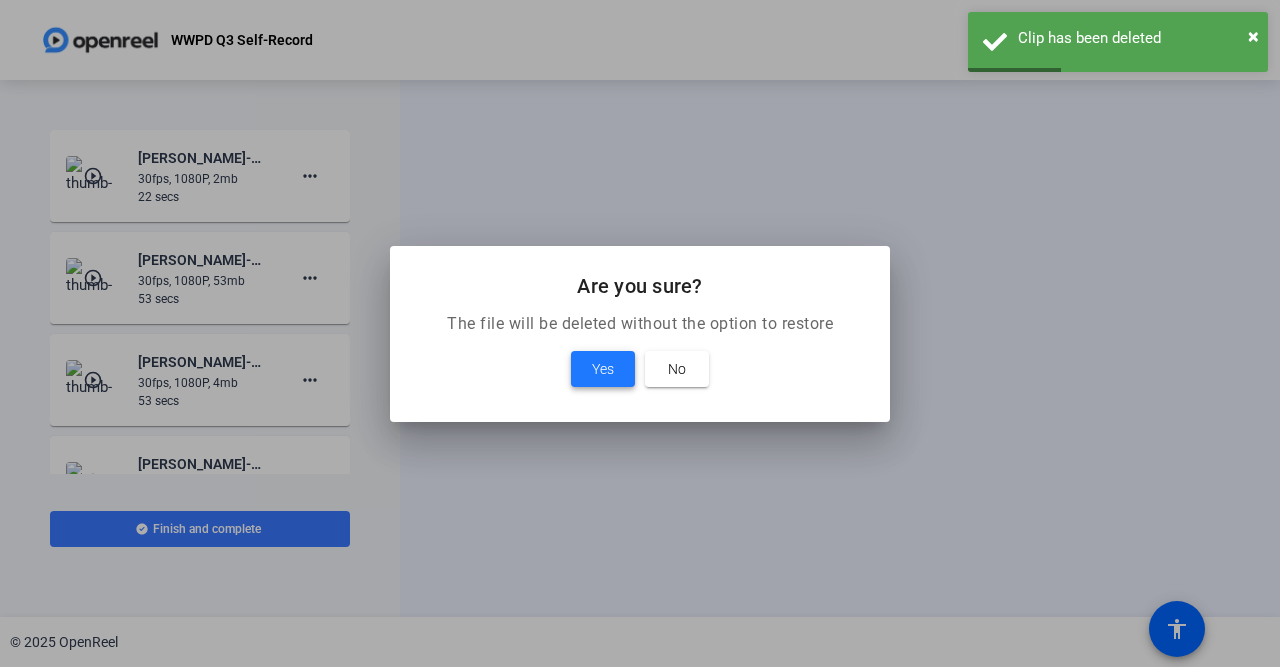 click at bounding box center [603, 369] 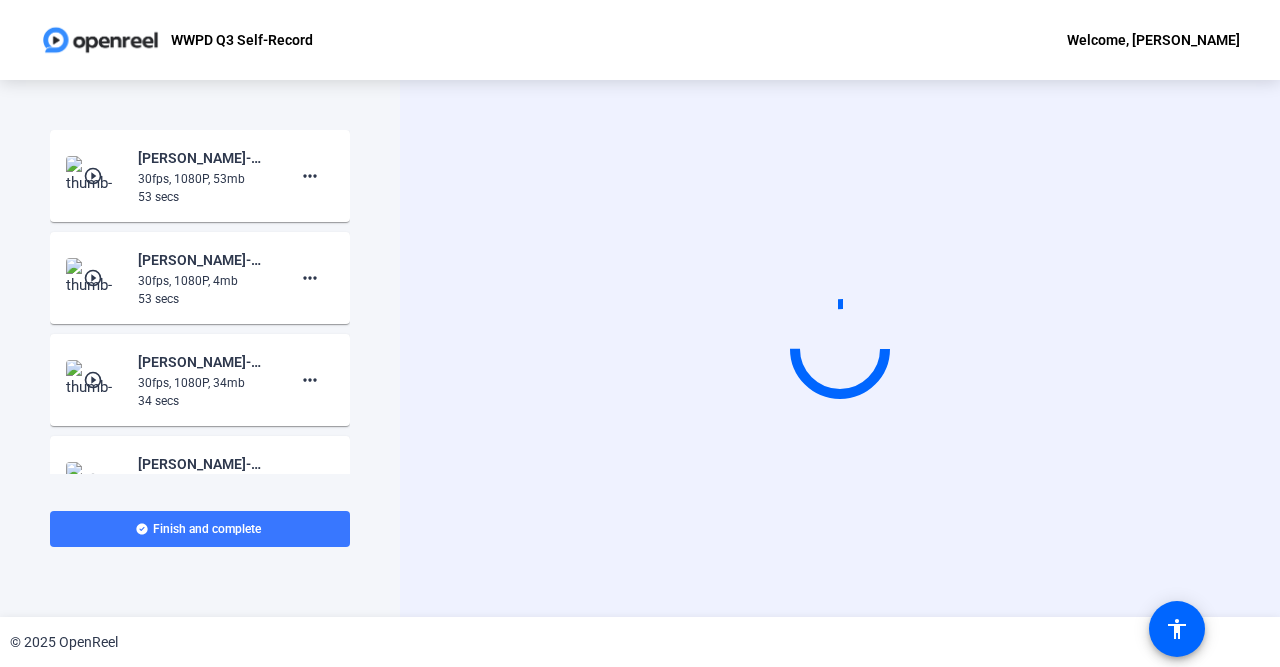 click on "Start Recording  Screen And Camera" 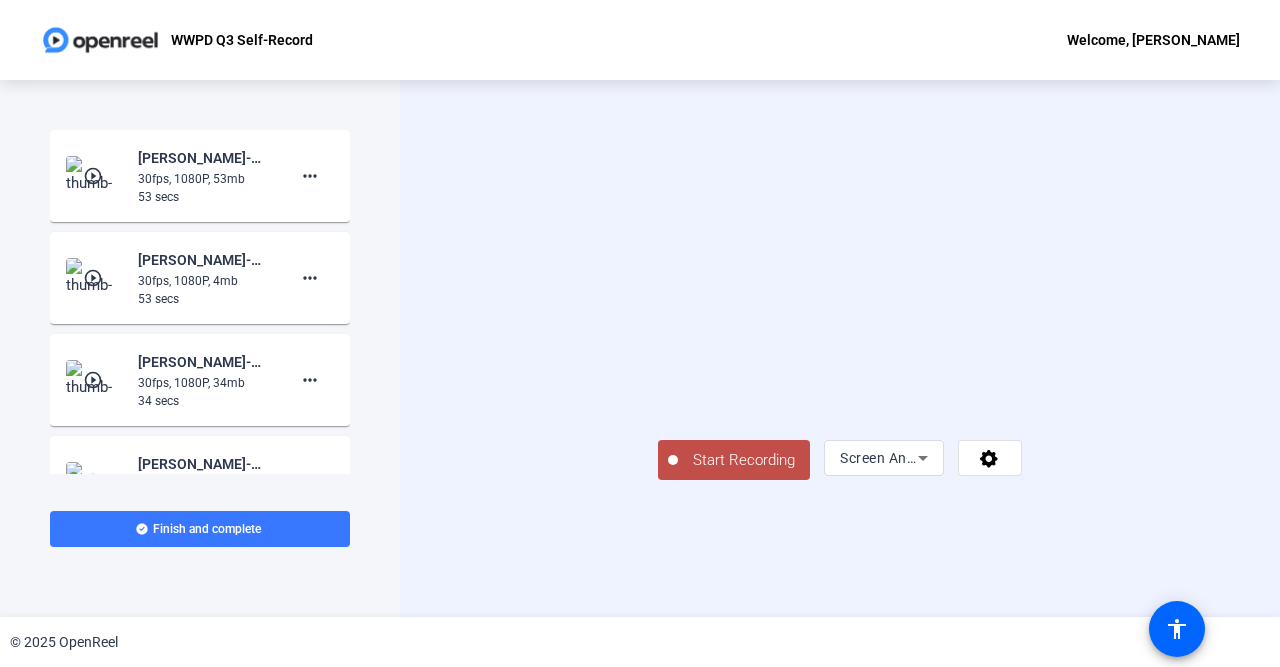 click on "Start Recording" 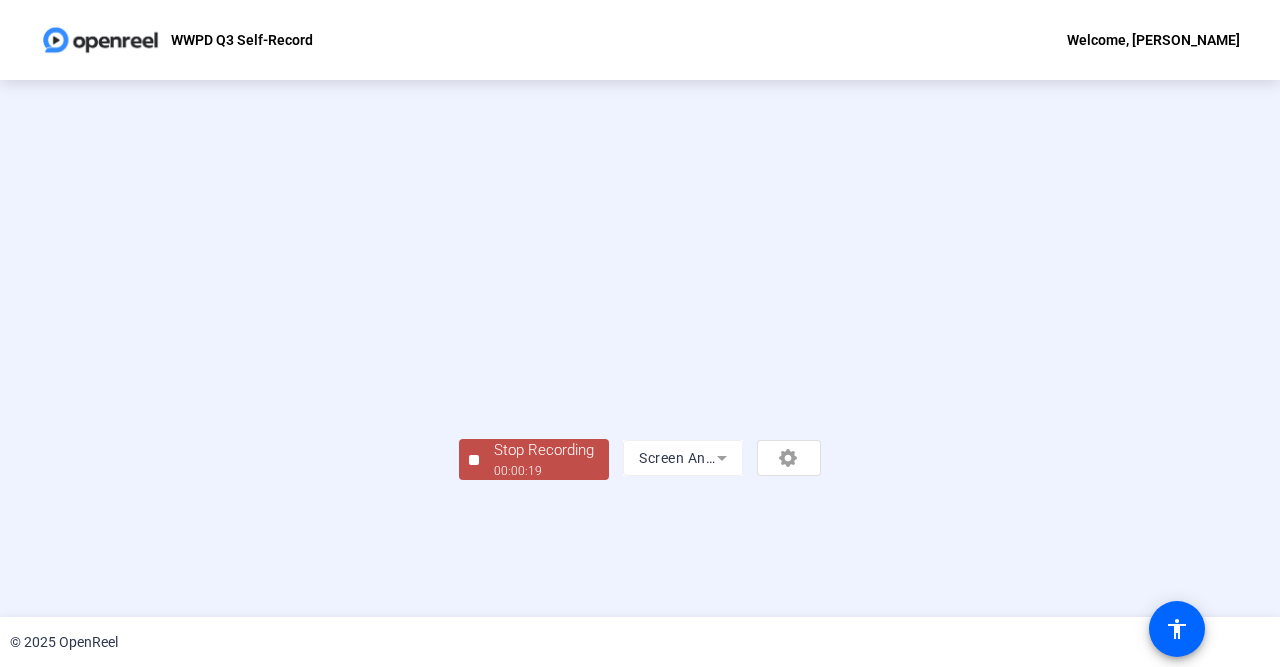 scroll, scrollTop: 85, scrollLeft: 0, axis: vertical 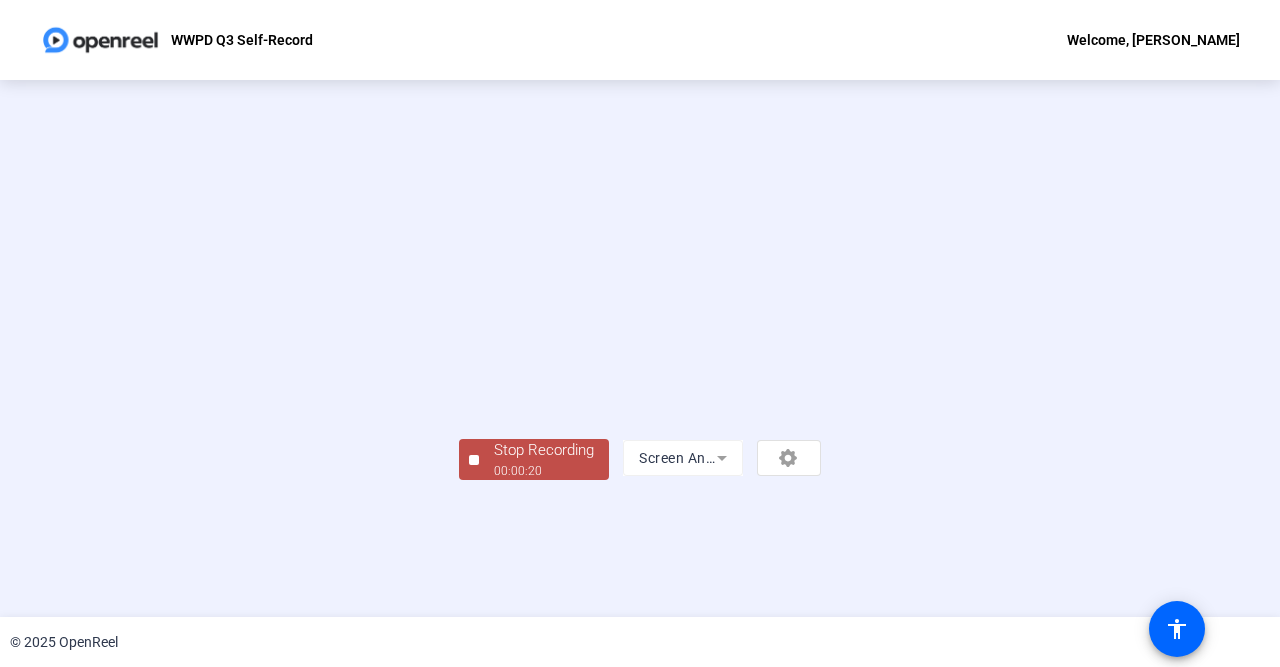 click on "Stop Recording" 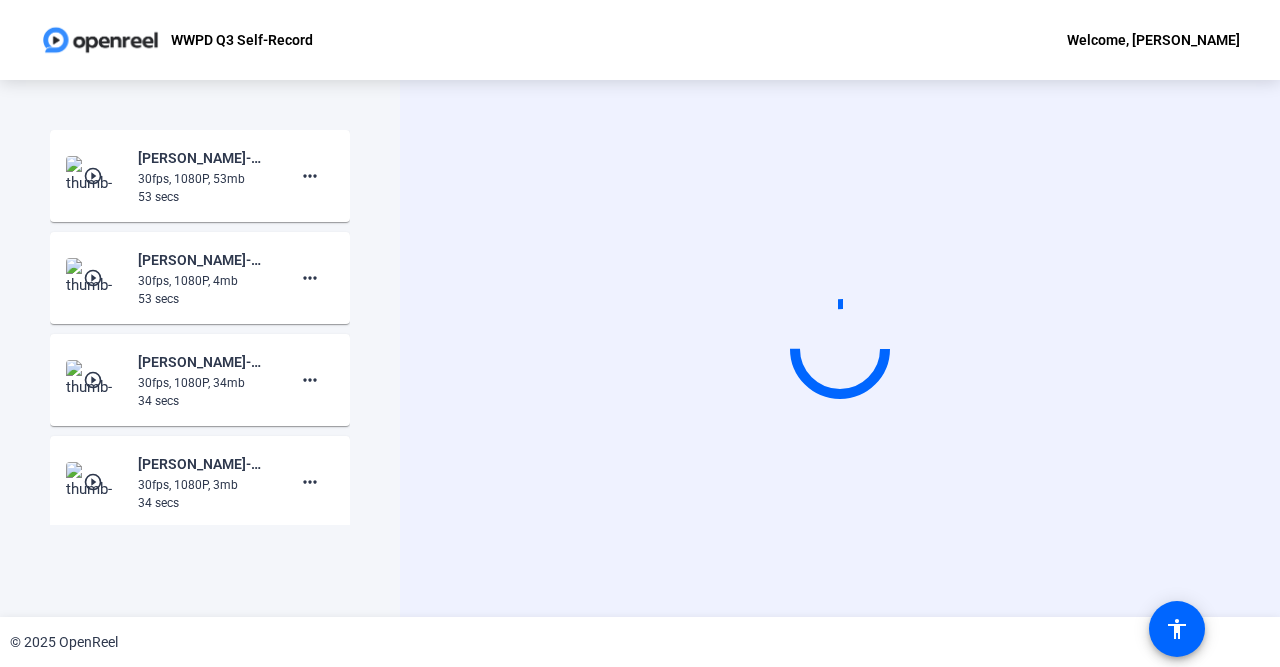 scroll, scrollTop: 0, scrollLeft: 0, axis: both 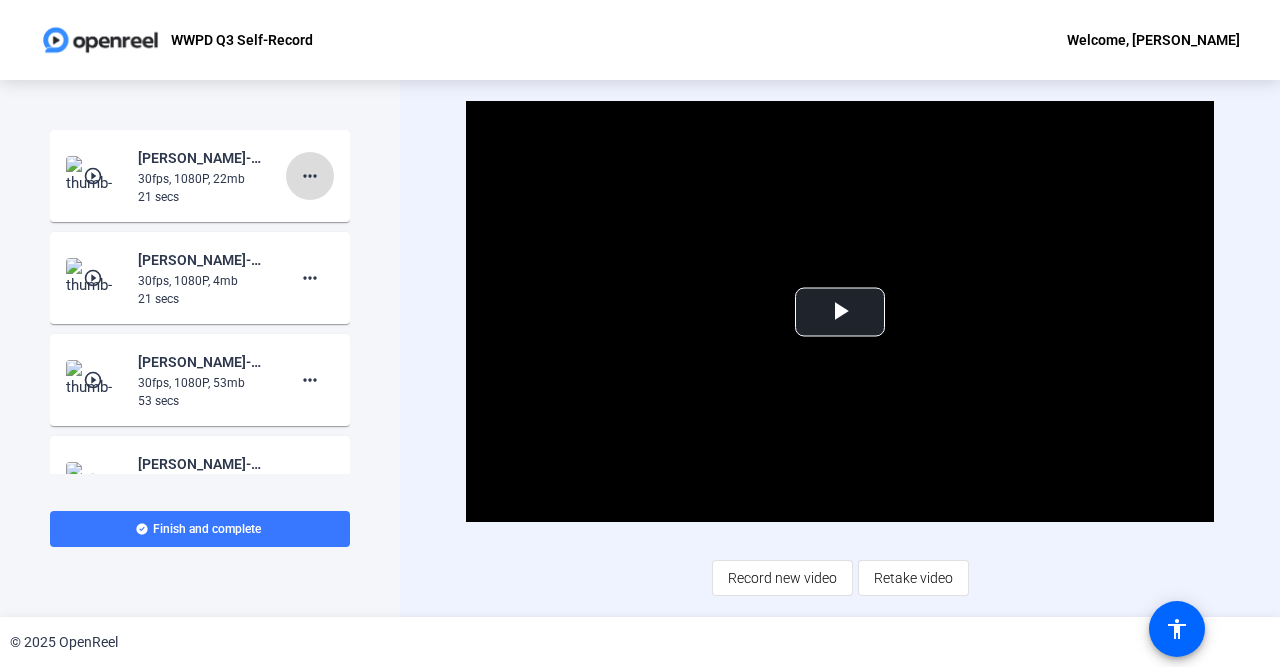 click on "more_horiz" 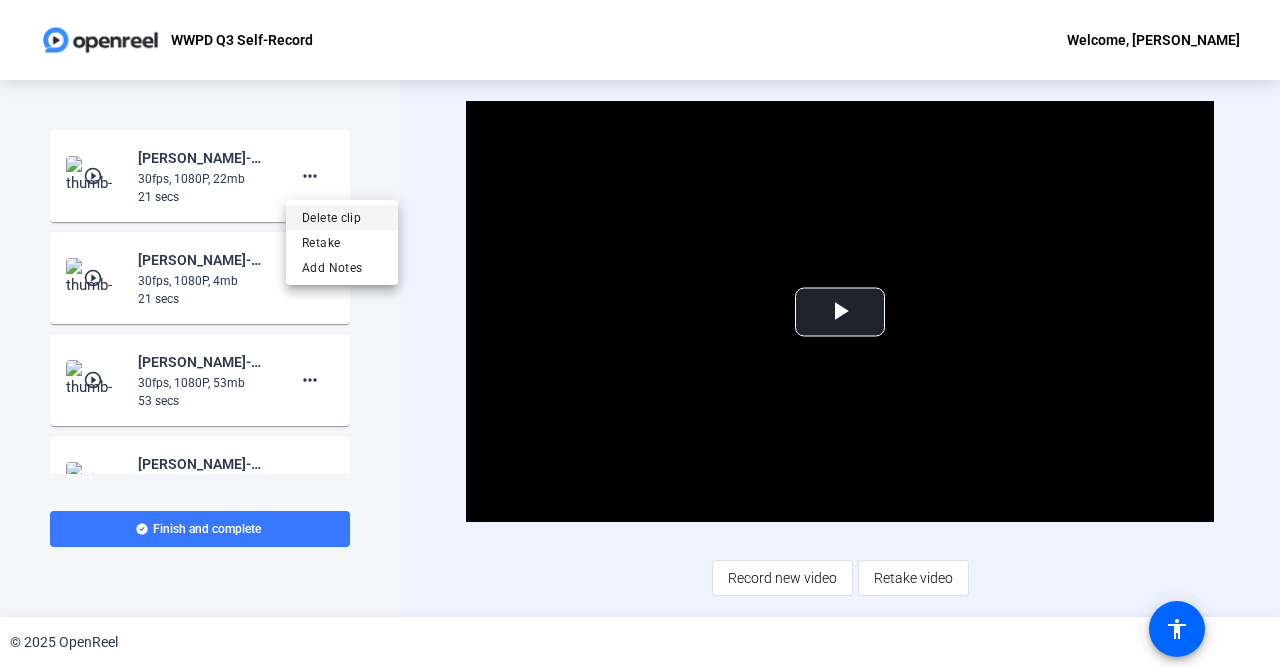 click on "Delete clip" at bounding box center (342, 218) 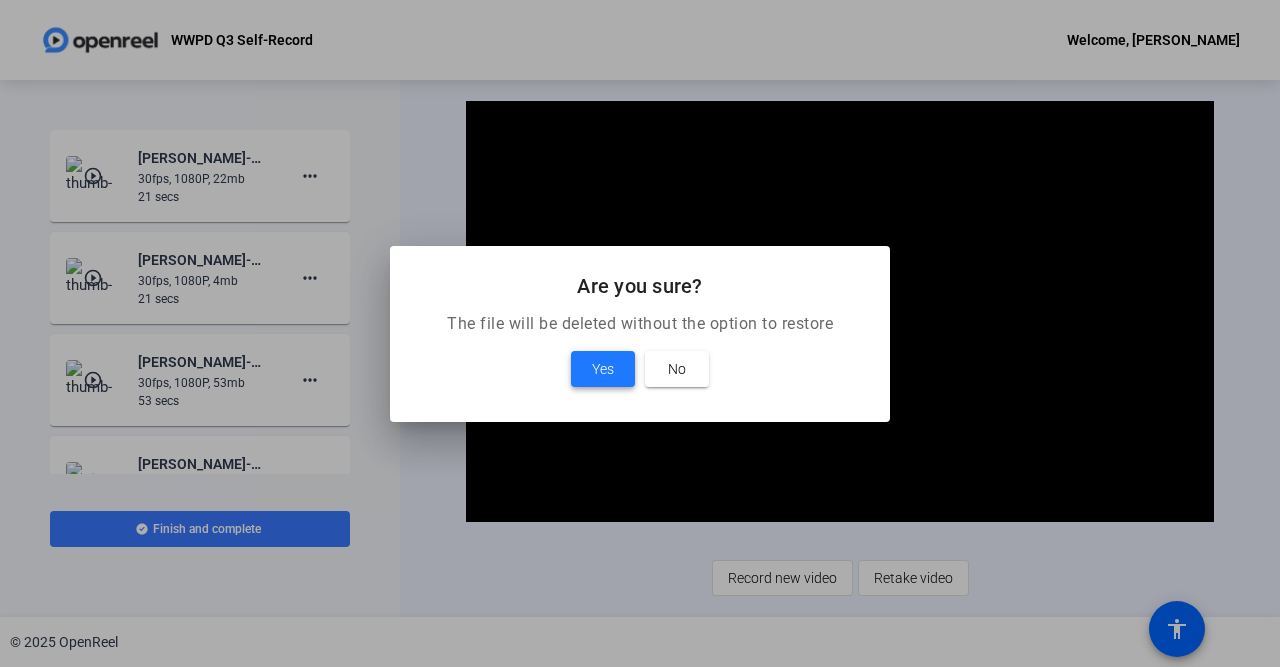 click on "Yes" at bounding box center [603, 369] 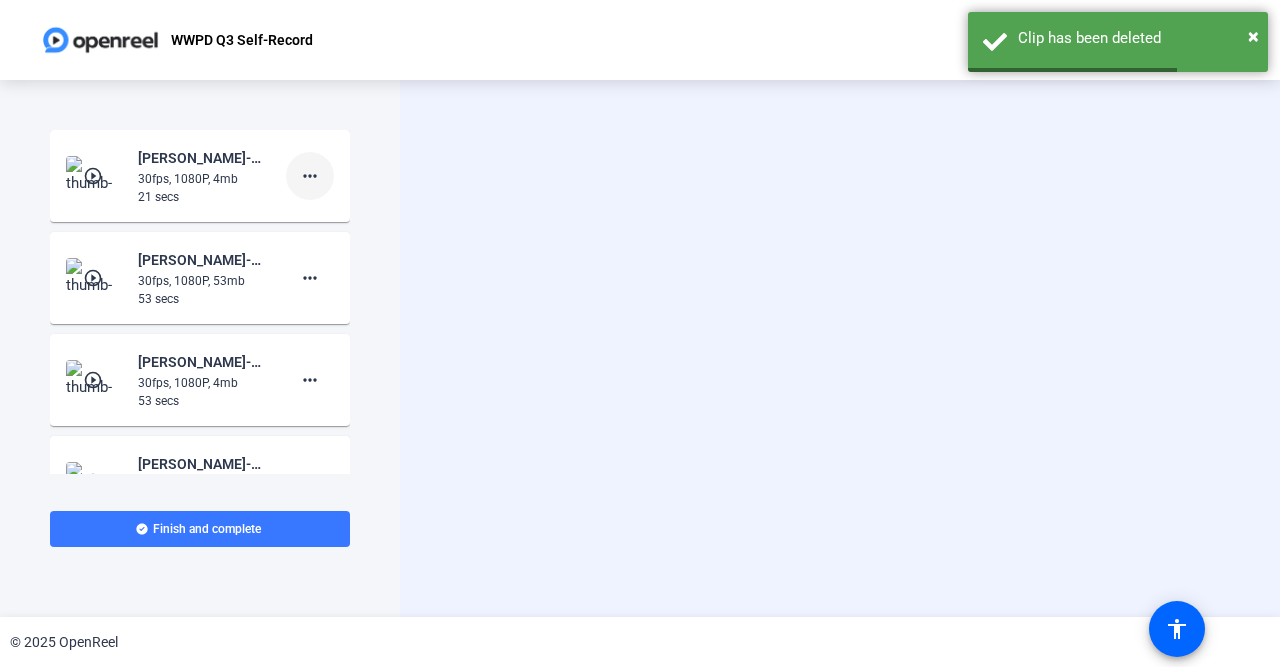 click on "more_horiz" 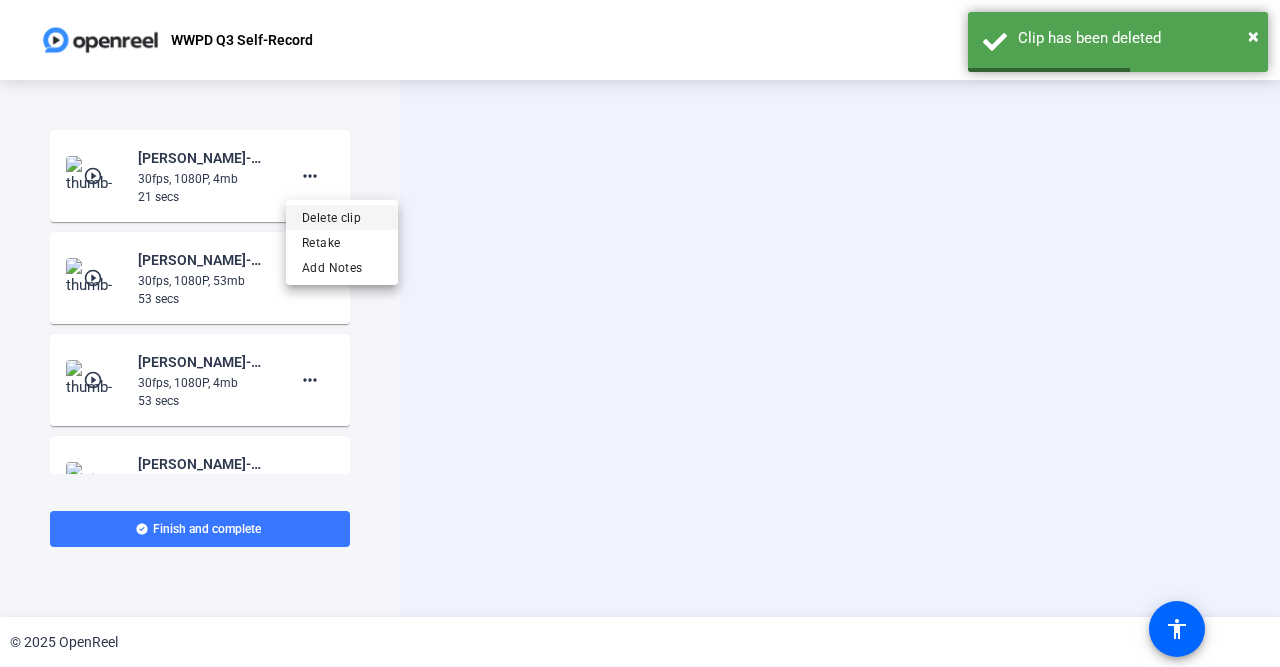 click on "Delete clip" at bounding box center (342, 218) 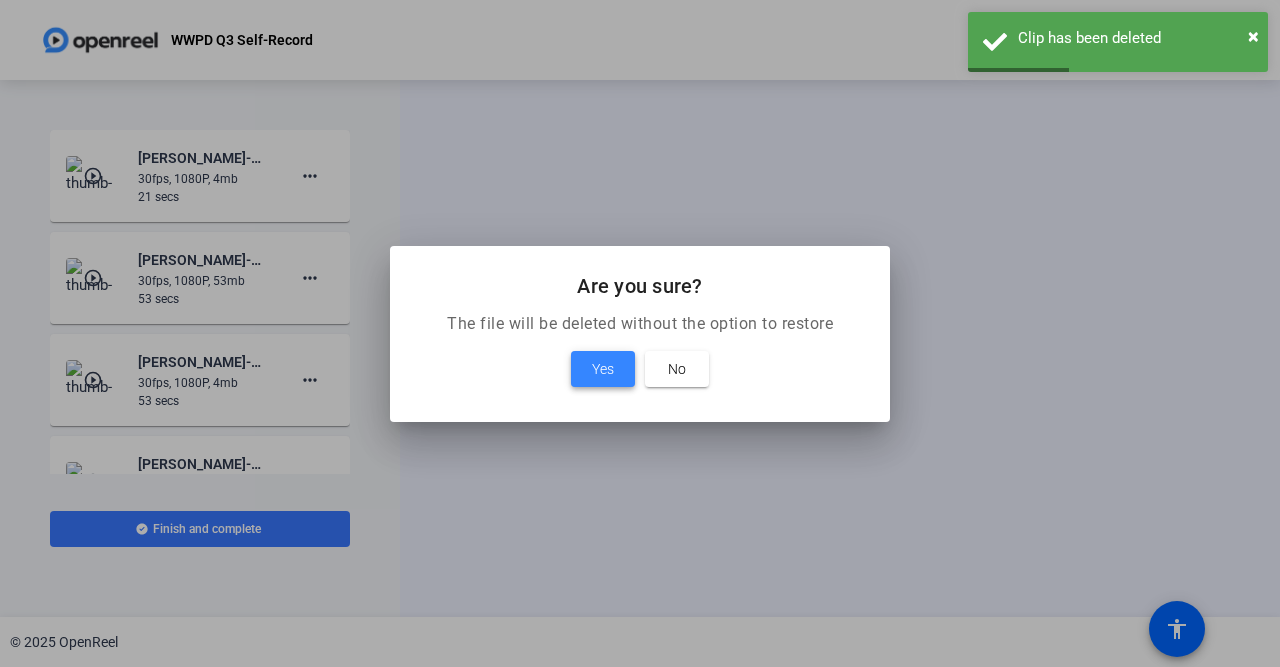 click on "Yes" at bounding box center [603, 369] 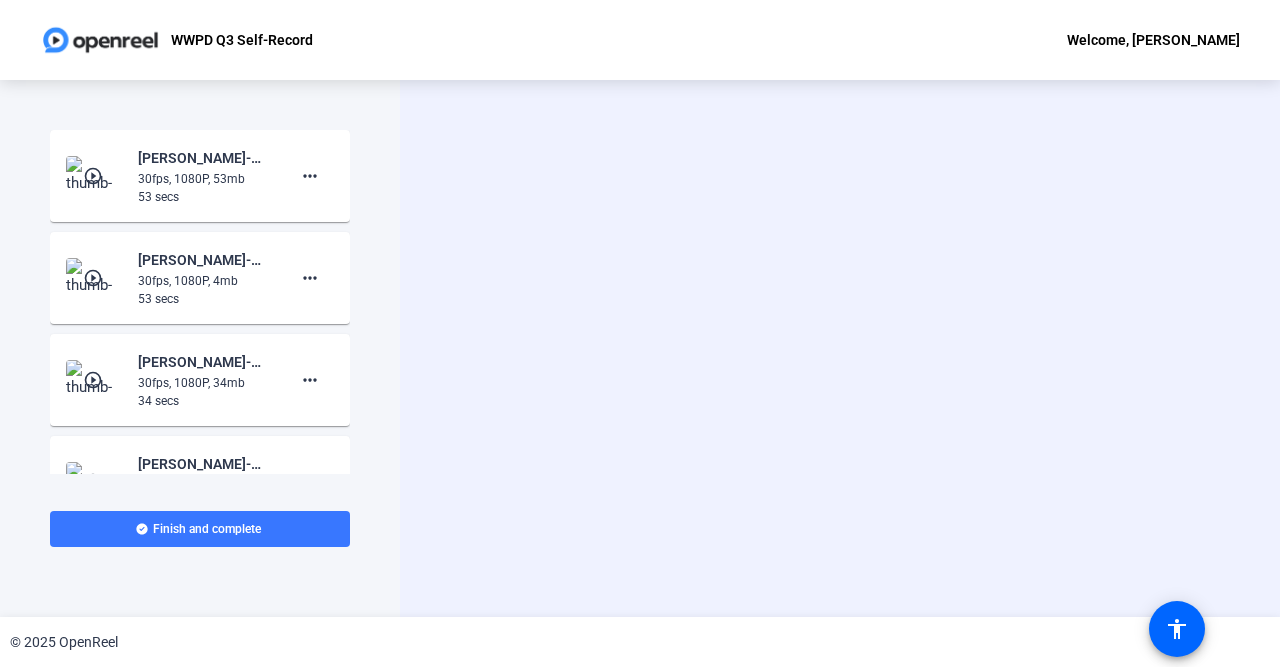 click on "Start Recording  Screen And Camera" 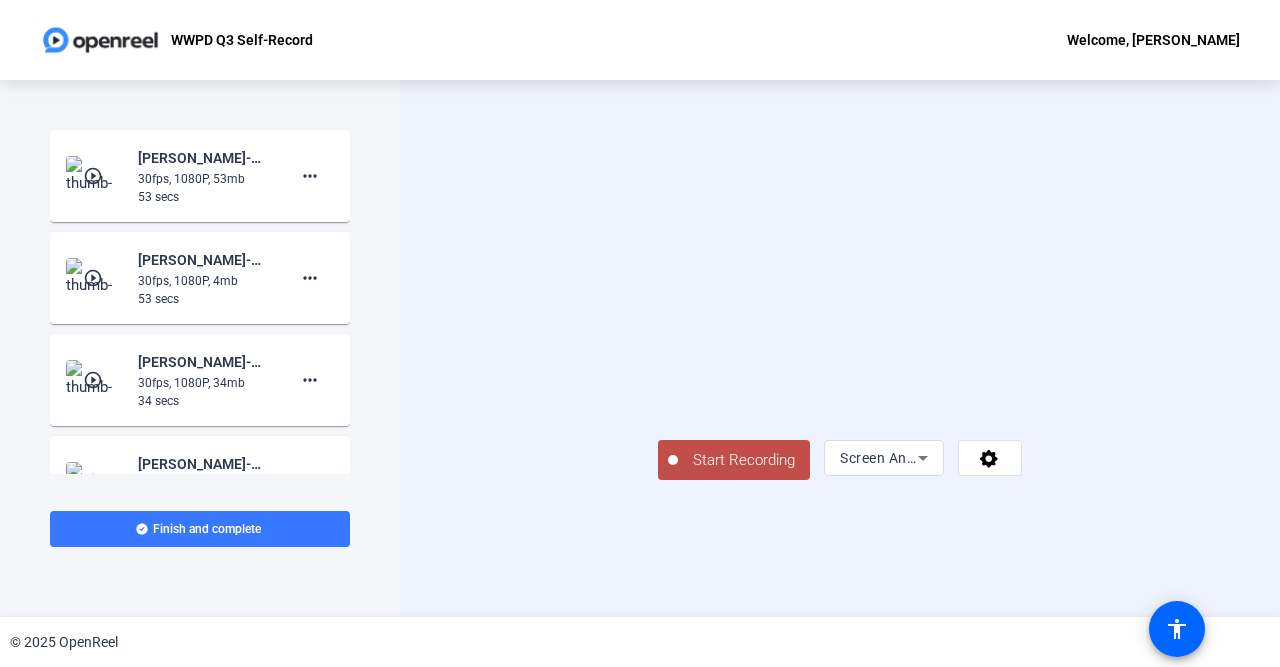 click on "Start Recording" 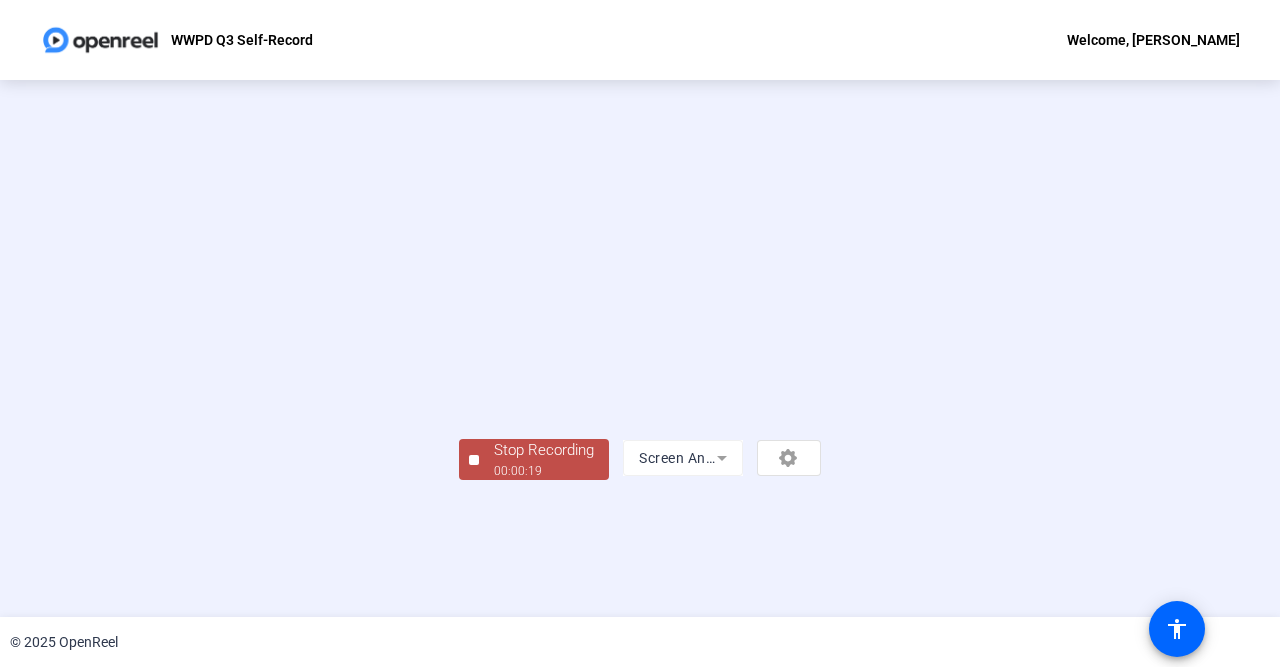 scroll, scrollTop: 85, scrollLeft: 0, axis: vertical 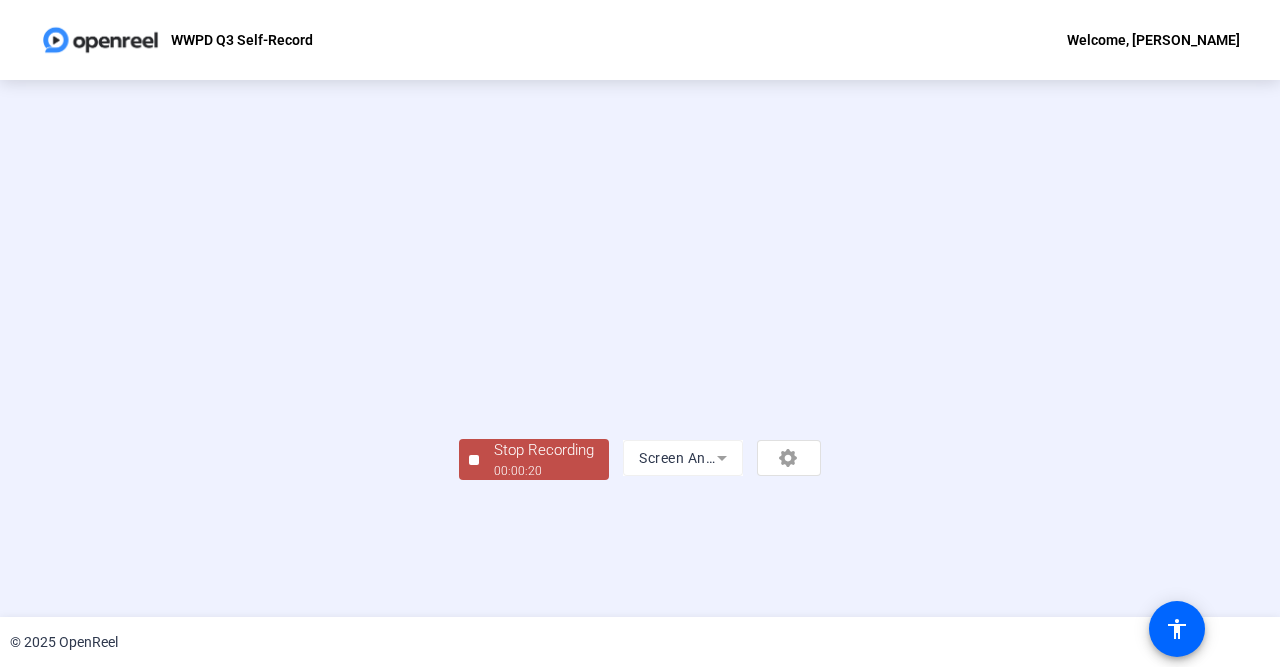 click on "00:00:20" 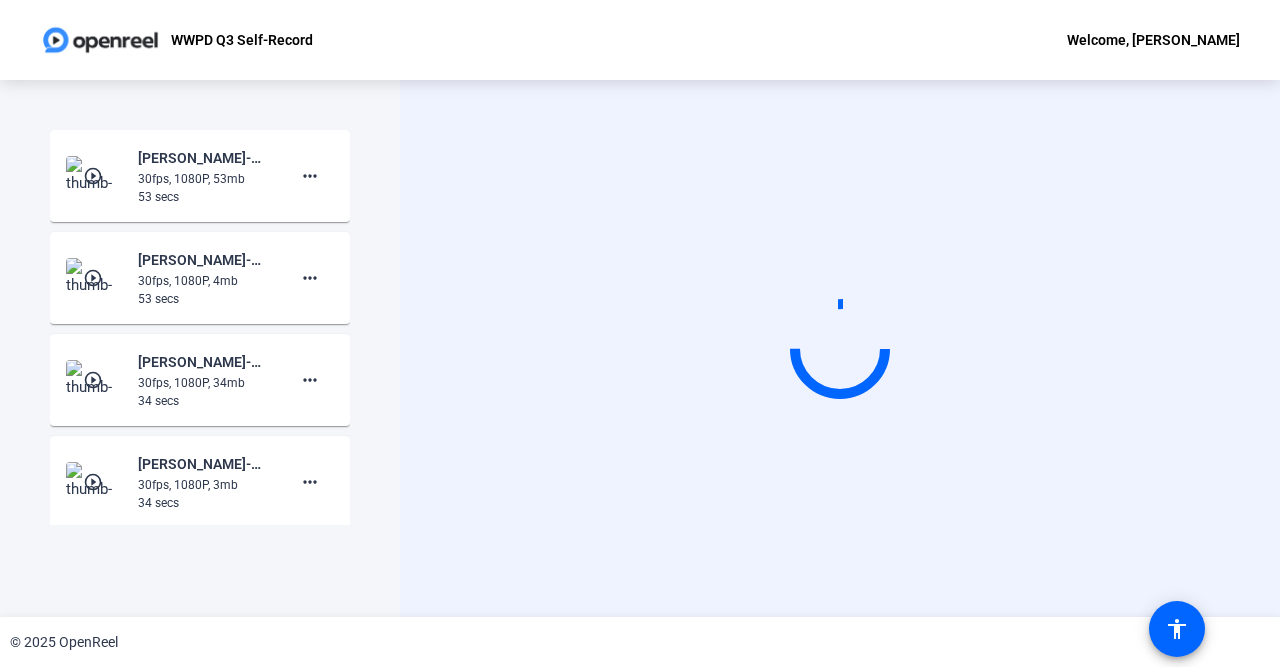 scroll, scrollTop: 0, scrollLeft: 0, axis: both 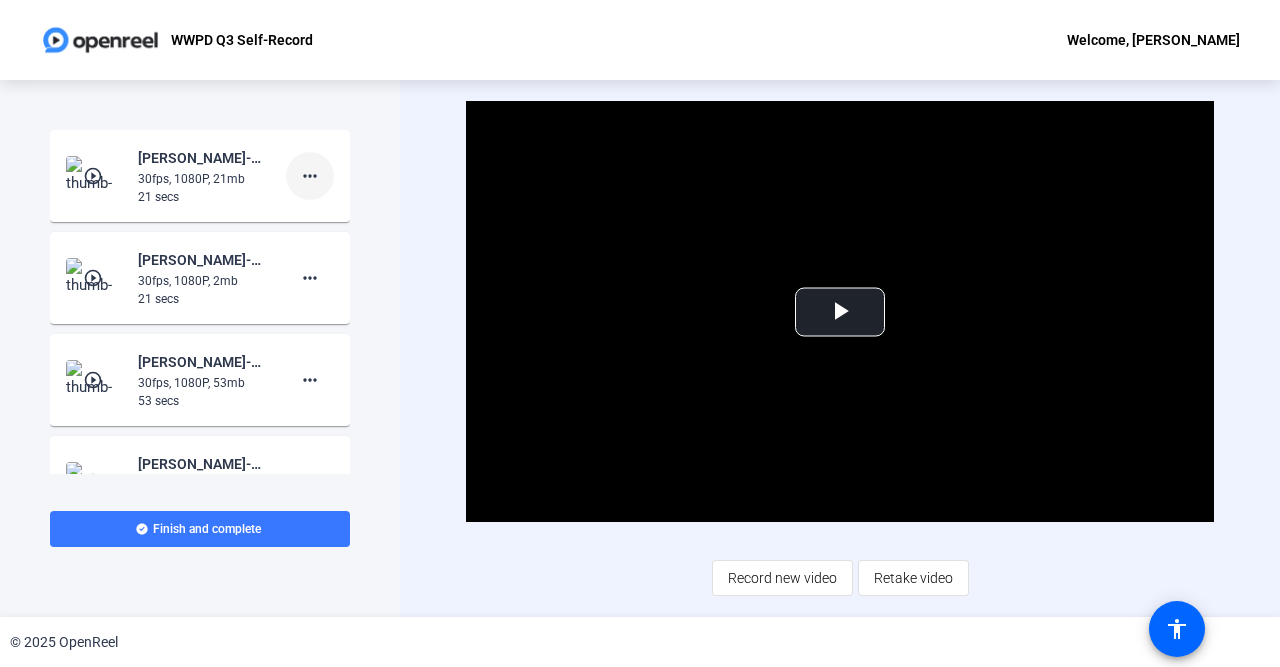 click 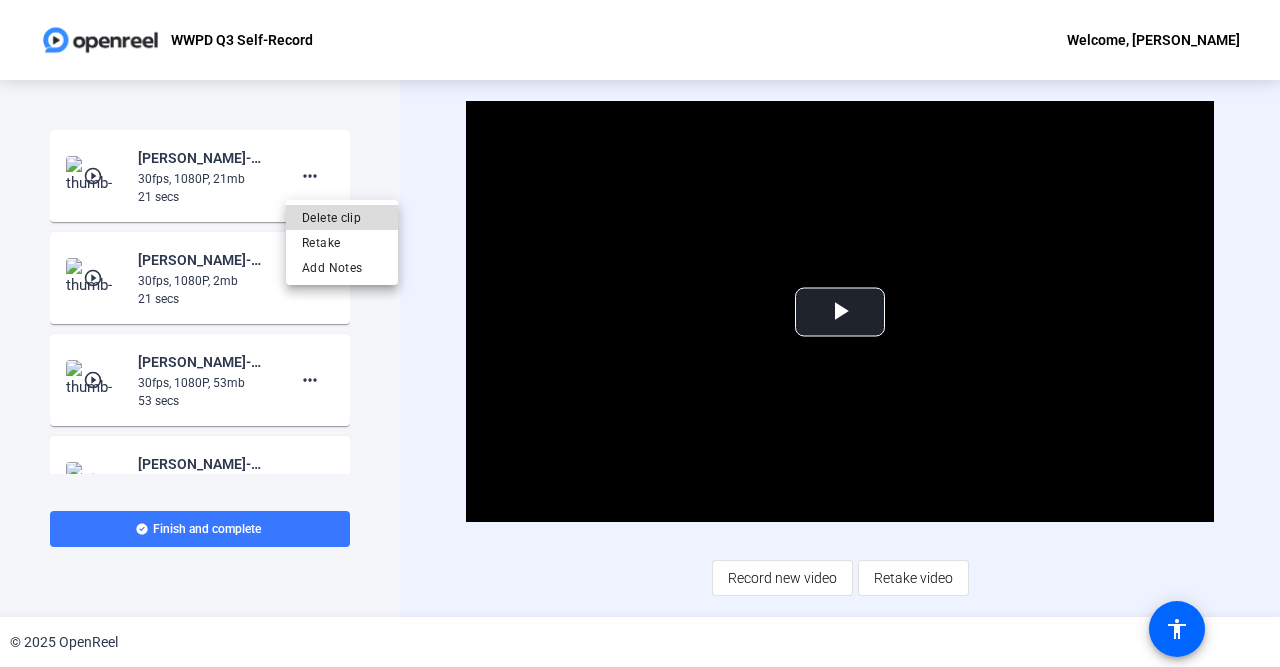click on "Delete clip" at bounding box center [342, 218] 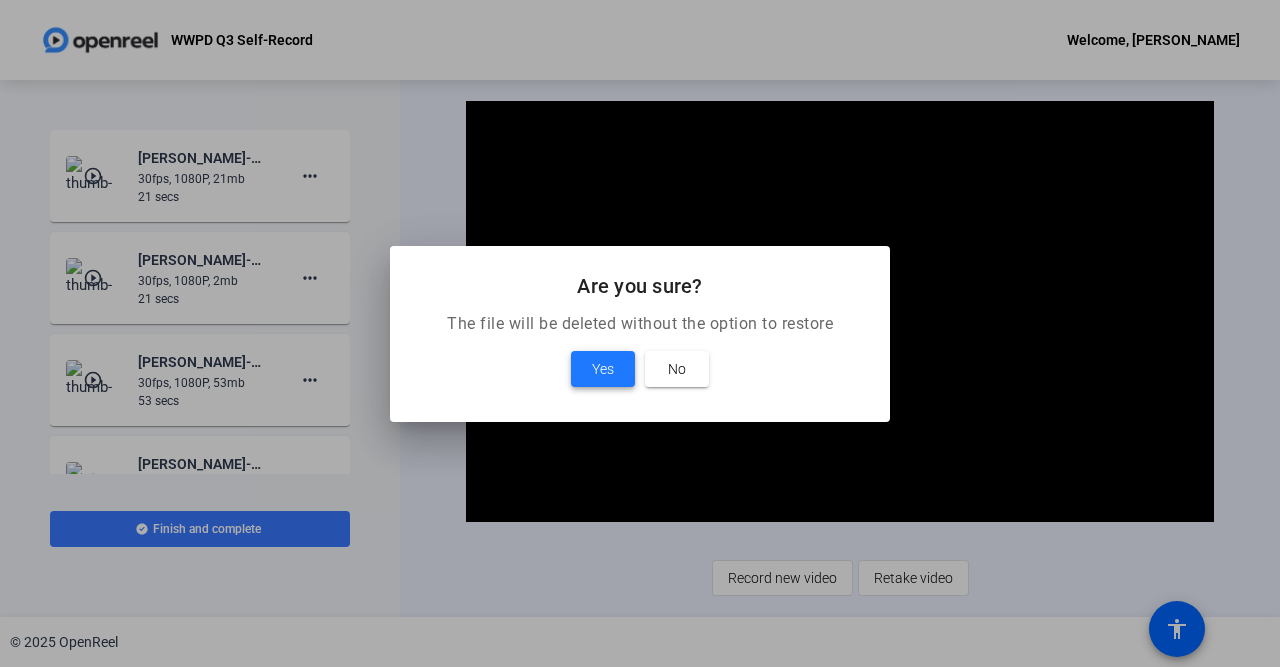 click at bounding box center [603, 369] 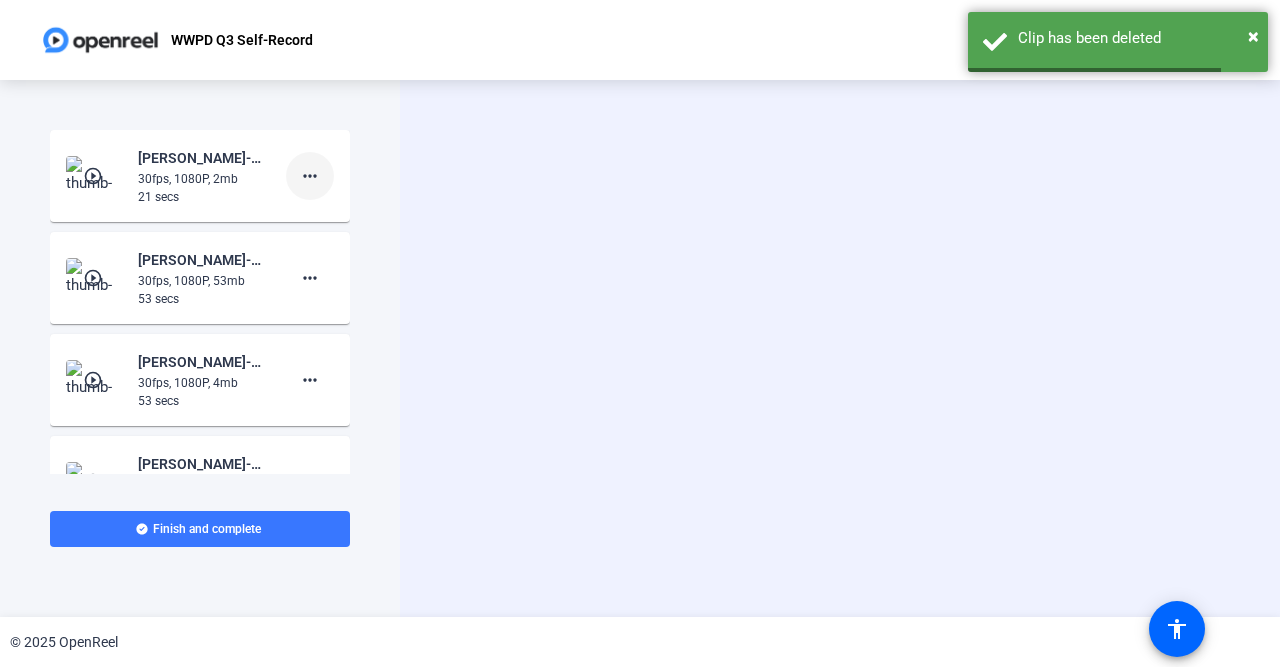 click on "more_horiz" 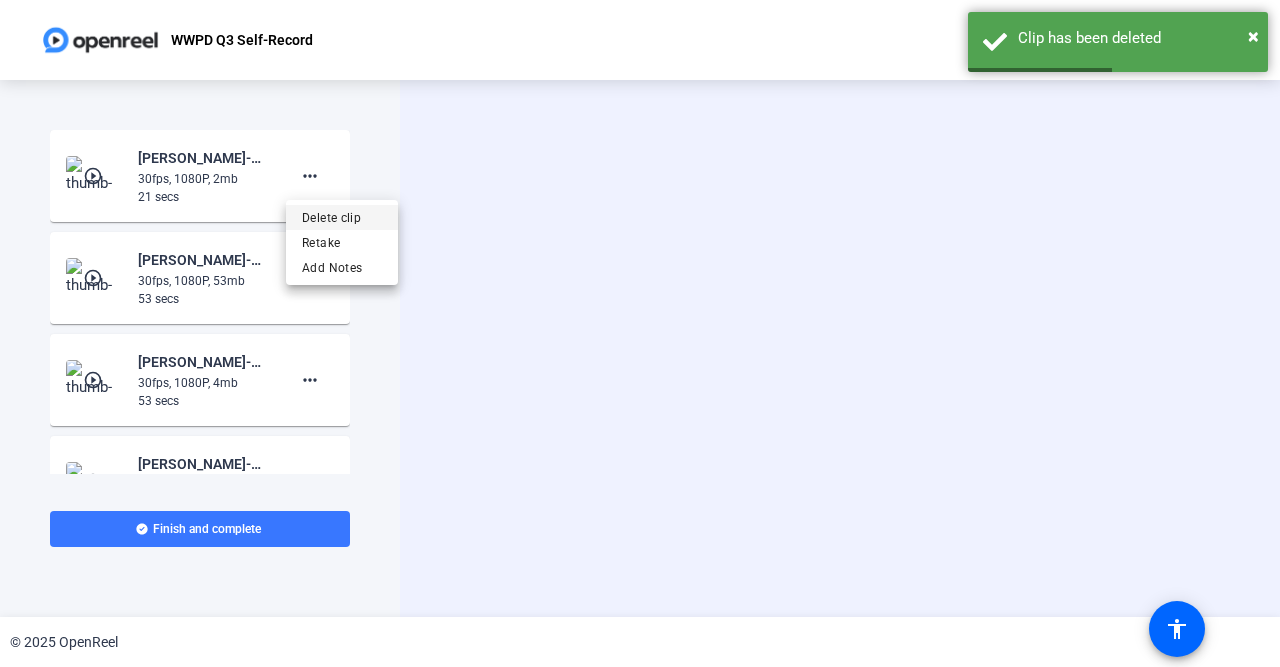 click on "Delete clip" at bounding box center (342, 218) 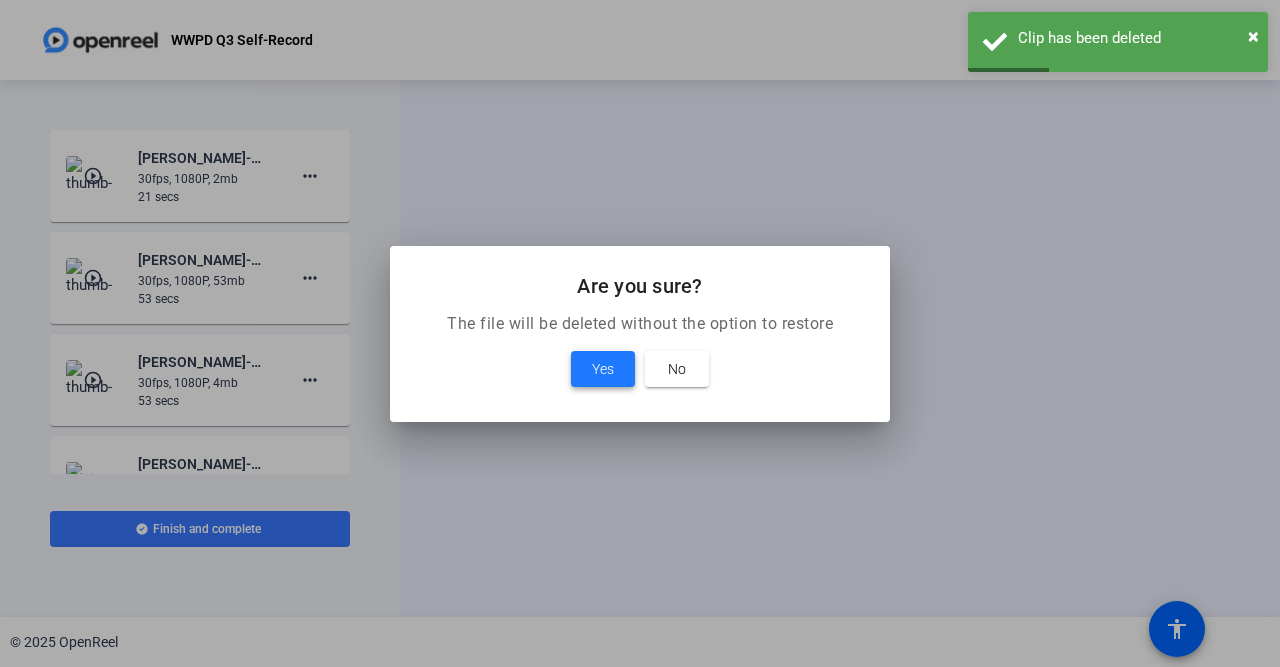 click at bounding box center (603, 369) 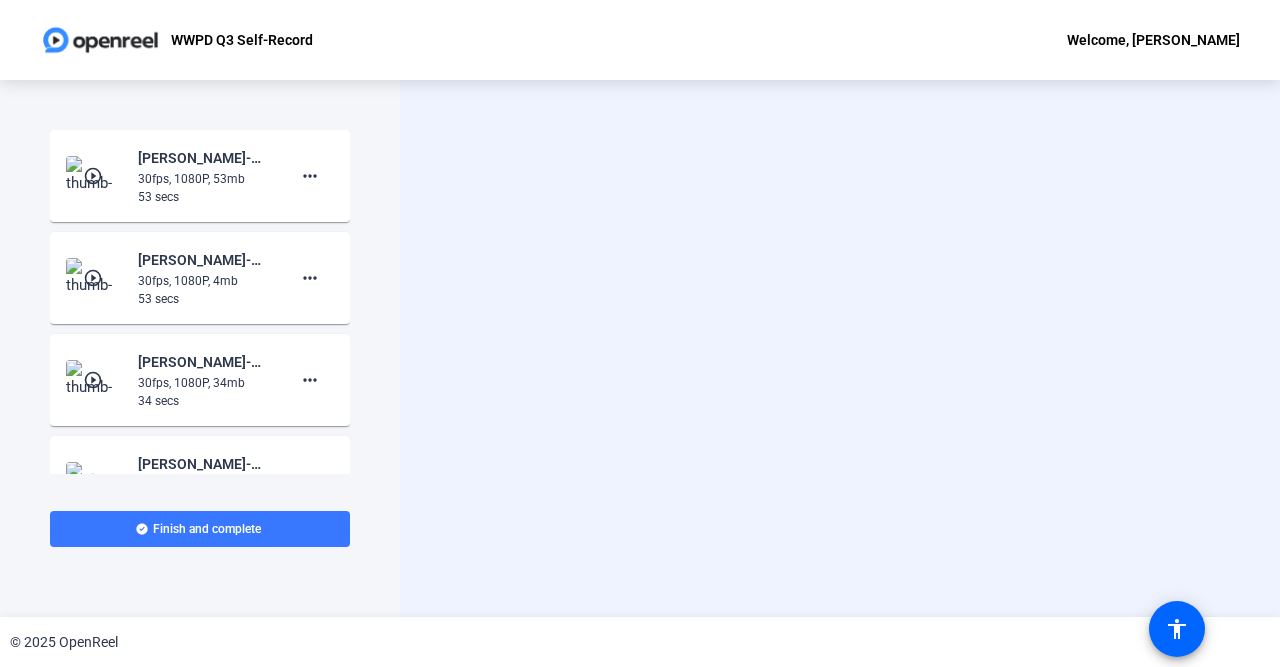 click on "Start Recording  Screen And Camera" 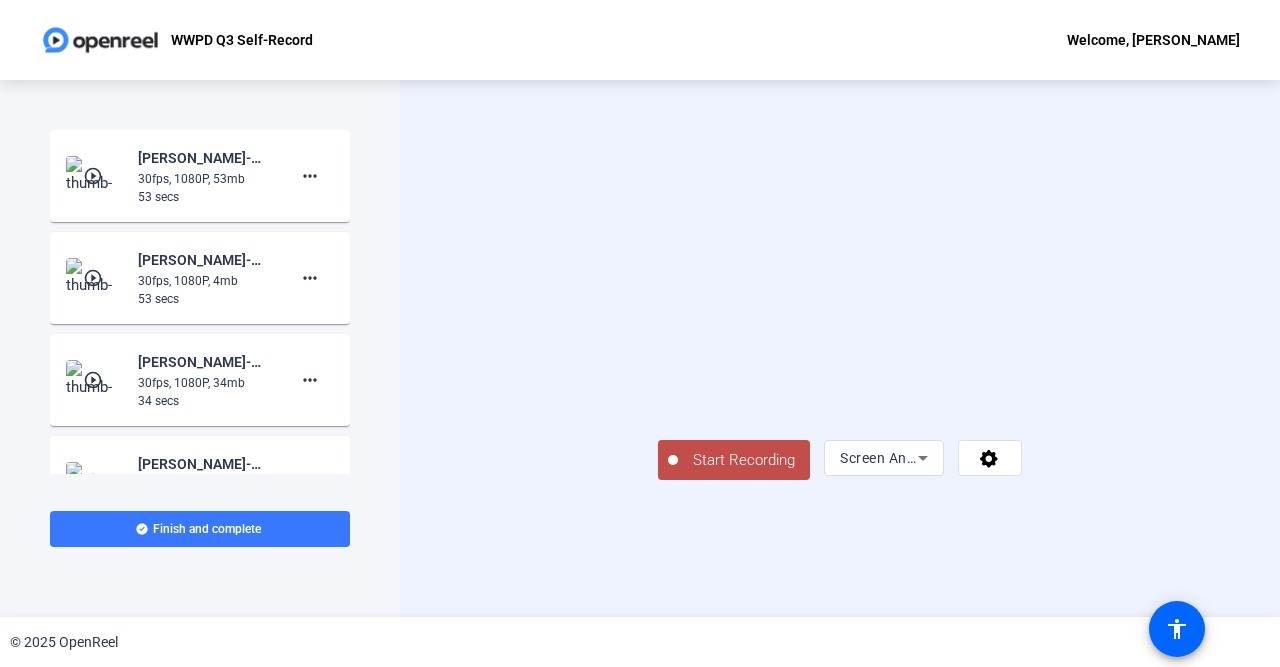 click on "Start Recording" 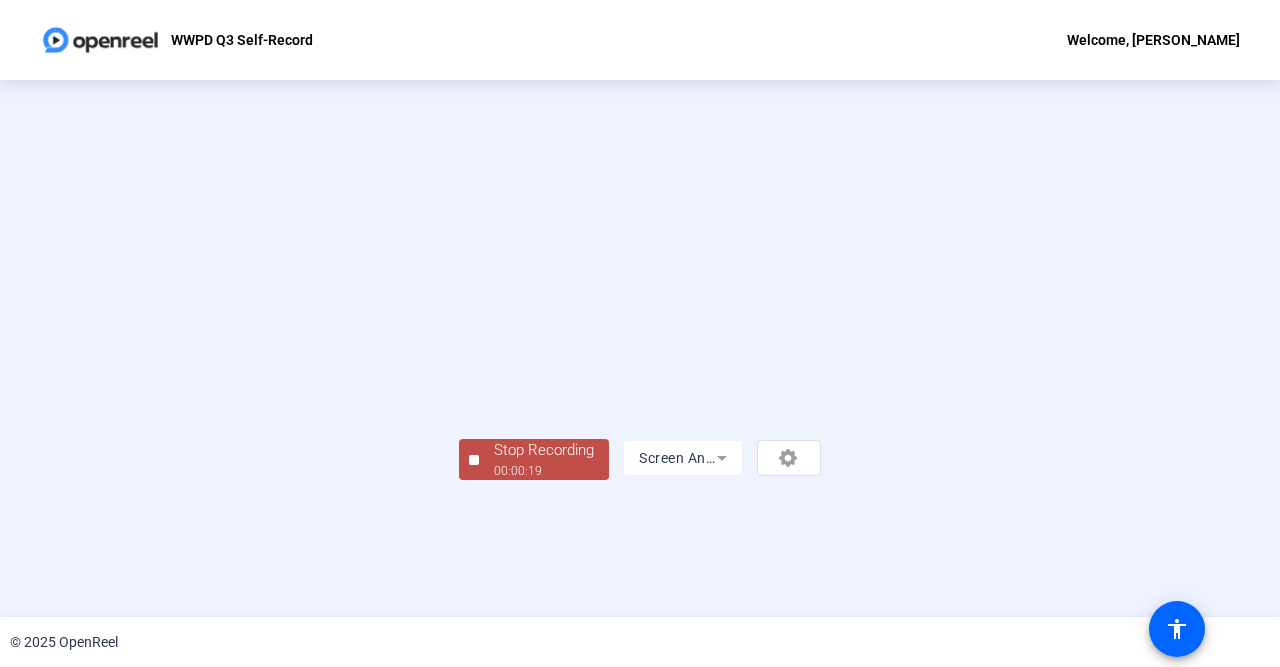 scroll, scrollTop: 85, scrollLeft: 0, axis: vertical 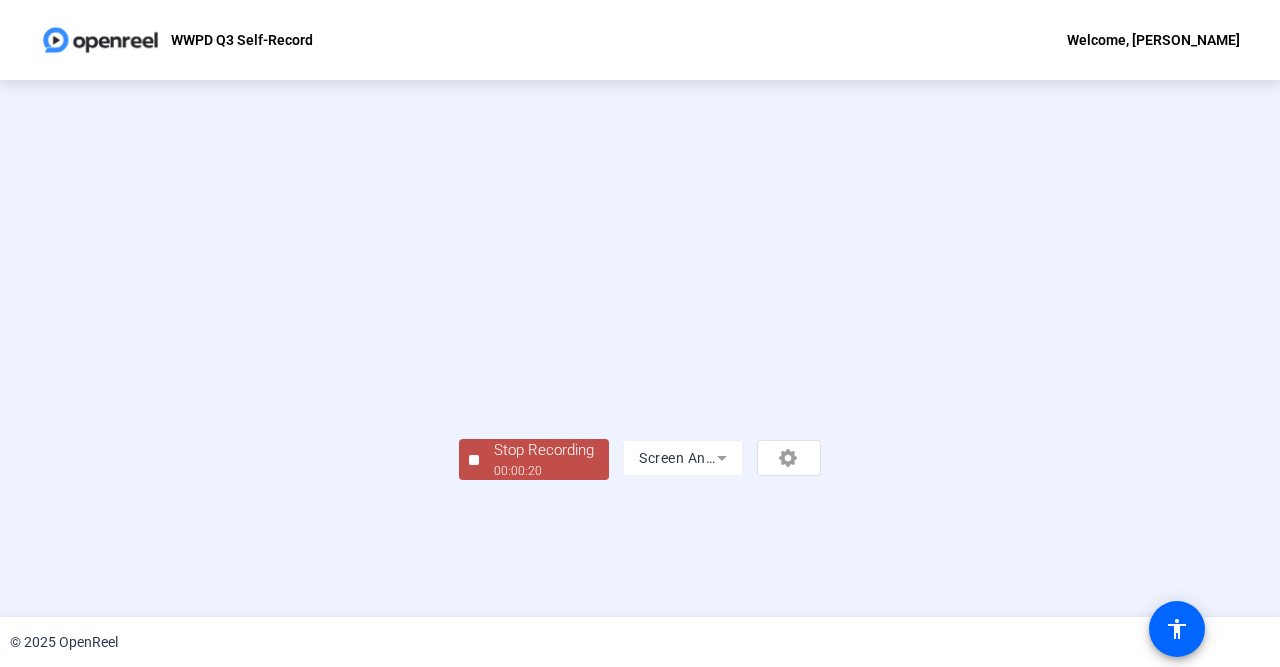 click on "00:00:20" 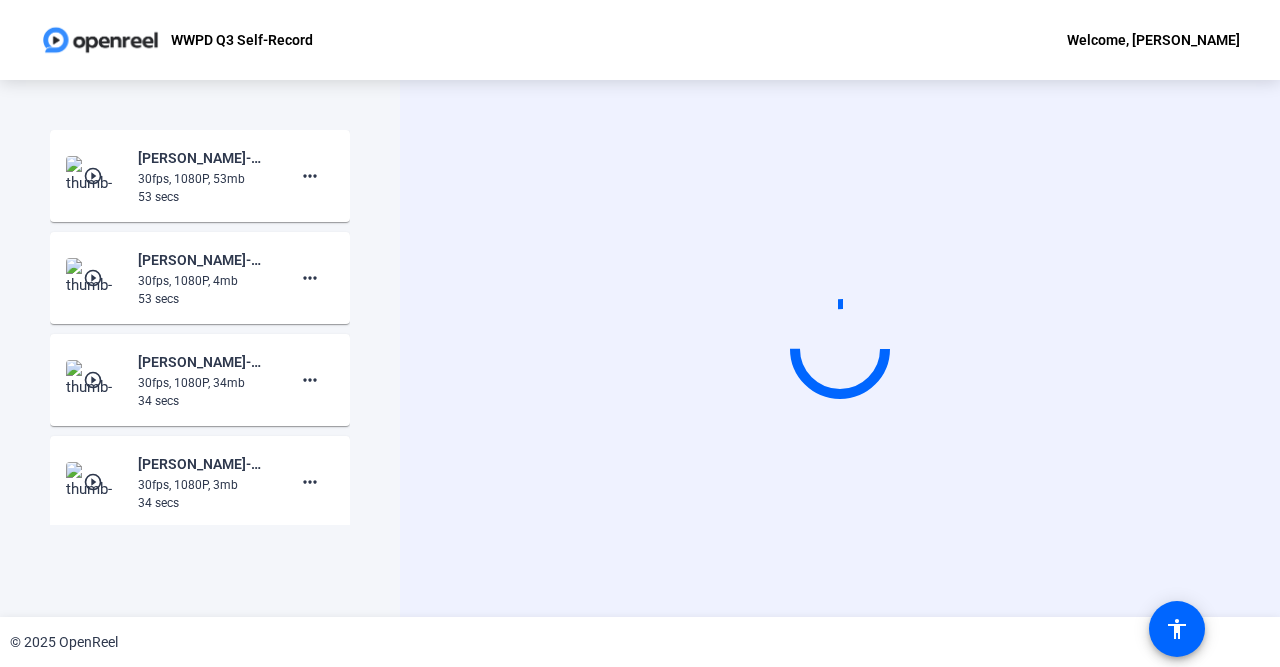 scroll, scrollTop: 0, scrollLeft: 0, axis: both 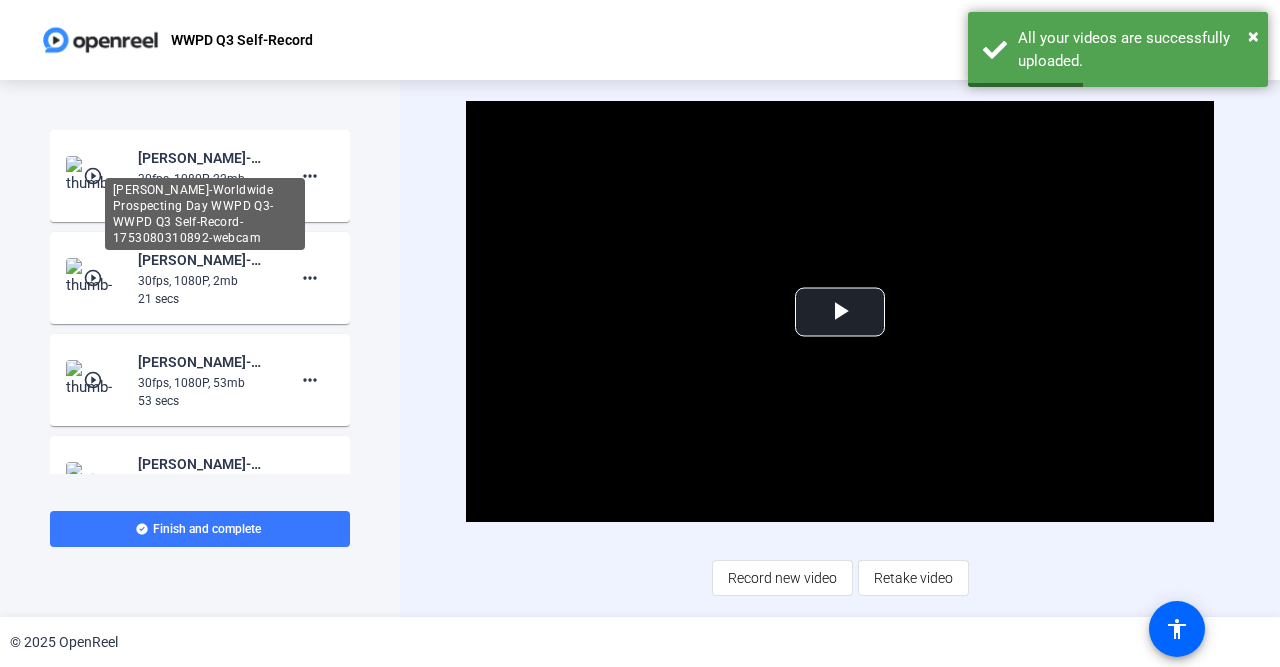 click on "[PERSON_NAME]-Worldwide Prospecting Day WWPD Q3-WWPD Q3 Self-Record-1753080310892-webcam" 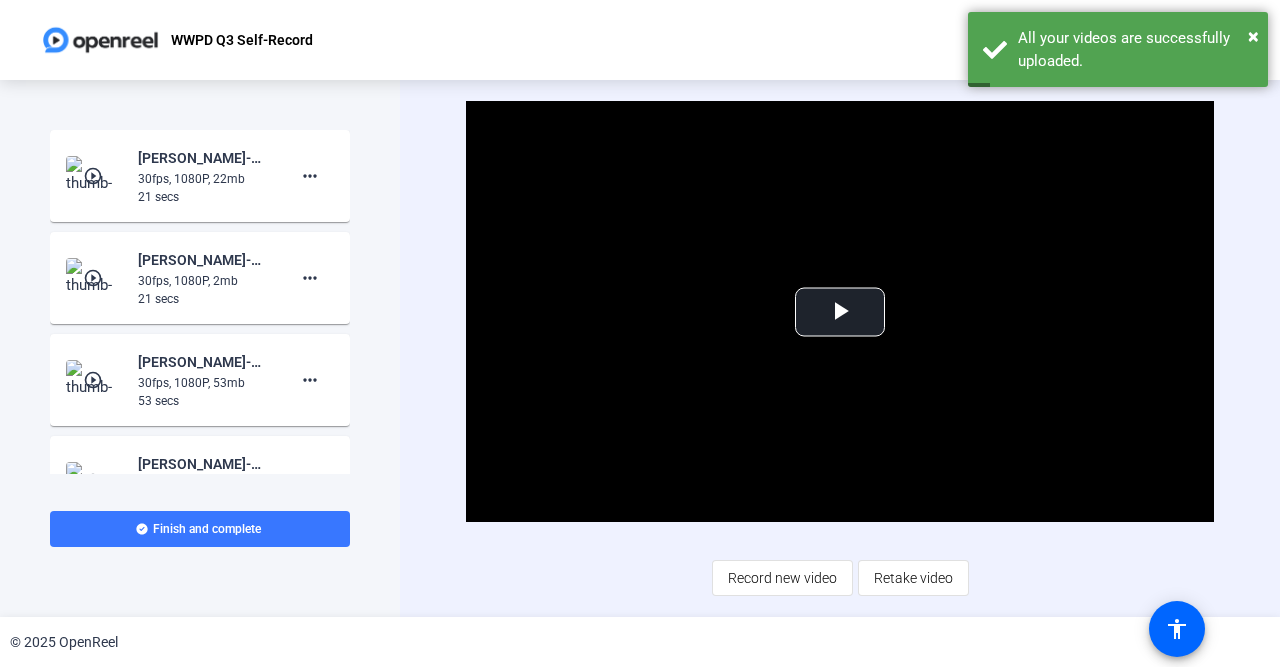 click on "play_circle_outline" 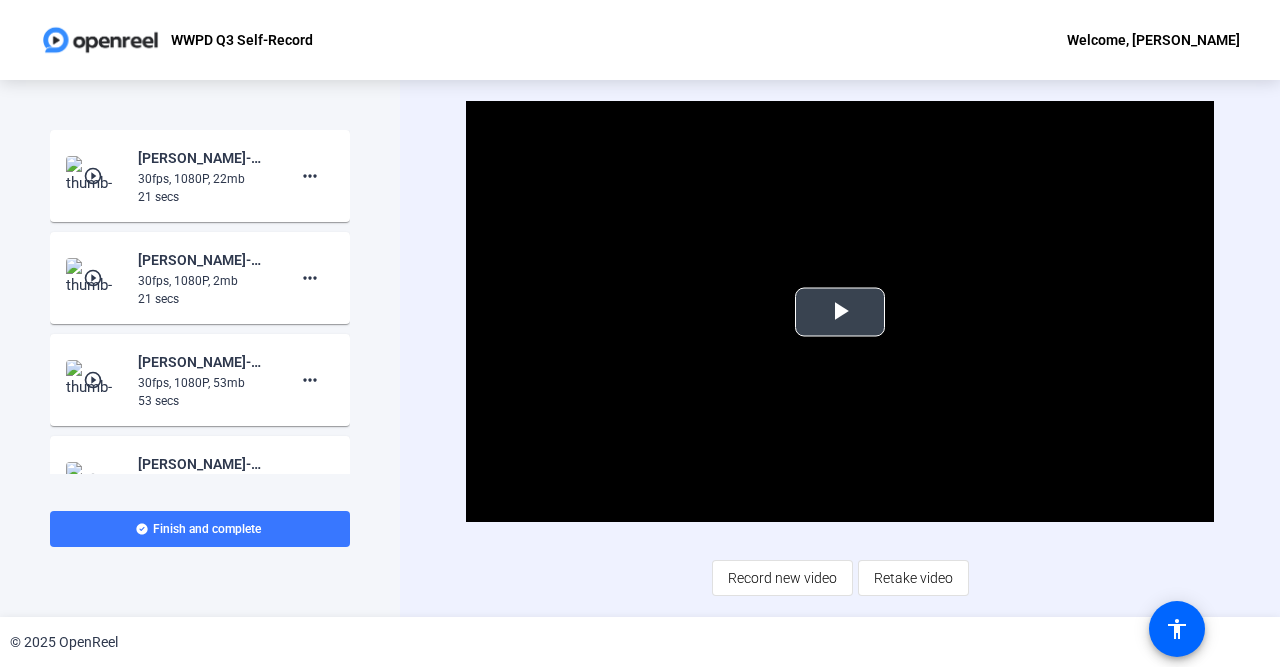 click at bounding box center [840, 312] 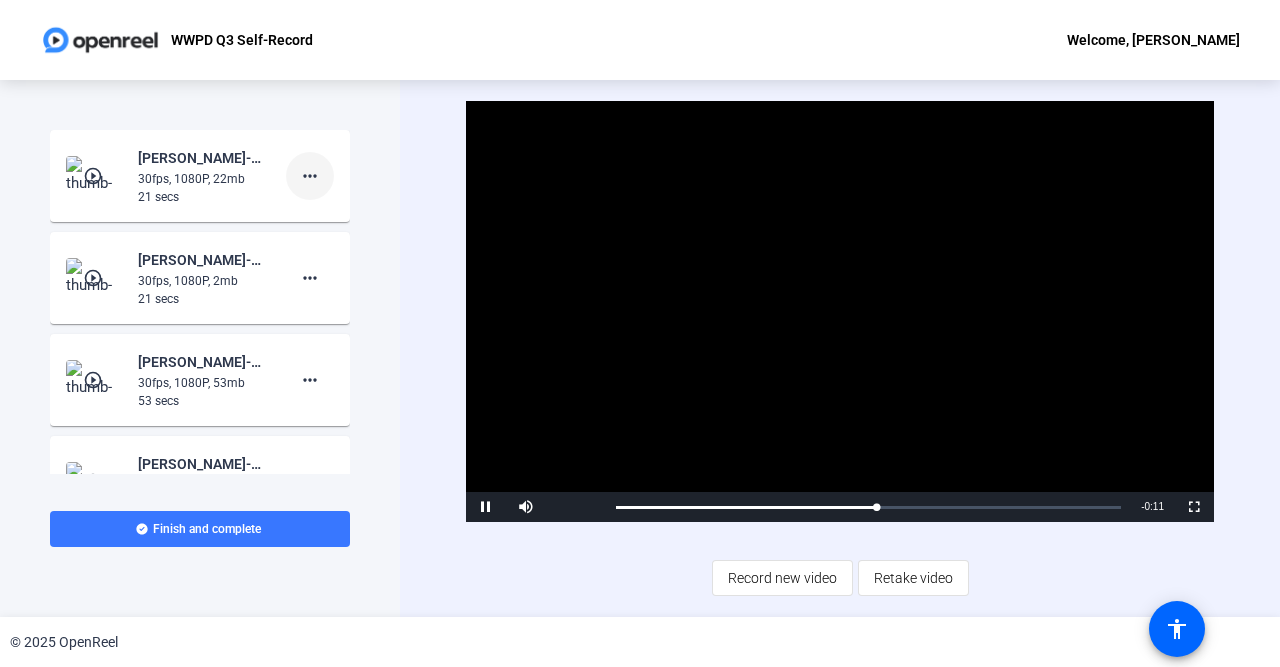 click on "more_horiz" 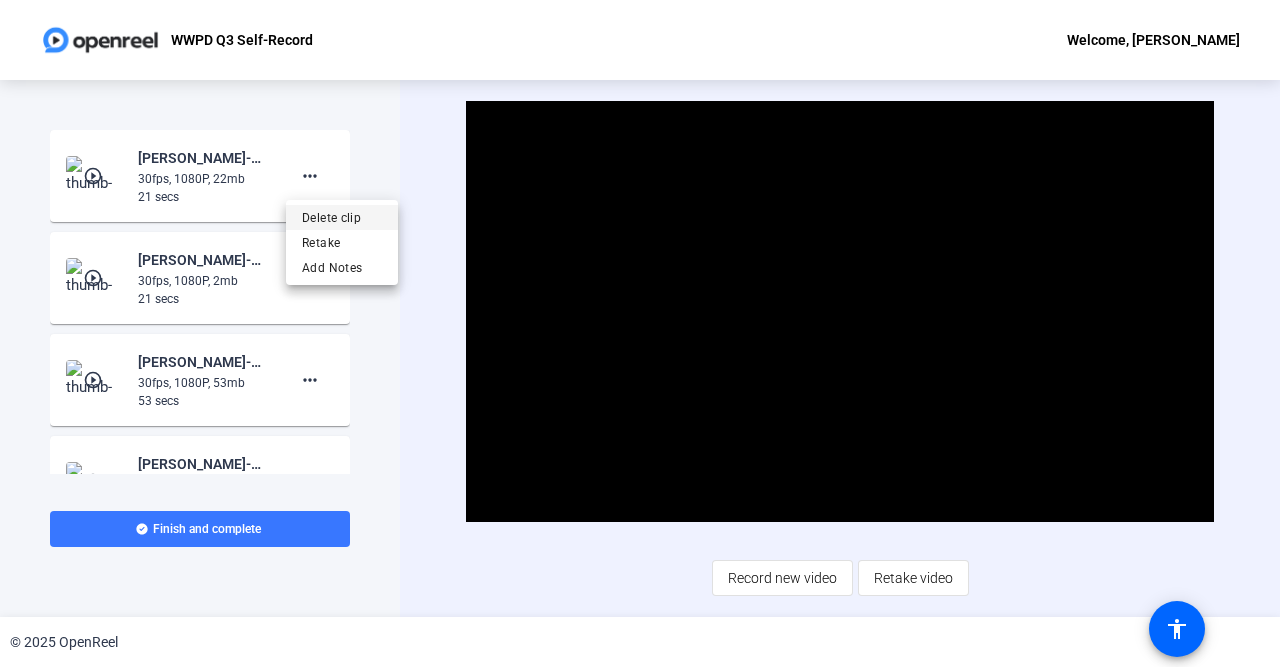 click on "Delete clip" at bounding box center (342, 218) 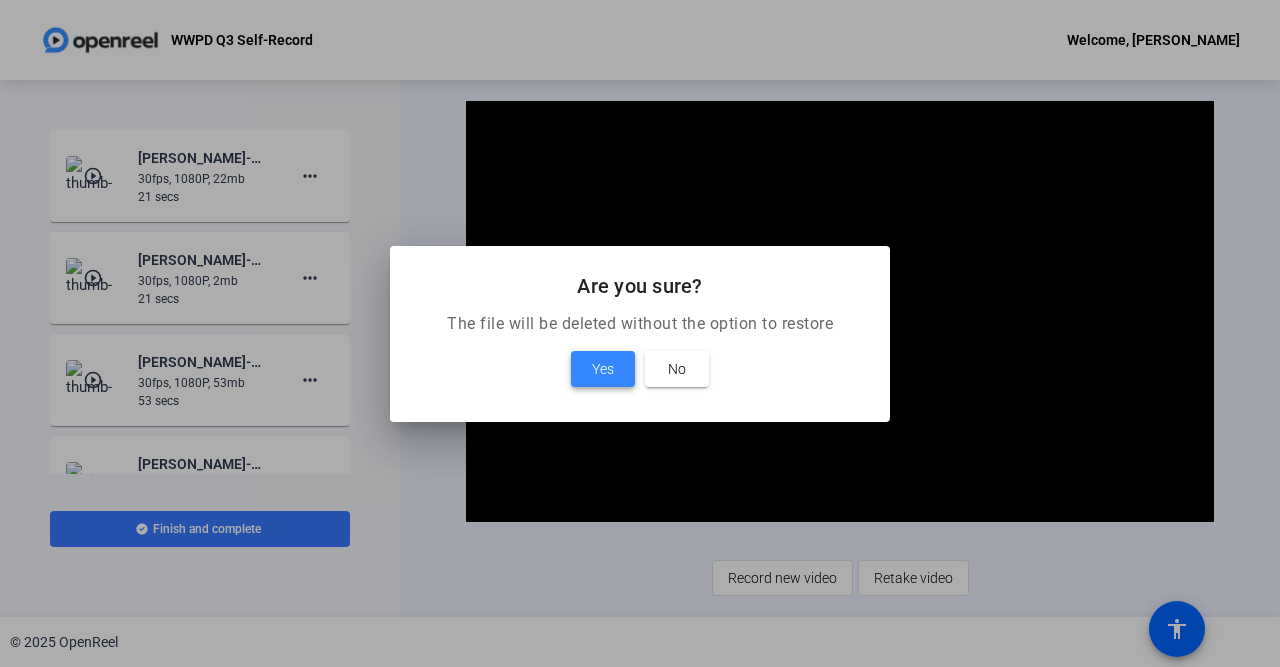 click on "Yes" at bounding box center [603, 369] 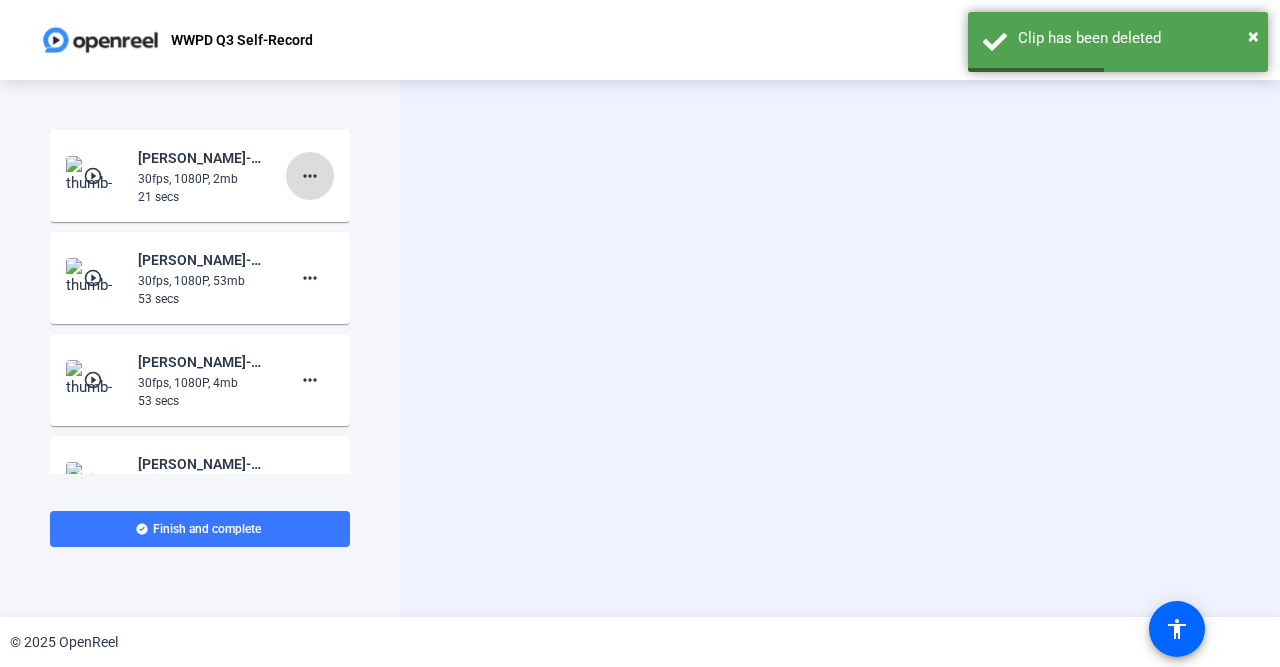 click on "more_horiz" 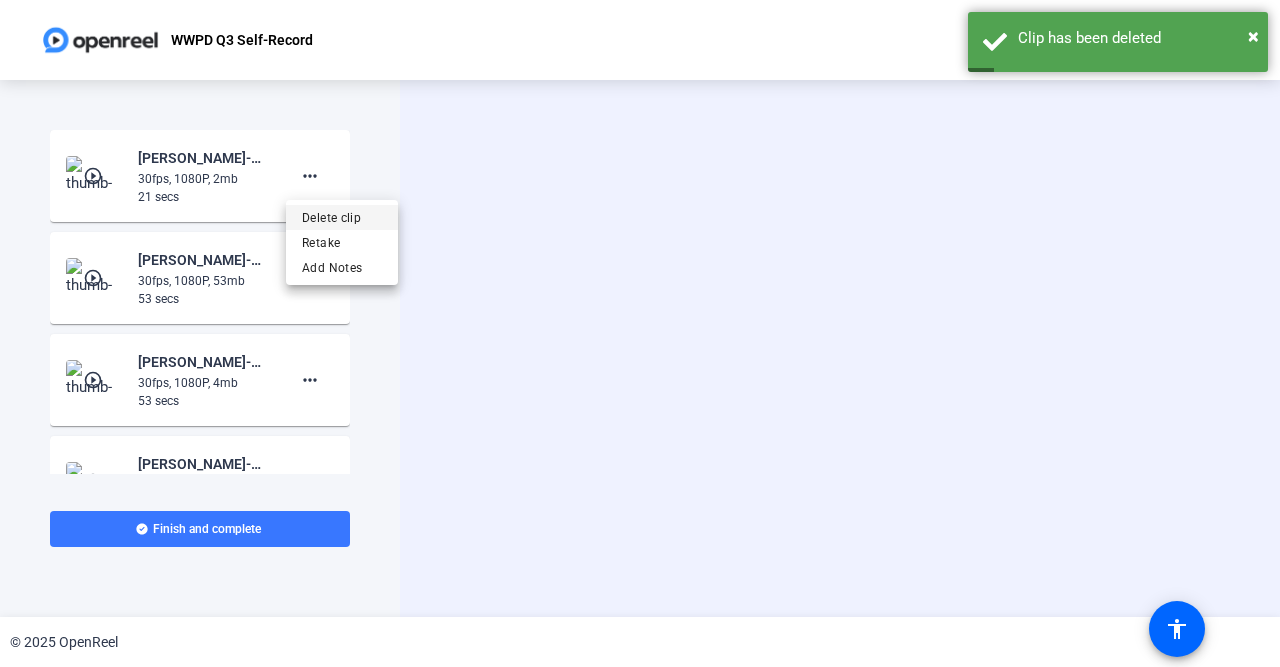 click on "Delete clip" at bounding box center [342, 218] 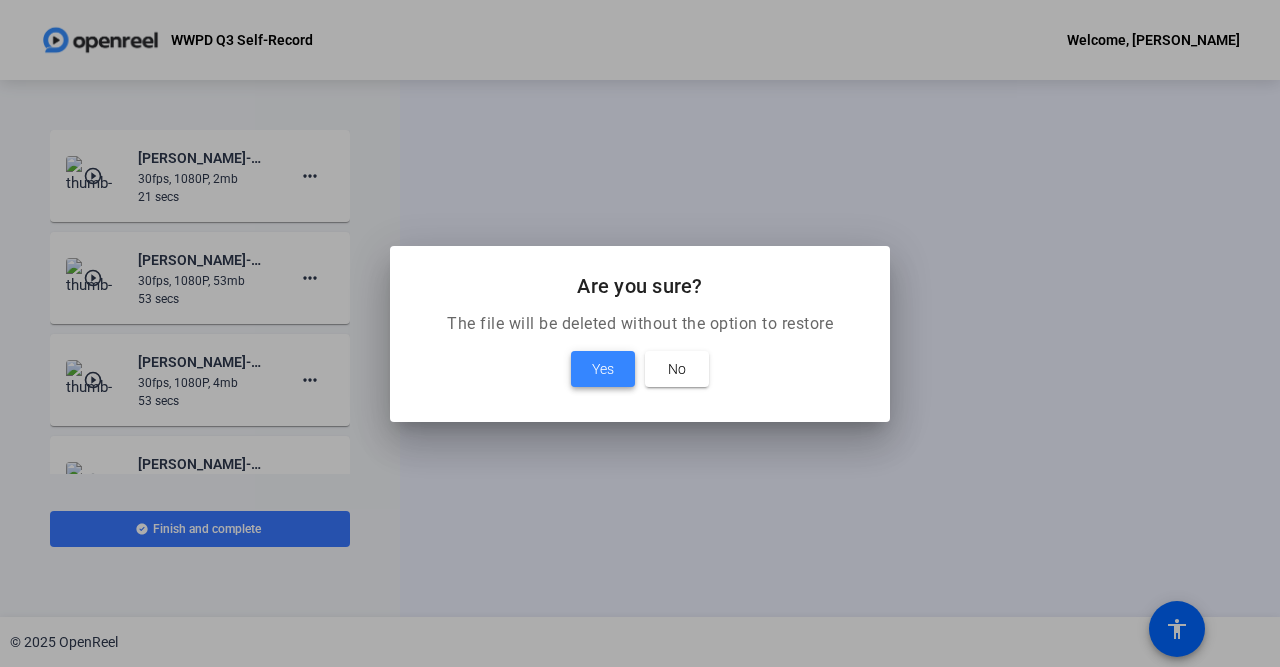 click on "Yes" at bounding box center [603, 369] 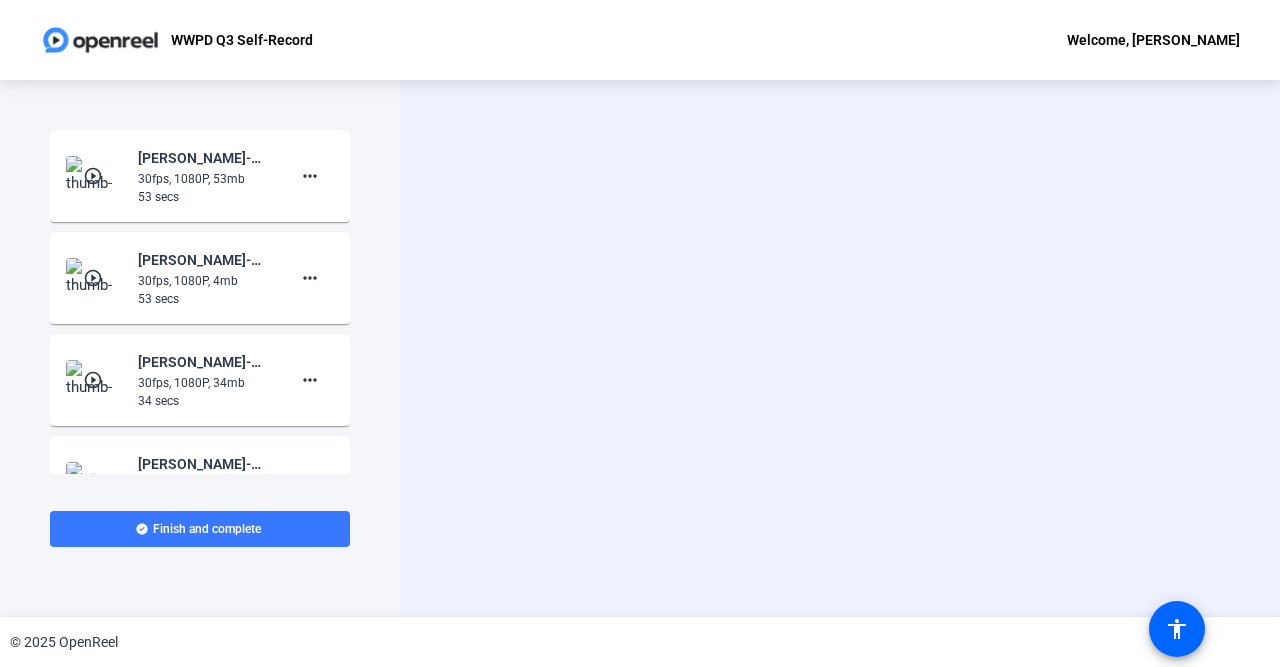 click on "Start Recording  Screen And Camera" 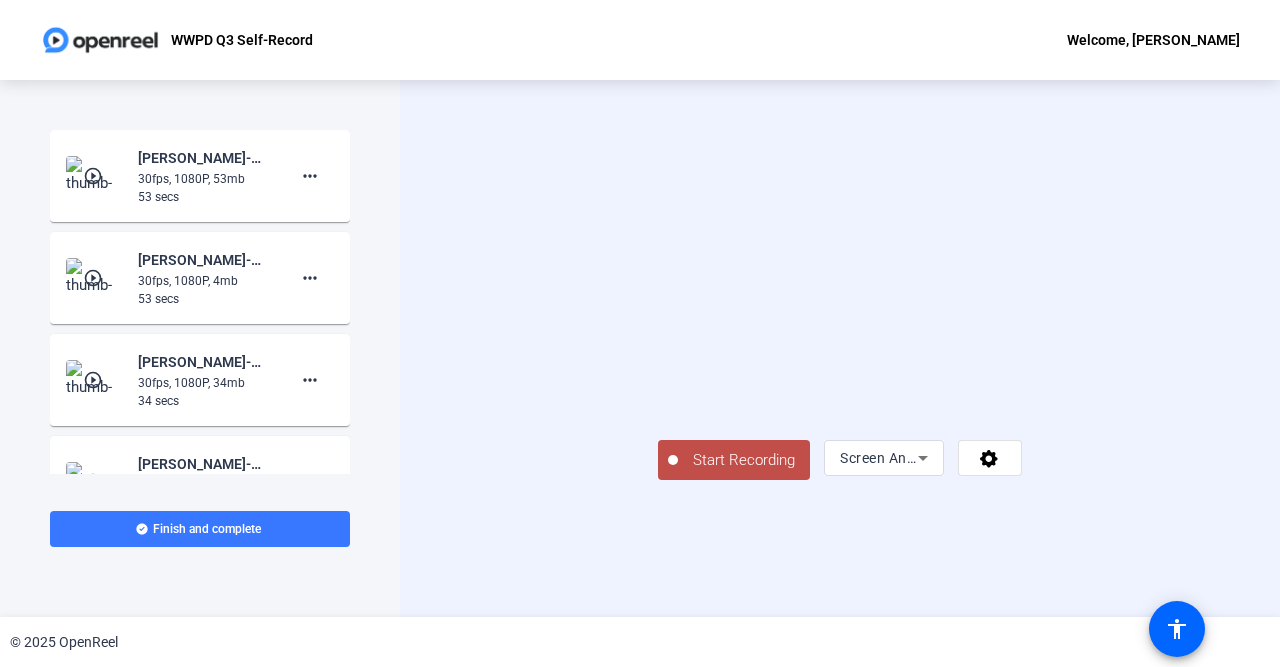 drag, startPoint x: 553, startPoint y: 582, endPoint x: 819, endPoint y: 571, distance: 266.22736 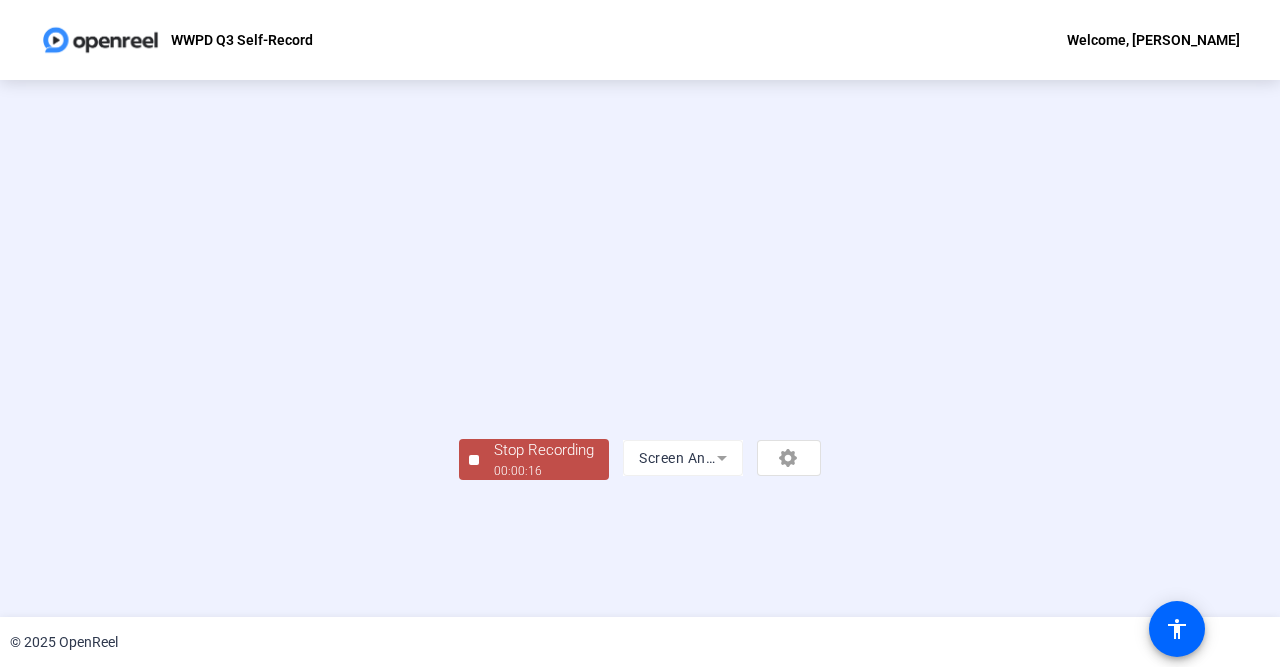 click at bounding box center (640, 318) 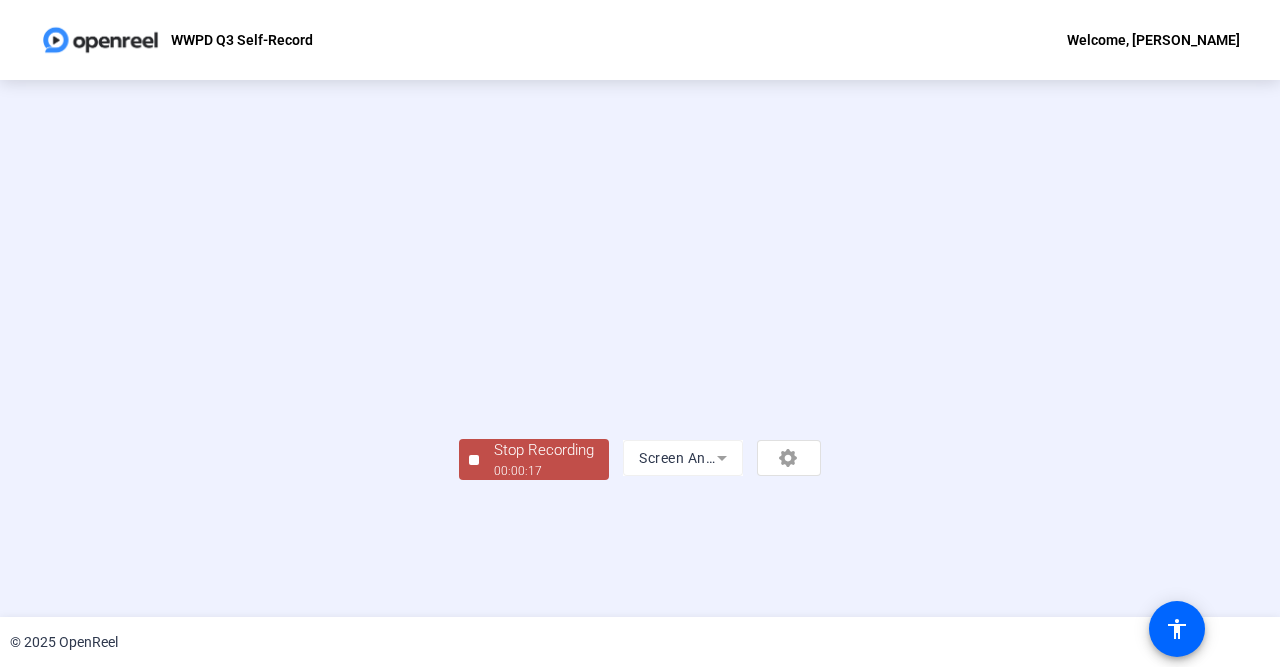scroll, scrollTop: 85, scrollLeft: 0, axis: vertical 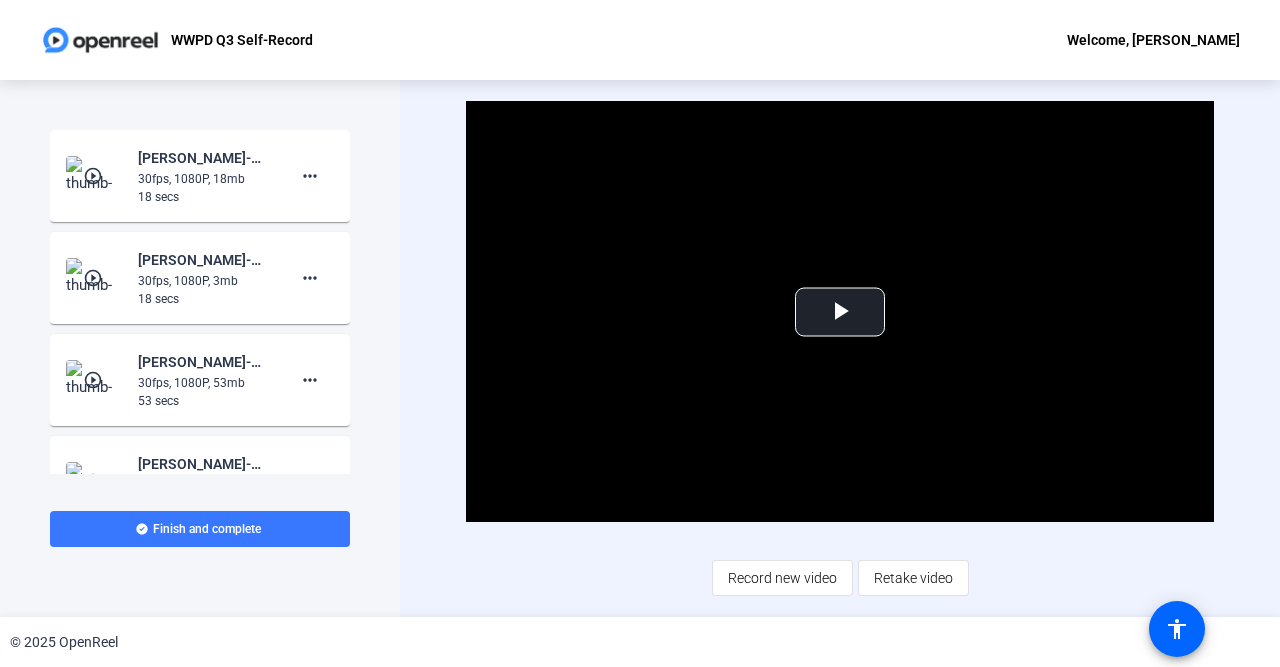click on "30fps, 1080P, 18mb" 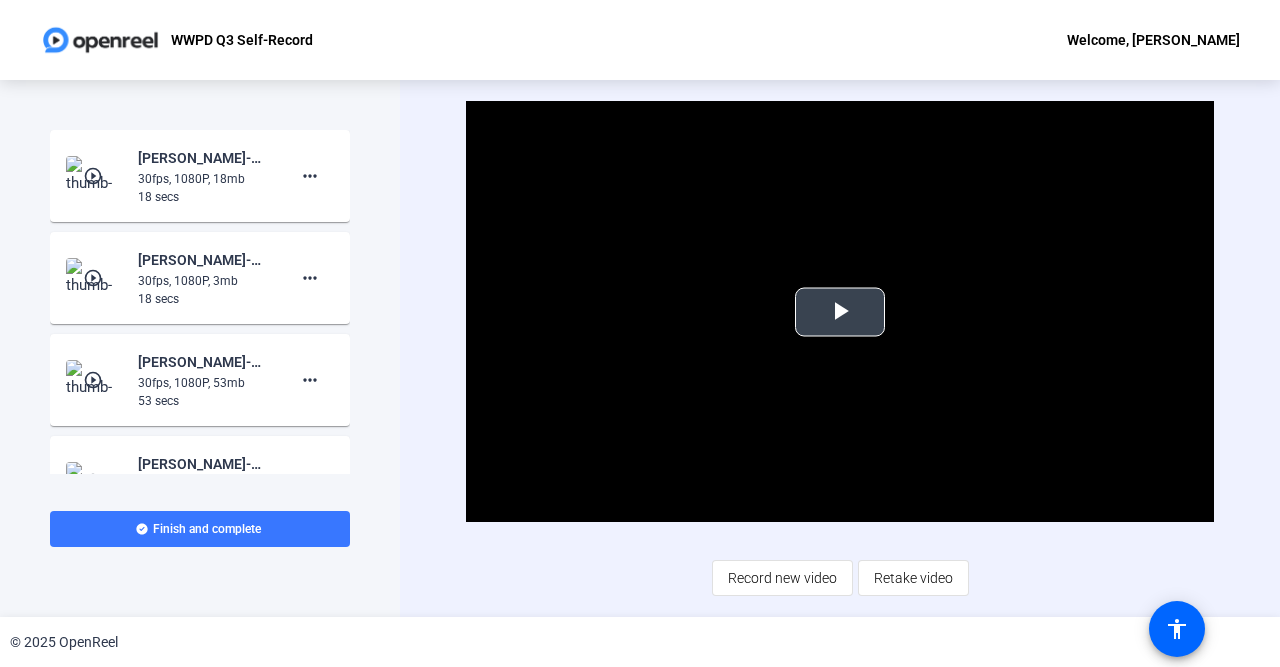 click at bounding box center [840, 312] 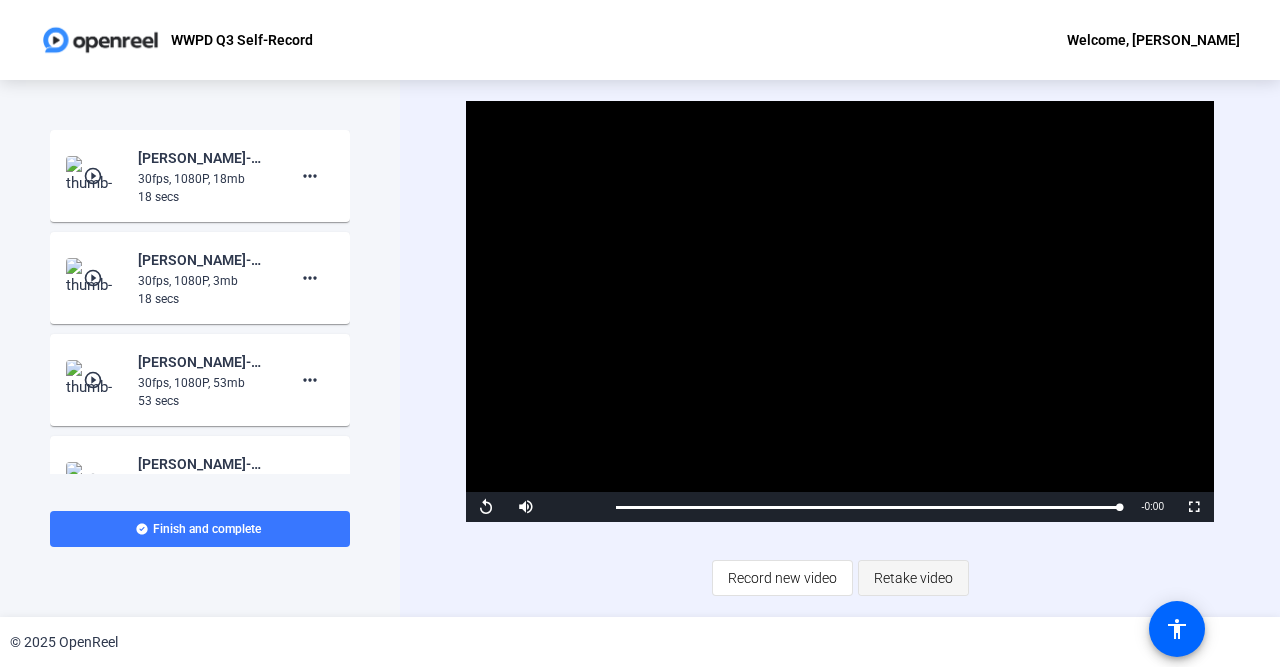 click on "Retake video" 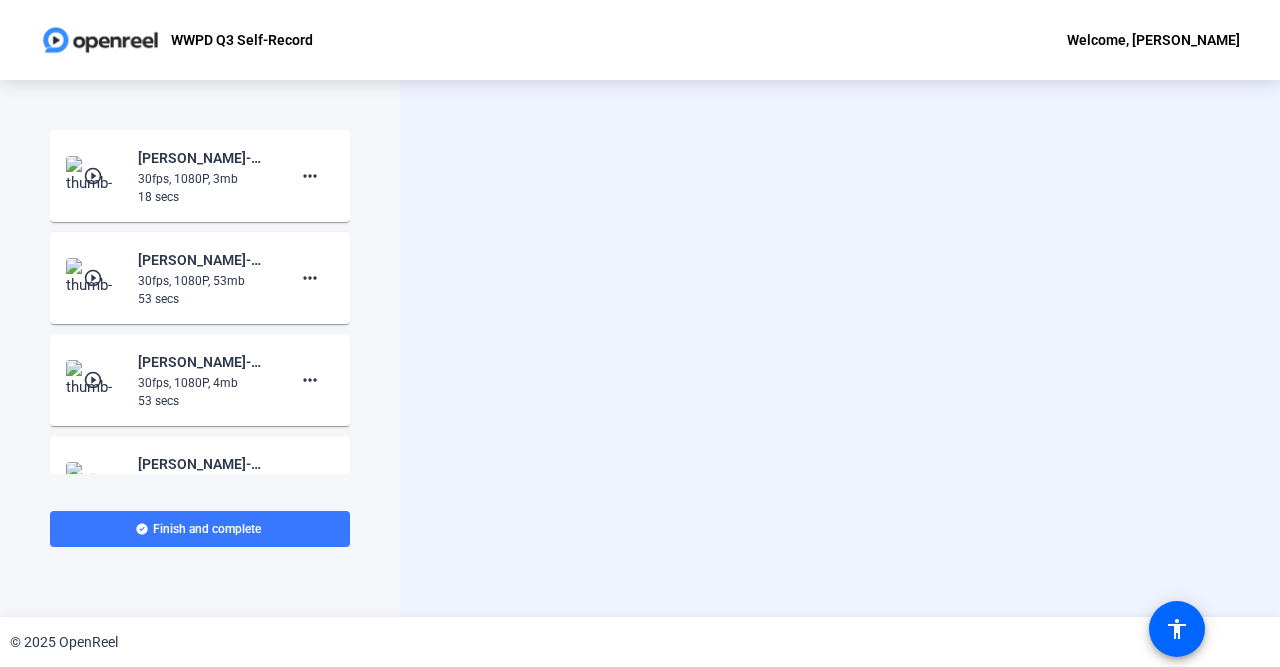 click on "Start Recording  Screen And Camera" 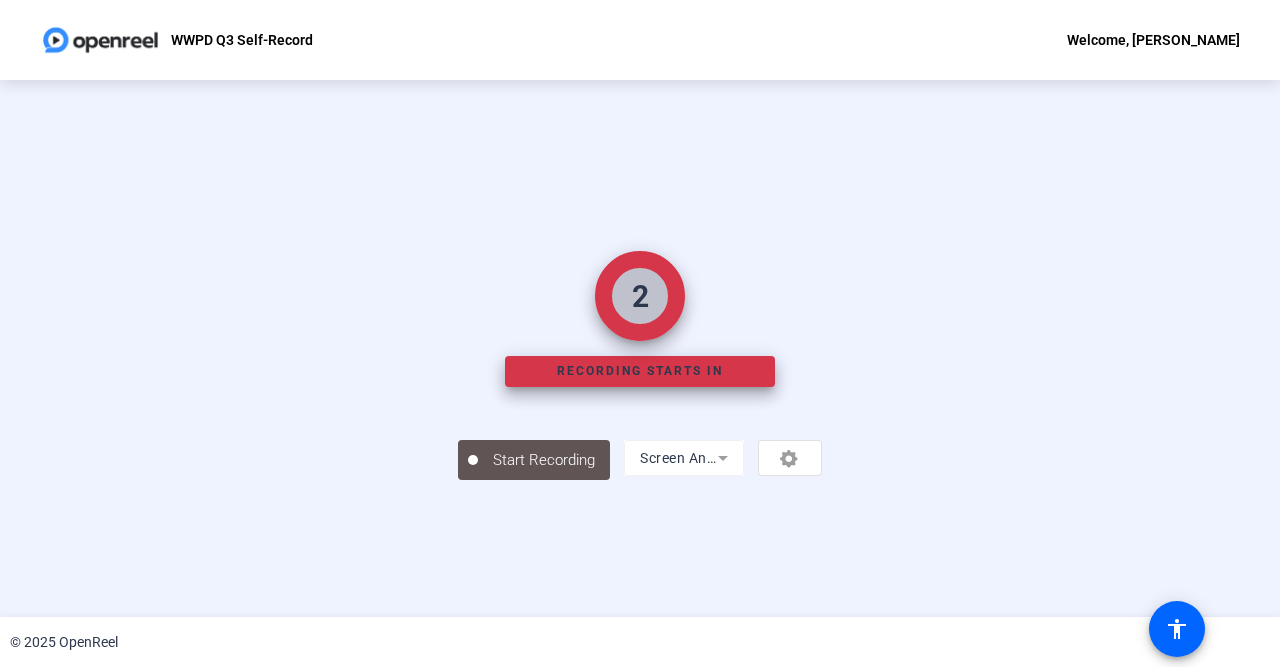 click on "2   Recording starts in" 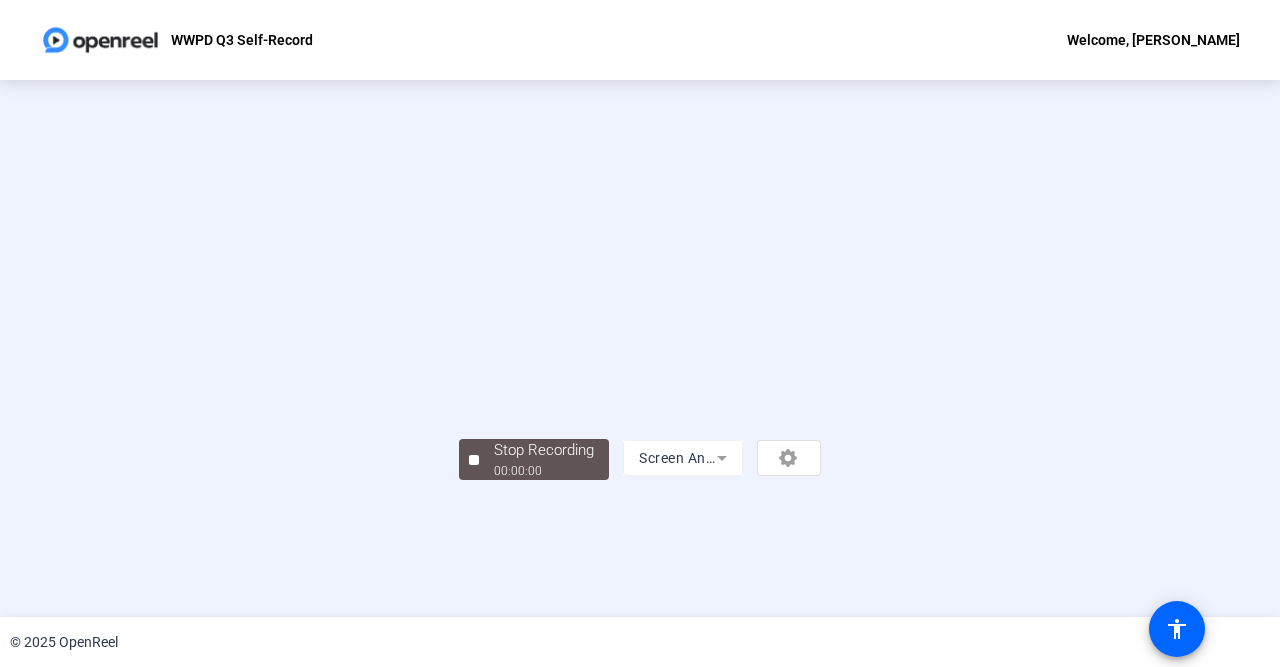 scroll, scrollTop: 84, scrollLeft: 0, axis: vertical 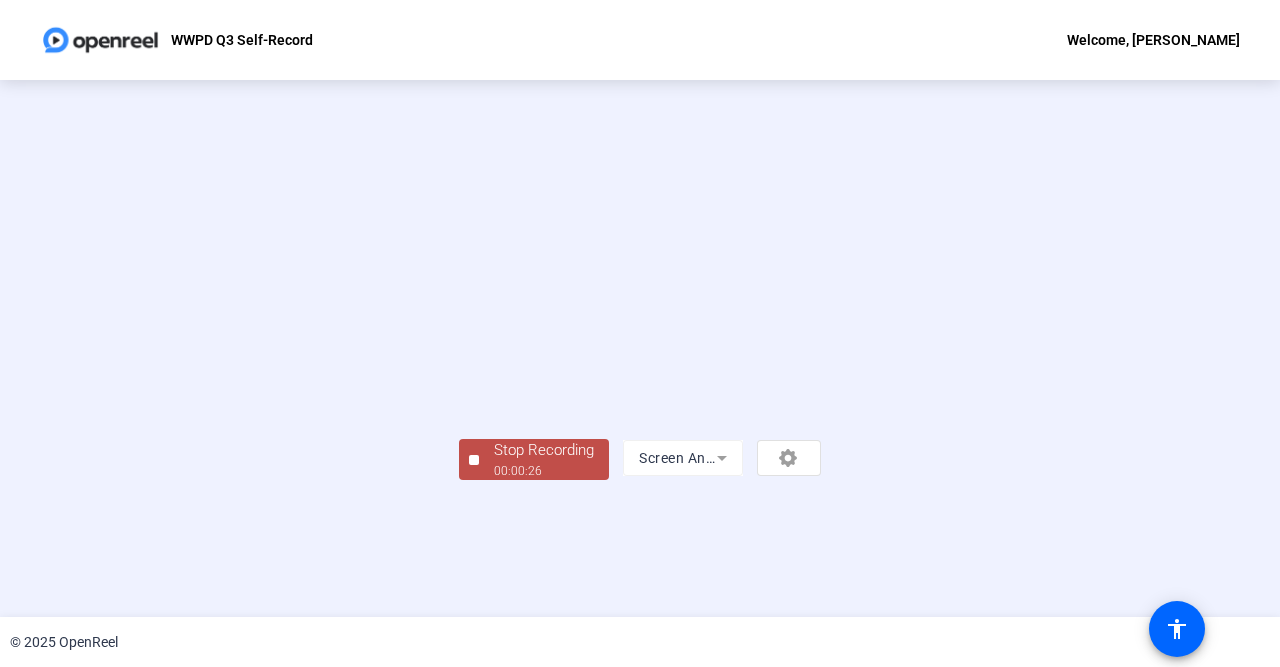 click on "00:00:26" 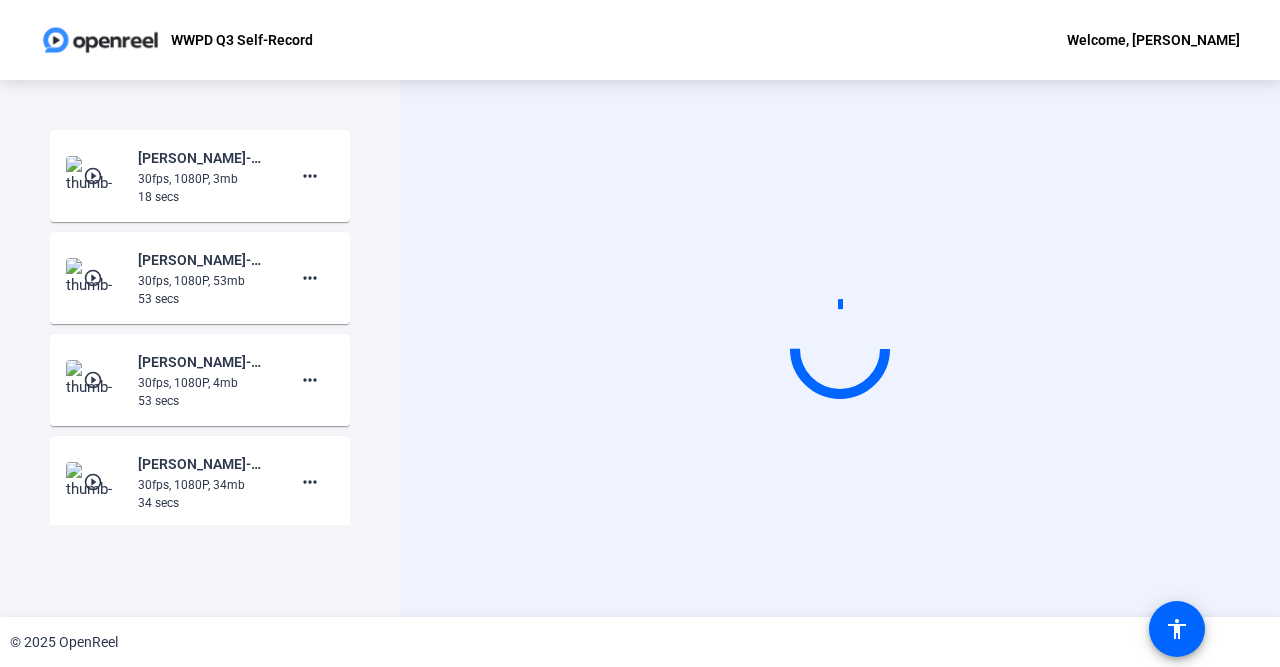 scroll, scrollTop: 0, scrollLeft: 0, axis: both 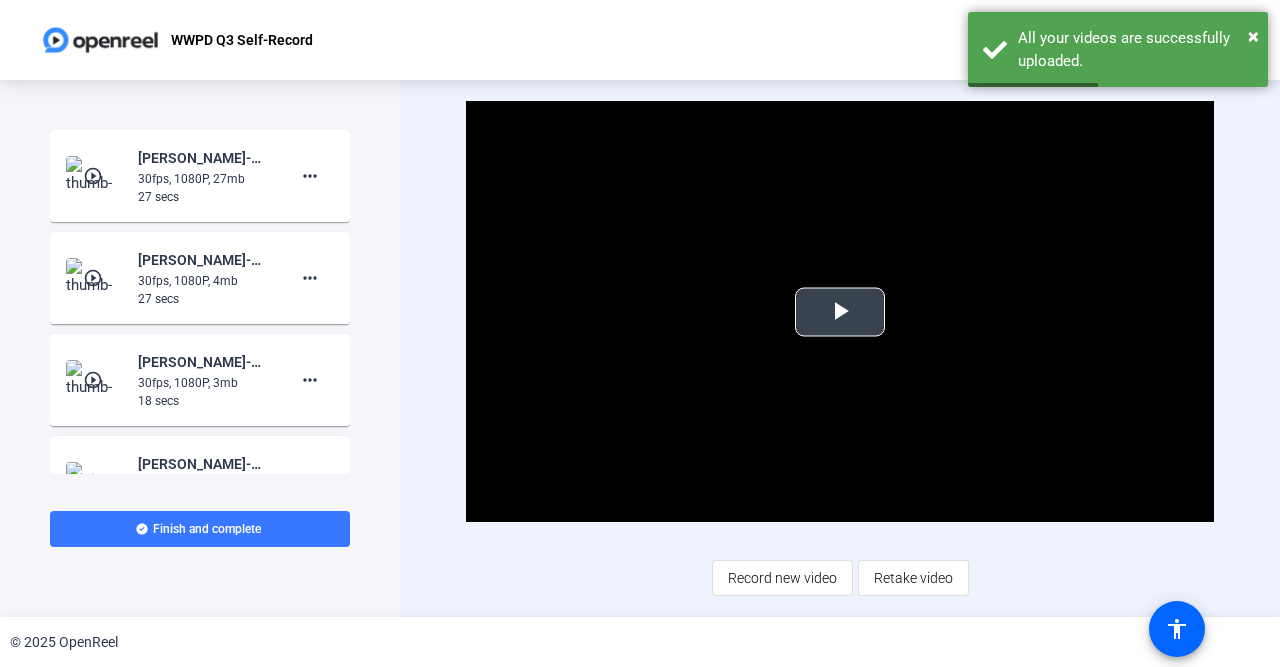 click at bounding box center [840, 312] 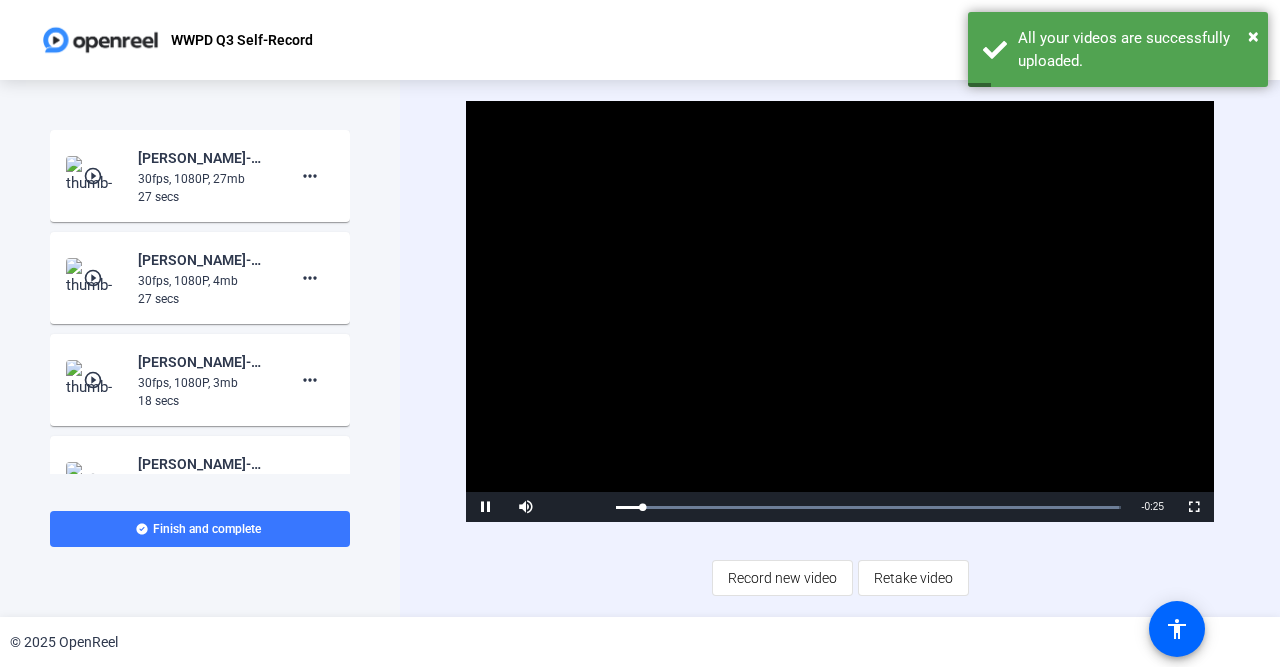 click on "30fps, 1080P, 27mb" 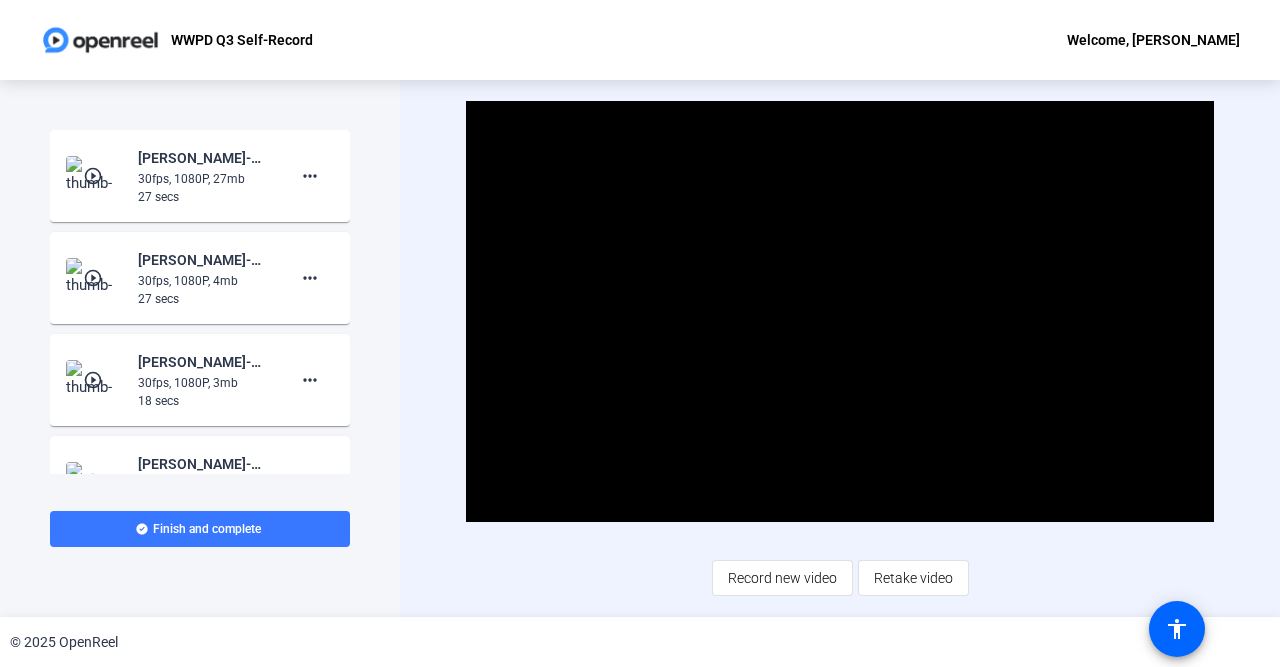 click on "play_circle_outline" 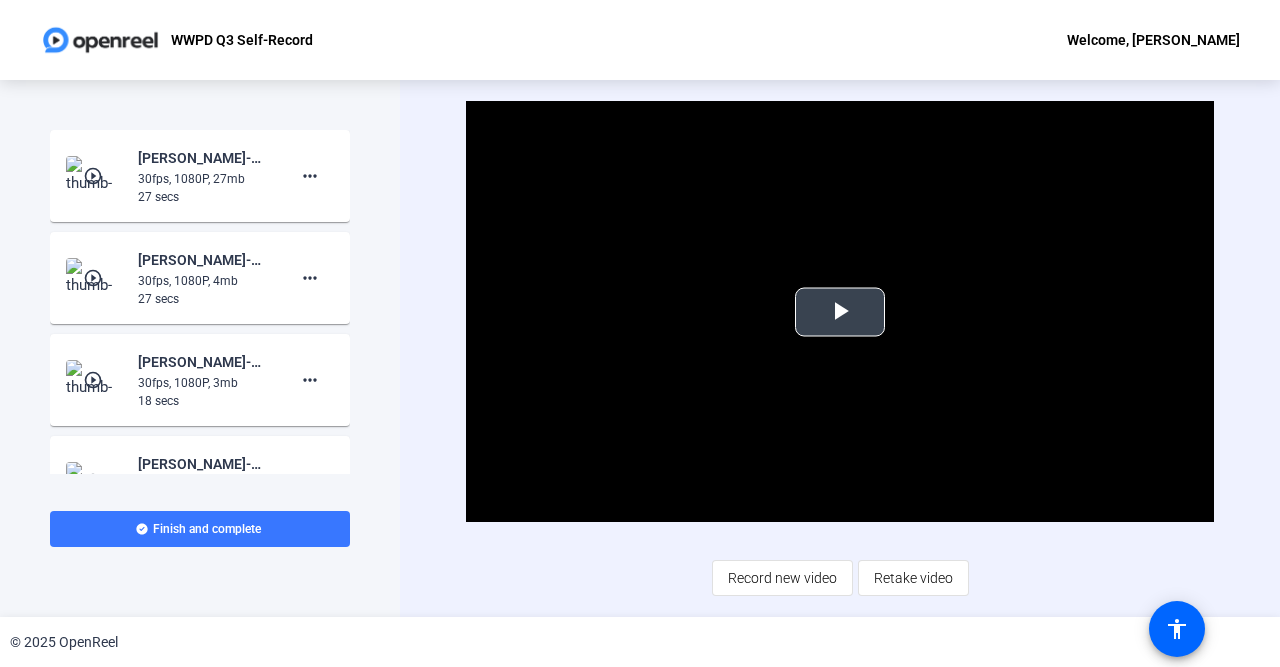 click at bounding box center (840, 312) 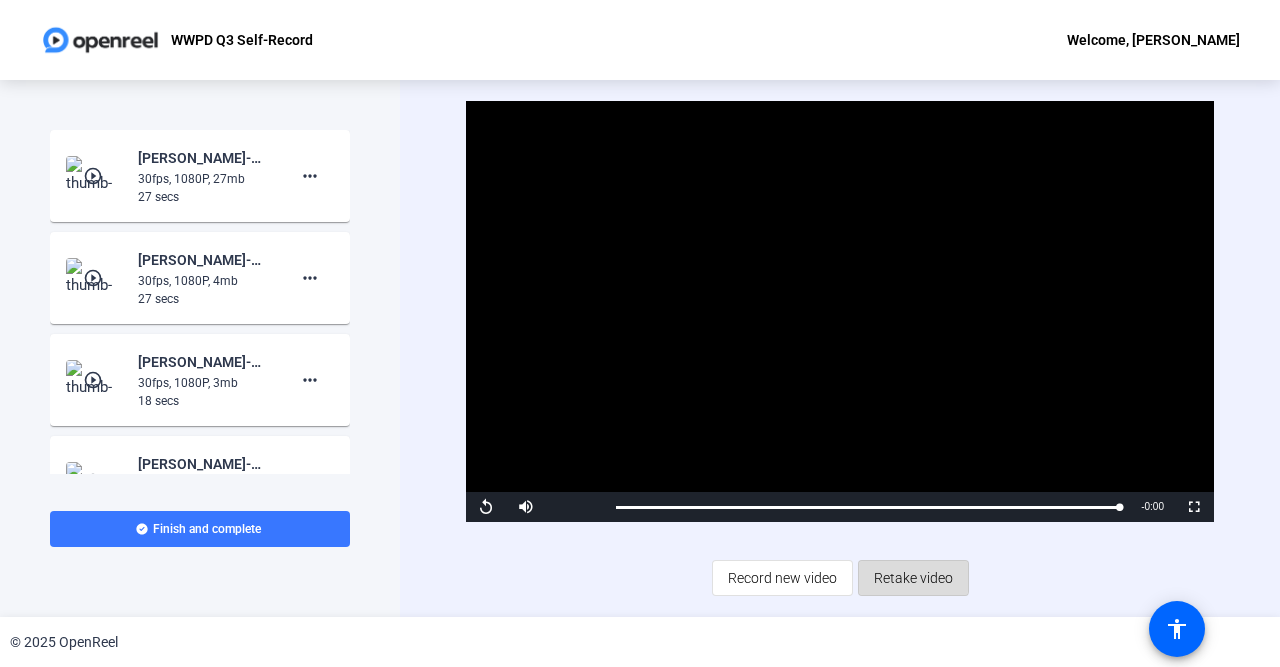 click on "Retake video" 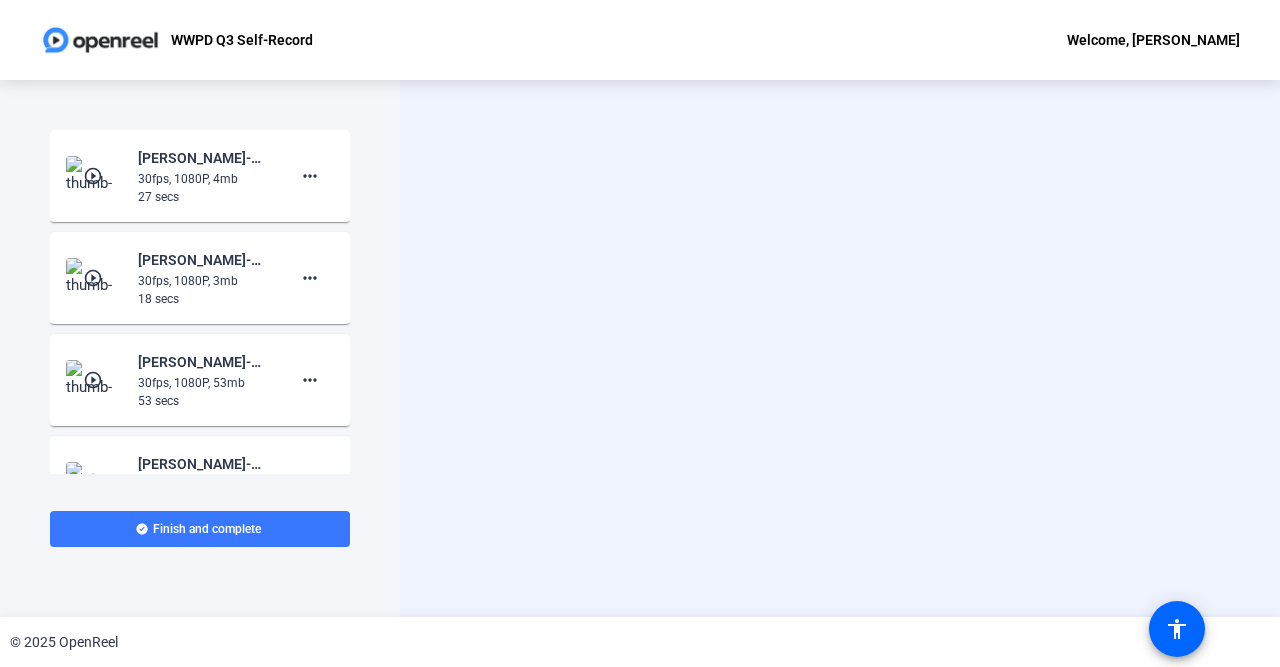 click on "Start Recording  Screen And Camera" 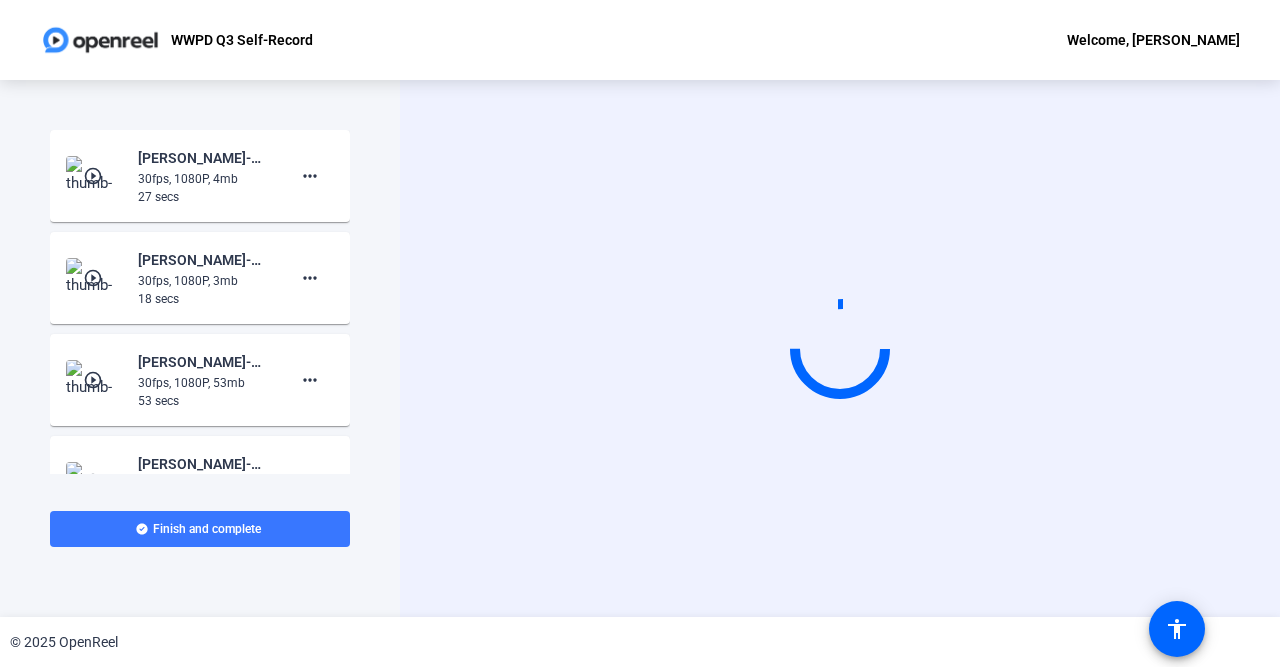 click on "Start Recording  Screen And Camera" 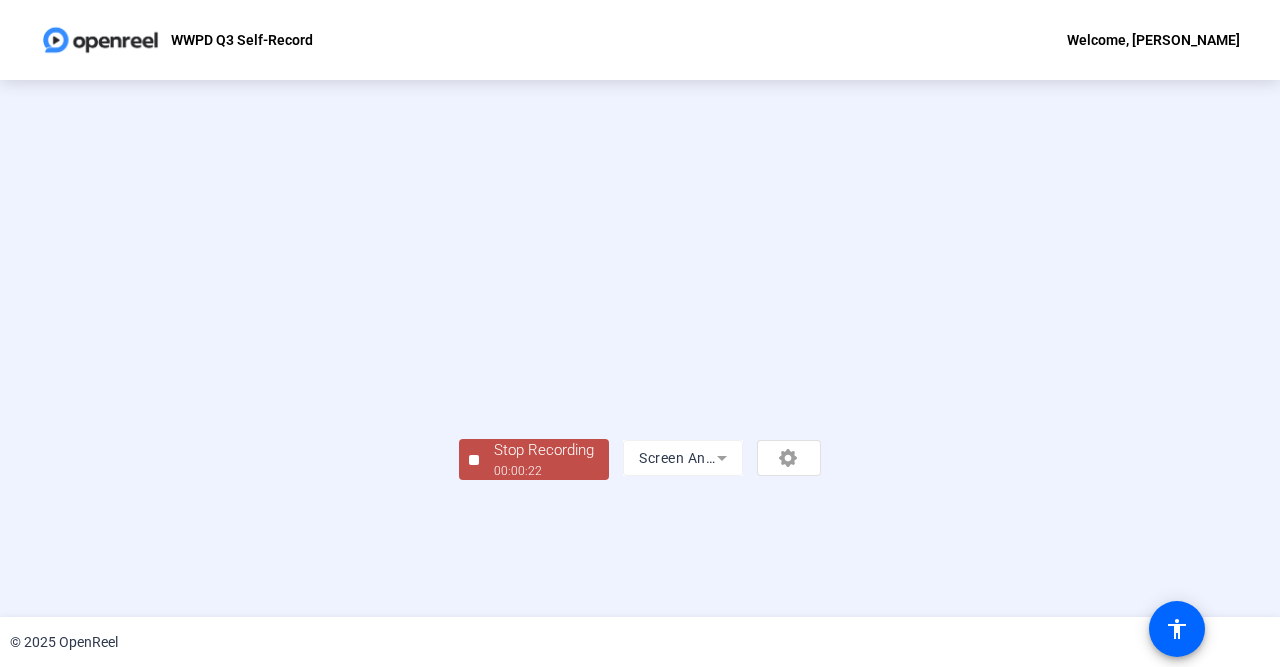 scroll, scrollTop: 85, scrollLeft: 0, axis: vertical 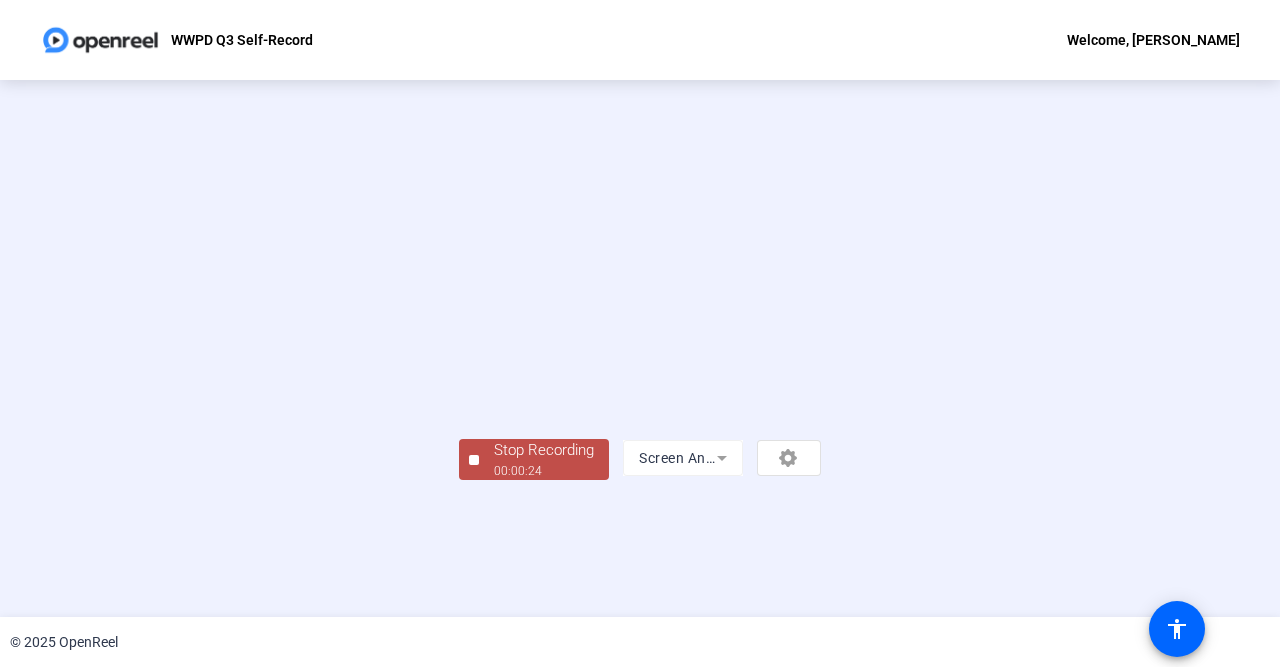 click on "Stop Recording  00:00:24" 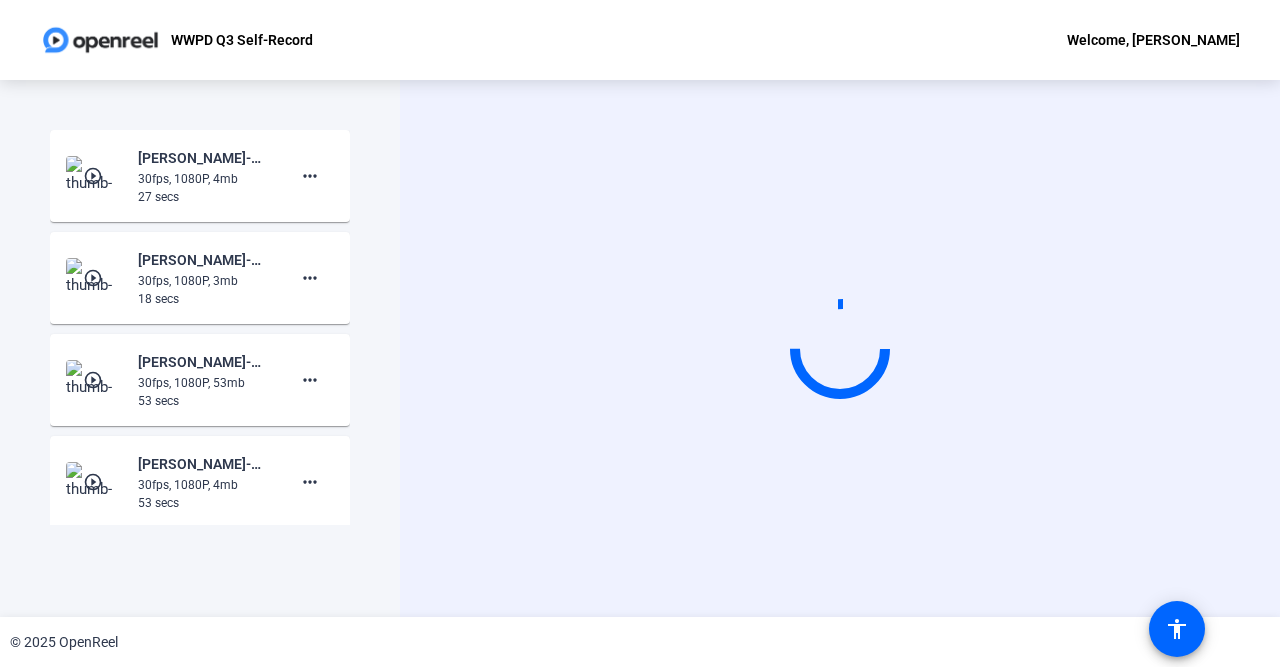 scroll, scrollTop: 0, scrollLeft: 0, axis: both 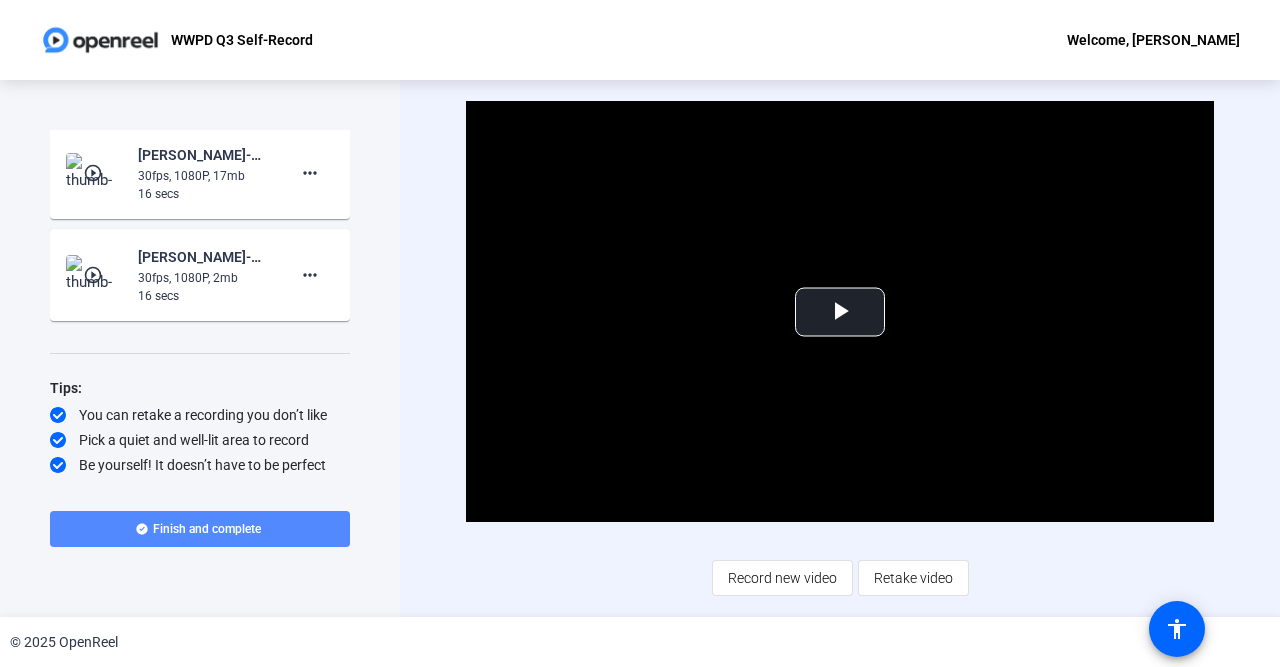 click on "Finish and complete" 